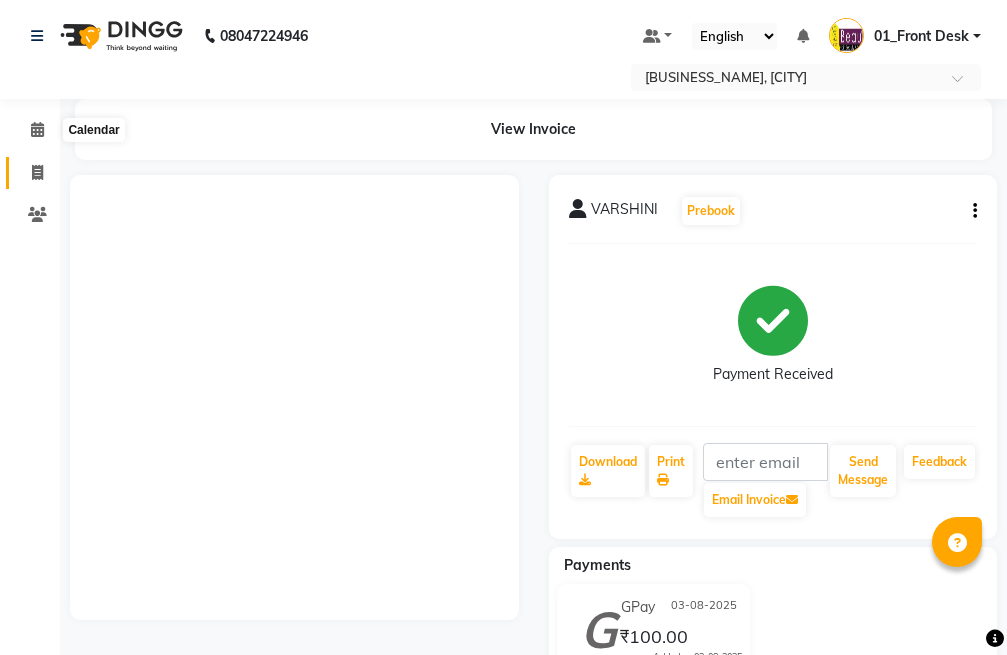 scroll, scrollTop: 0, scrollLeft: 0, axis: both 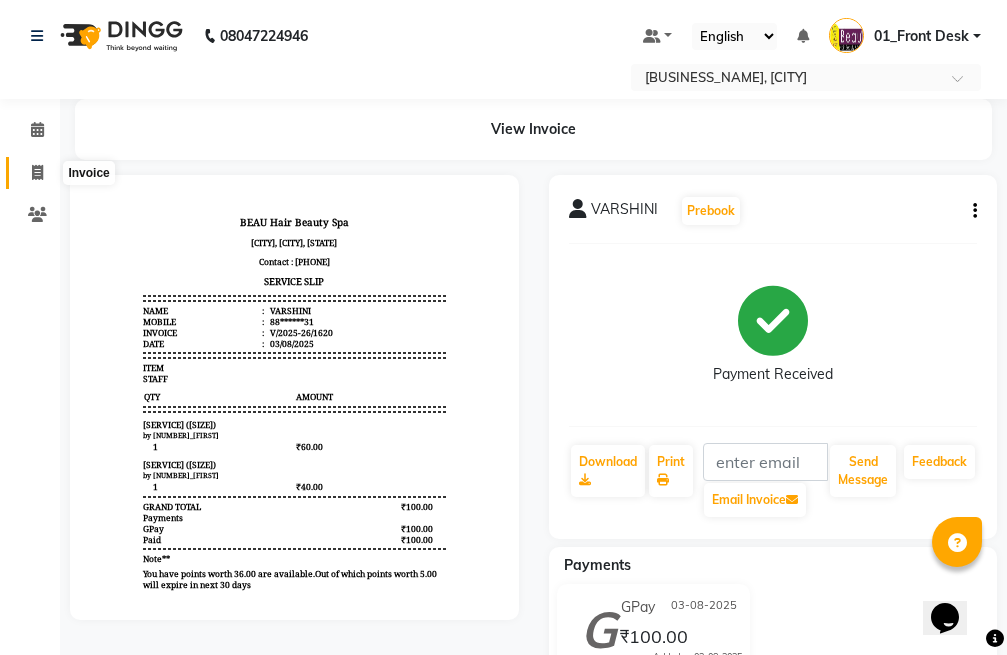 click 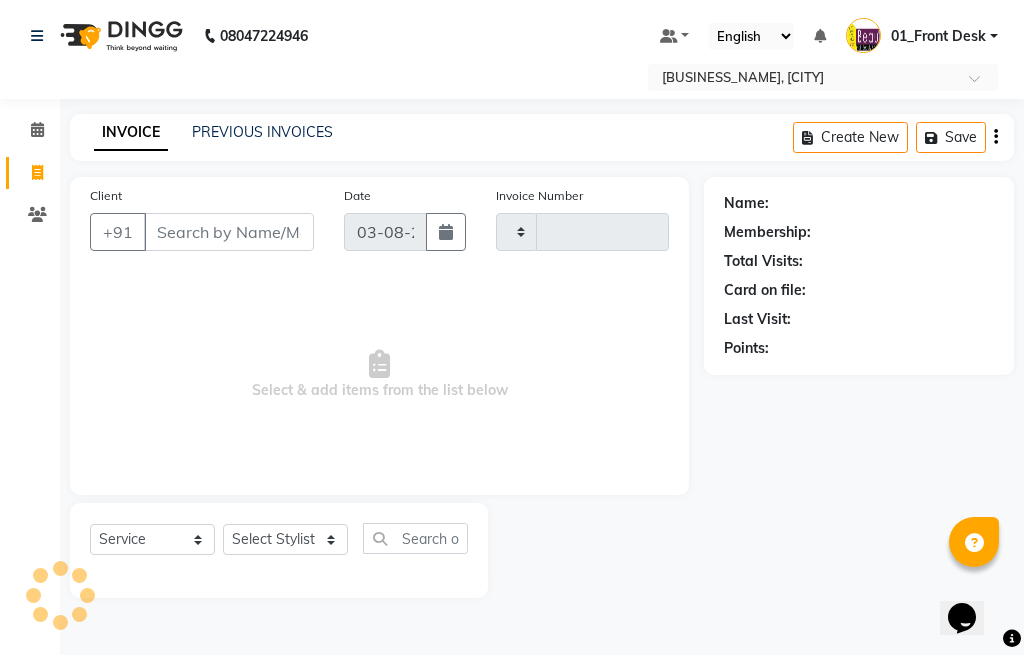 type on "1621" 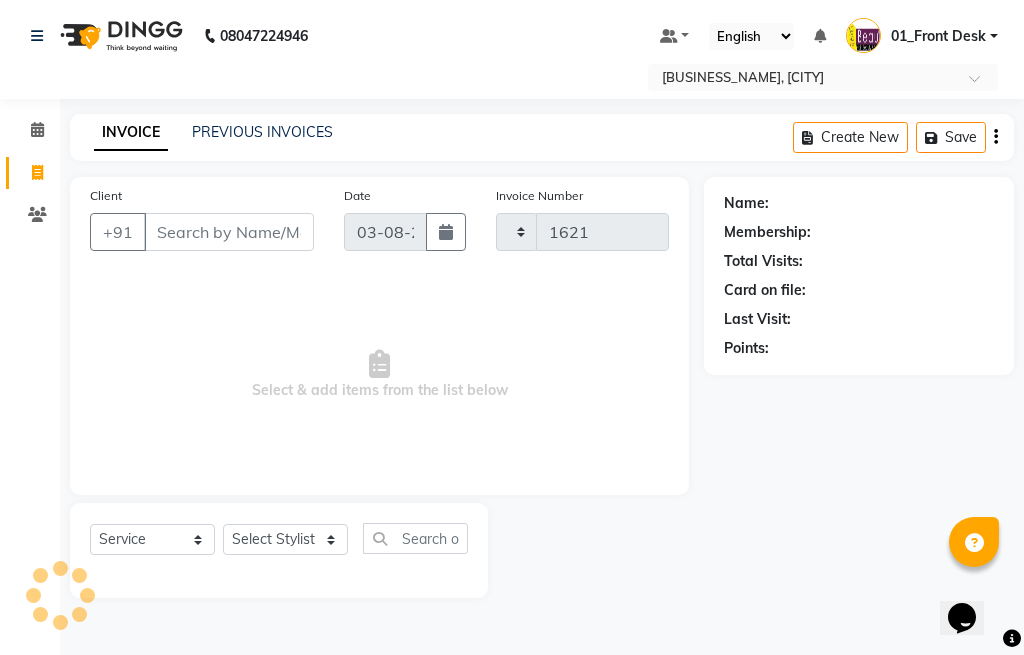select on "3470" 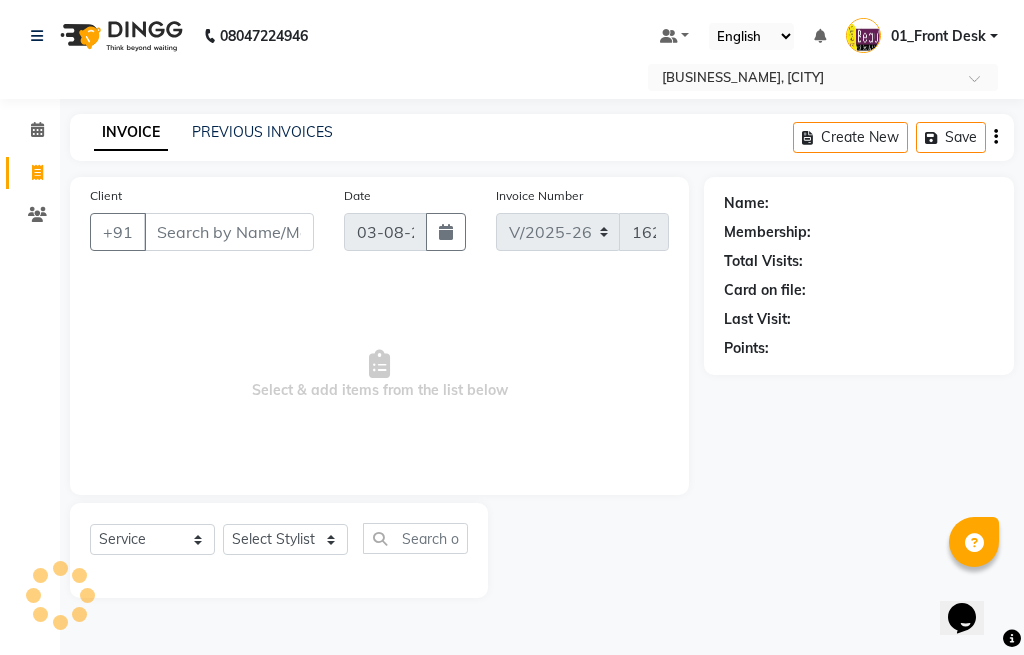 click on "Client" at bounding box center (229, 232) 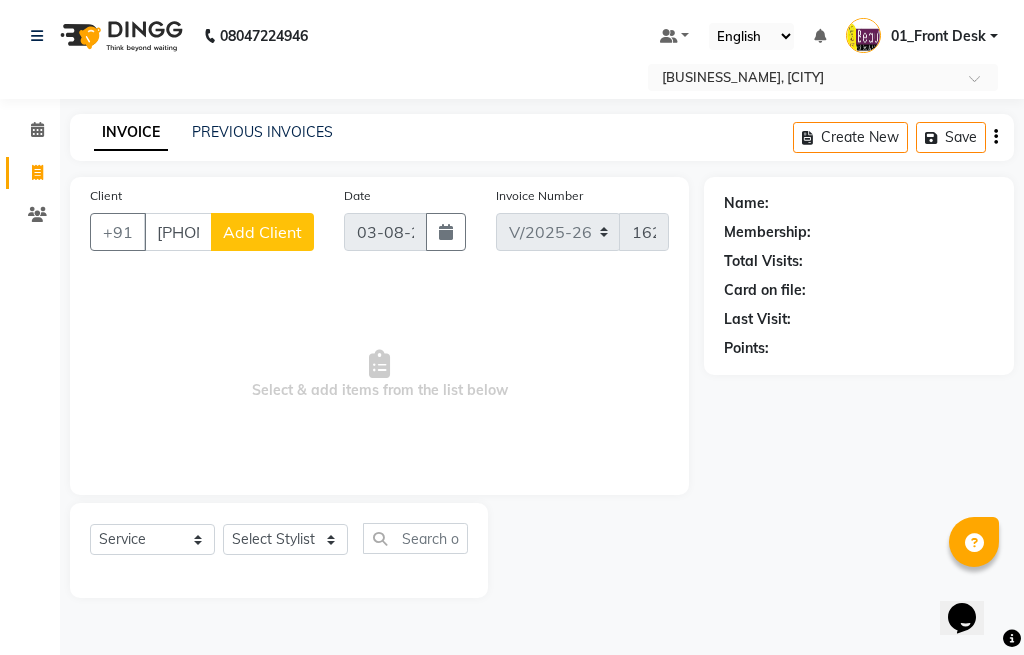 type on "[PHONE]" 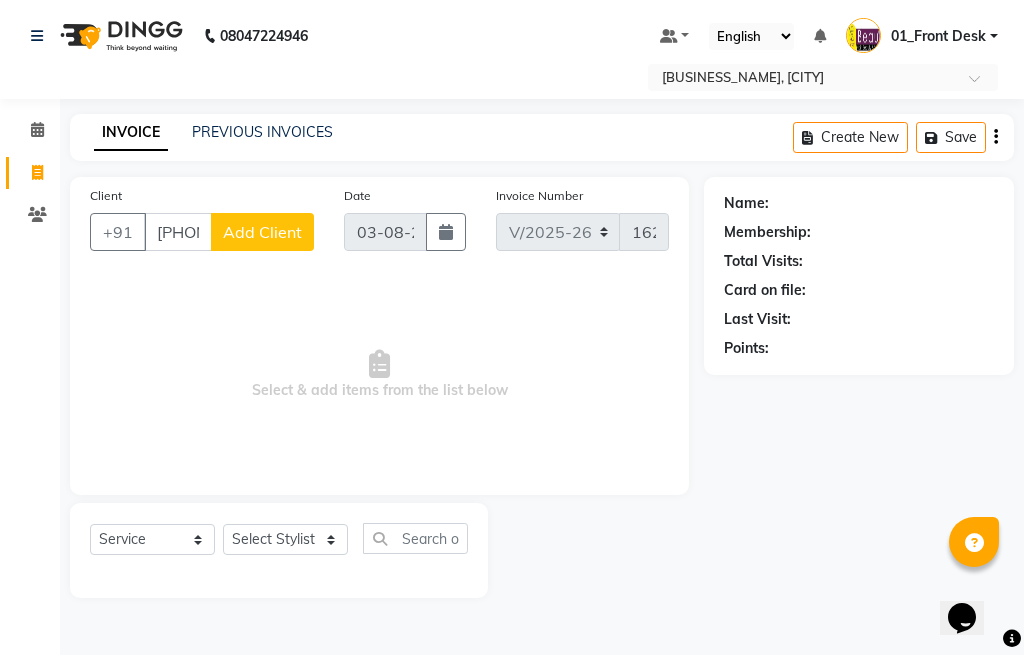 click on "Add Client" 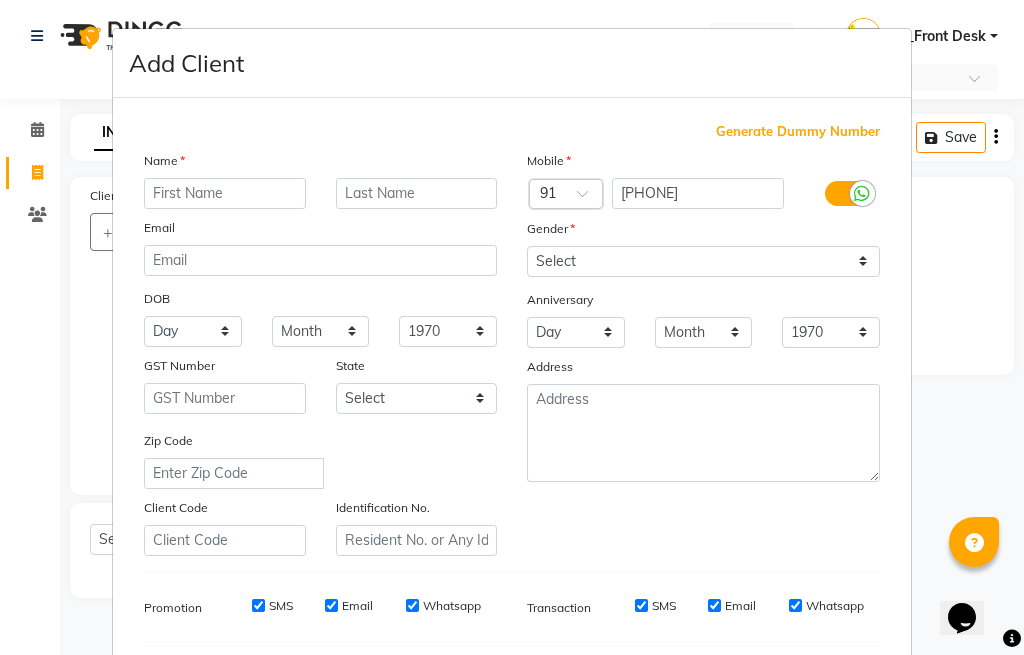click at bounding box center [225, 193] 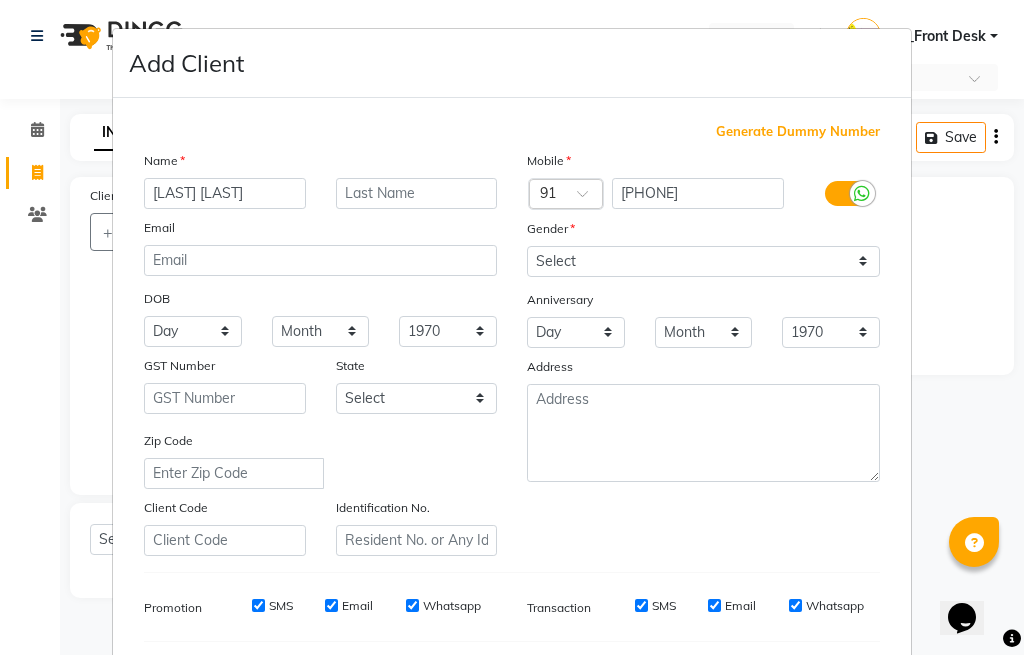 type on "[LAST] [LAST]" 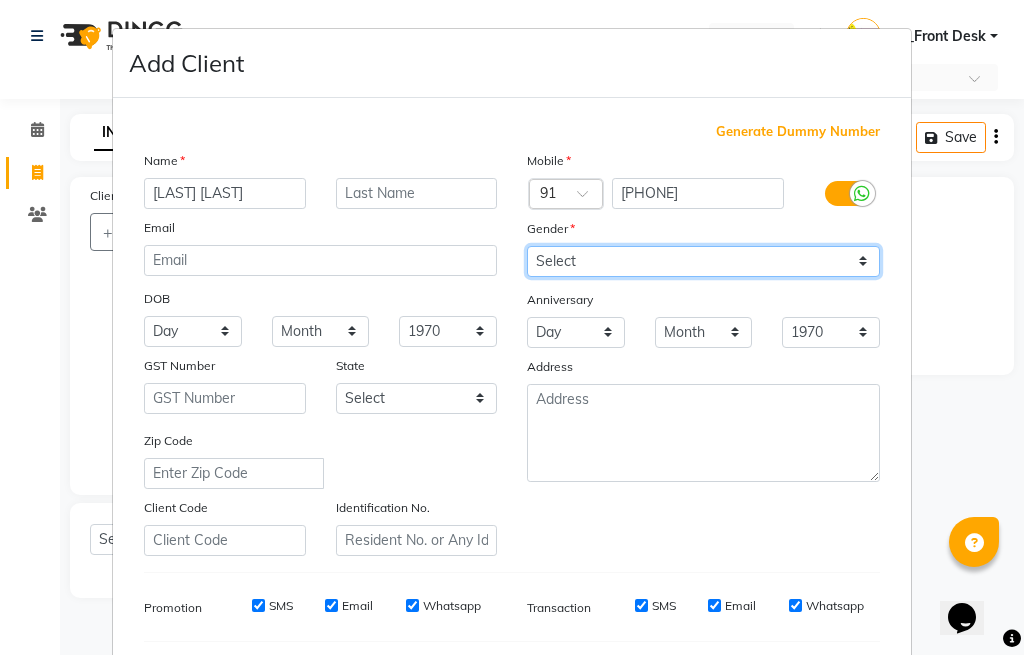 click on "Select Male Female Other Prefer Not To Say" at bounding box center (703, 261) 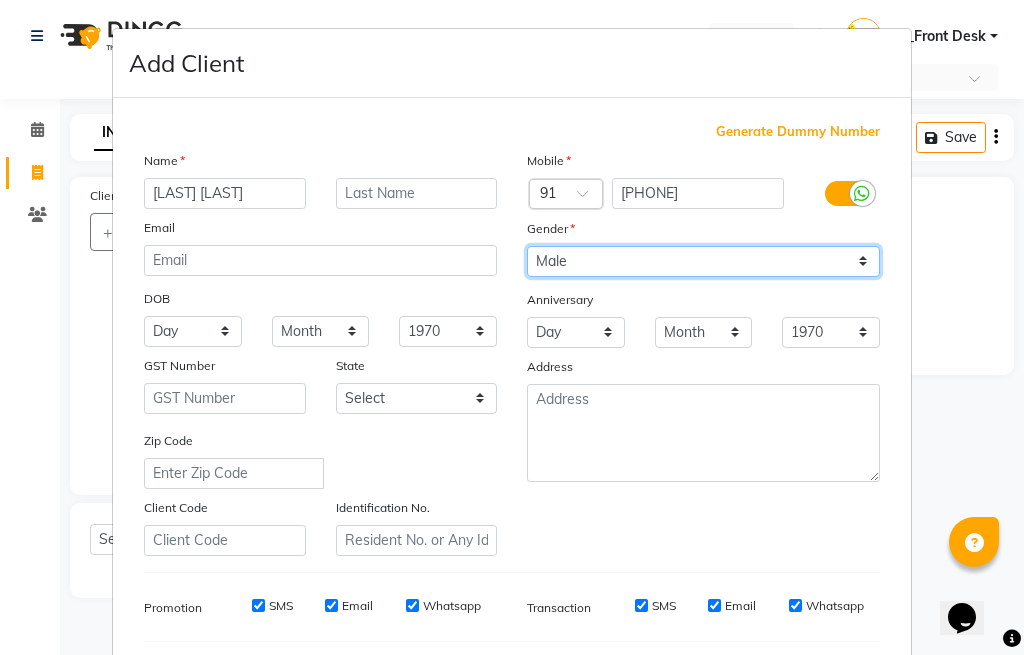 click on "Select Male Female Other Prefer Not To Say" at bounding box center [703, 261] 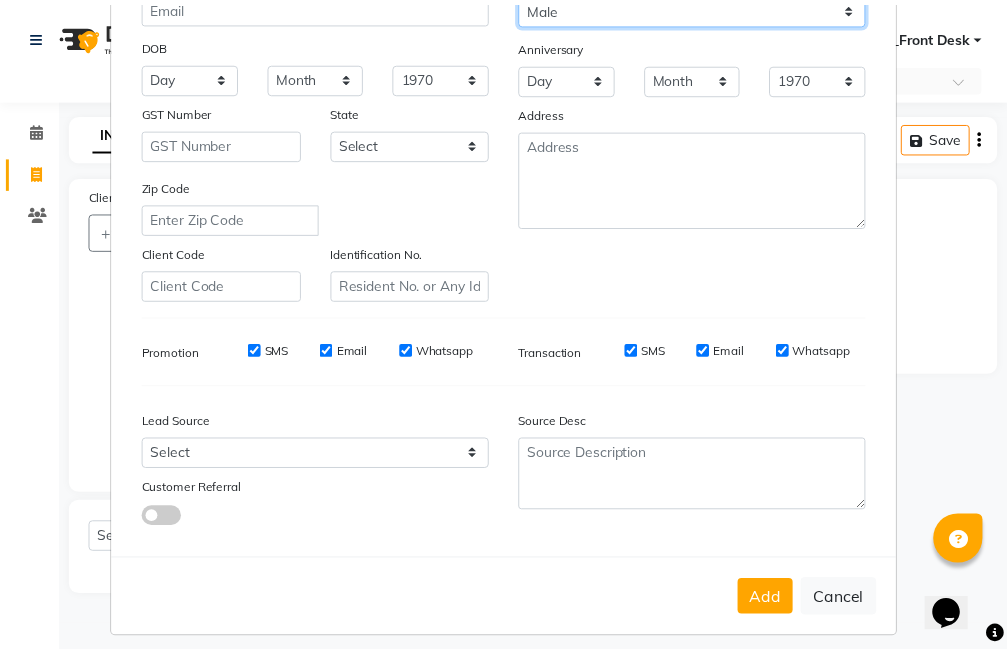 scroll, scrollTop: 268, scrollLeft: 0, axis: vertical 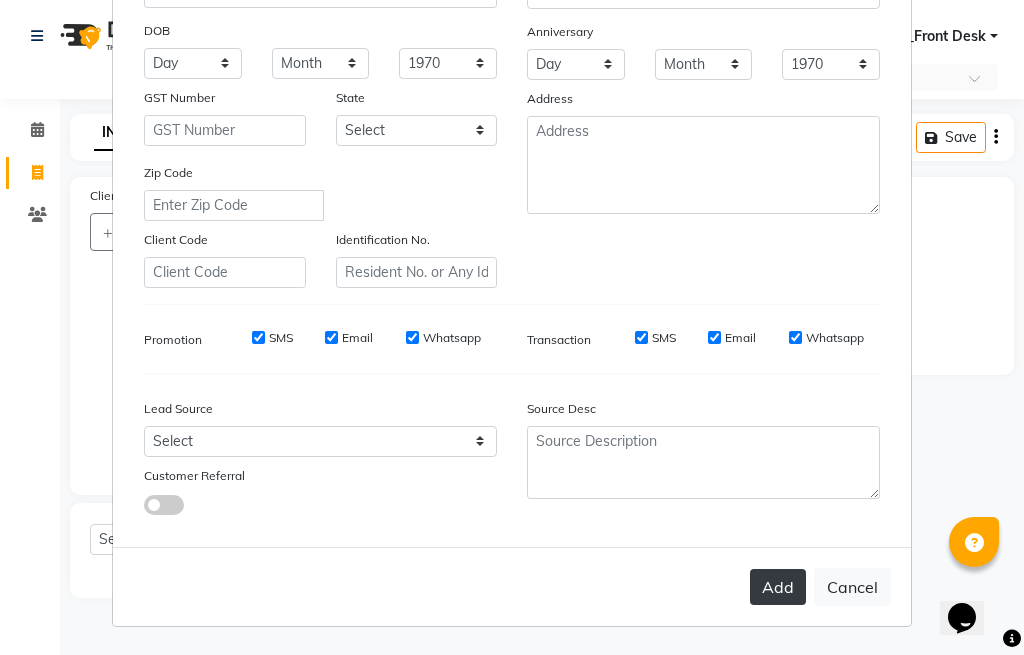click on "Add" at bounding box center [778, 587] 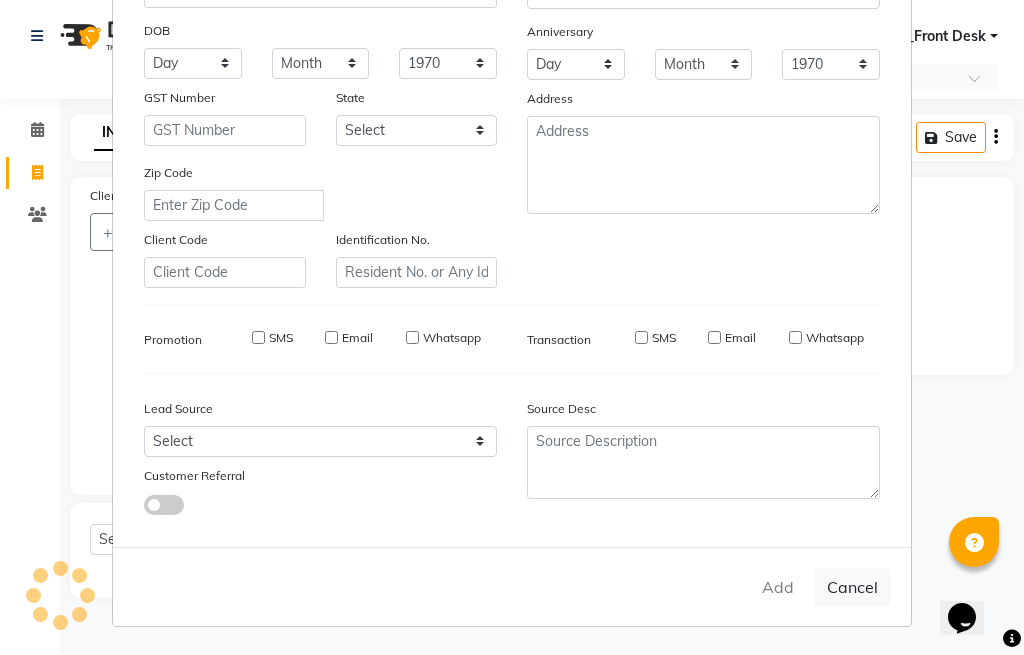 type on "70******51" 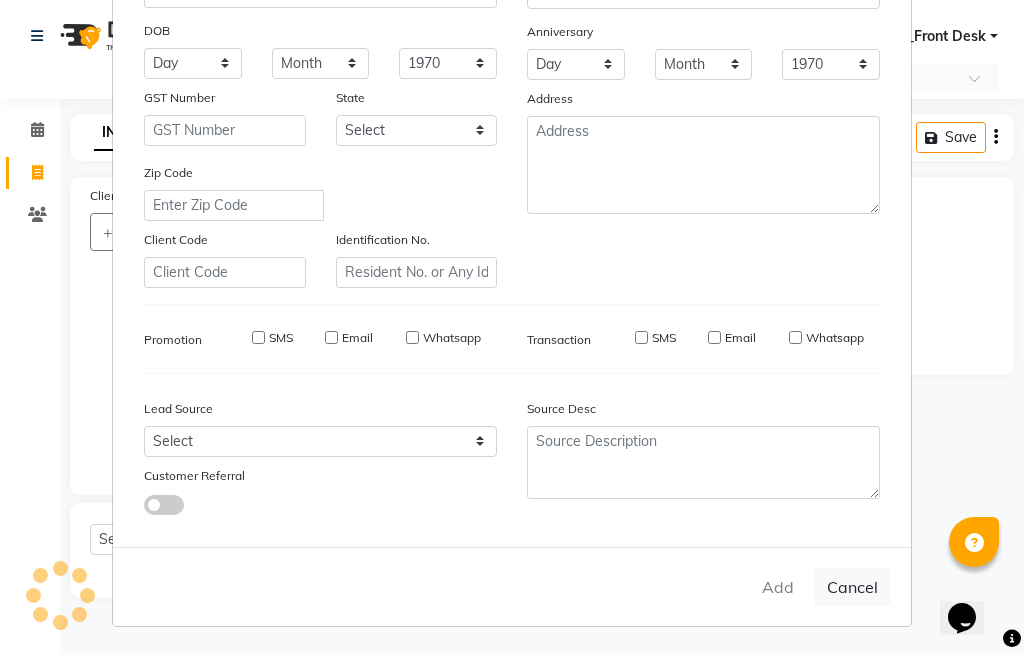 select 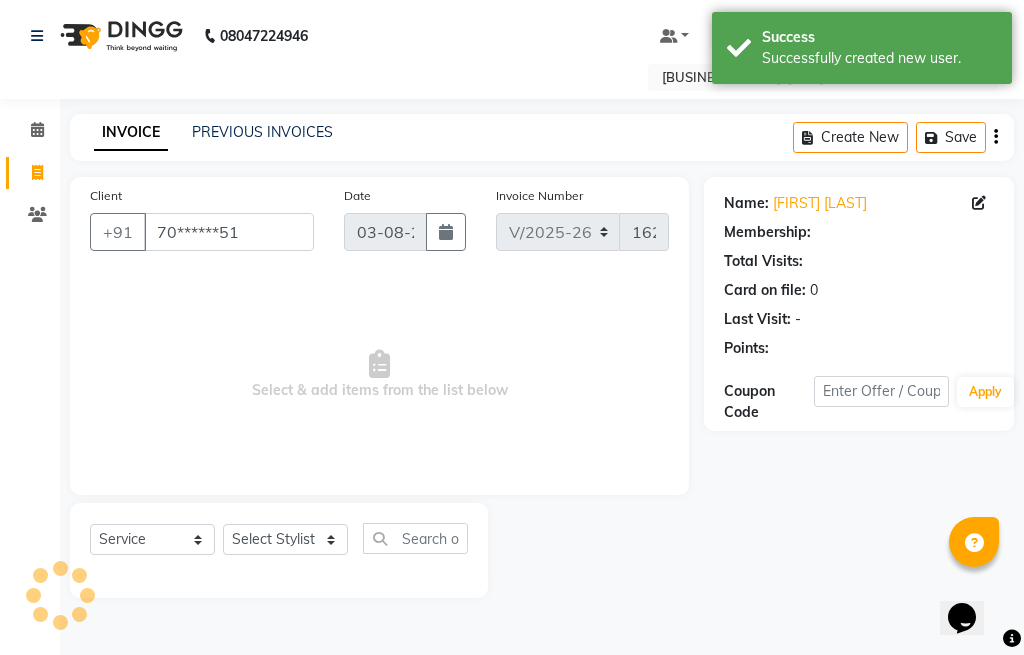 select on "1: Object" 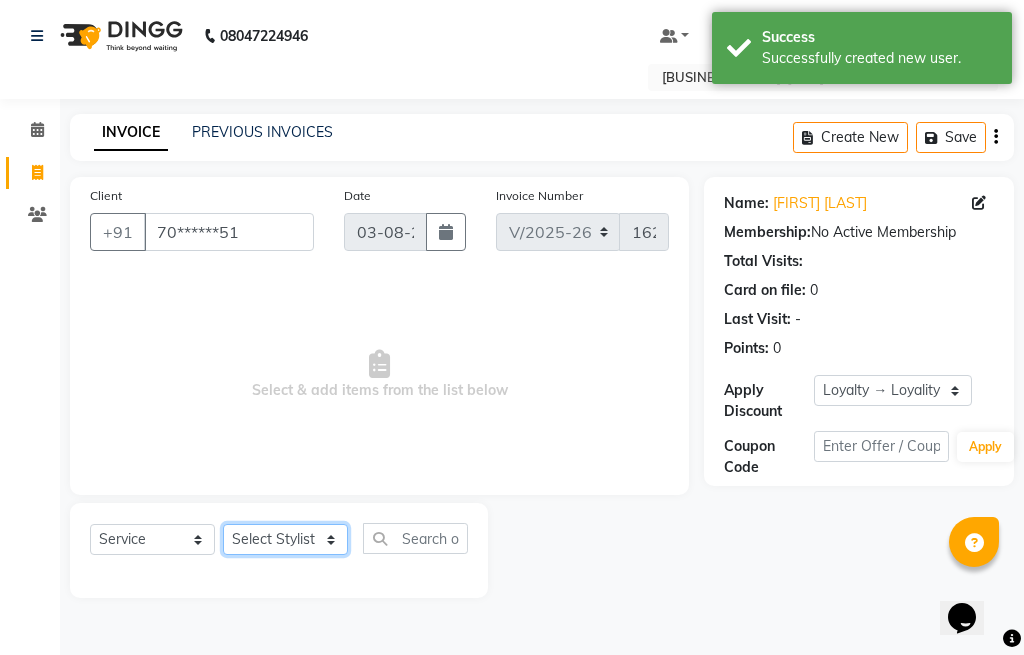 click on "Select Stylist [NUMBER]_[FIRST] [NUMBER]_[FIRST] [NUMBER]_[FIRST] [NUMBER]_[FIRST] [NUMBER]_[FIRST] [NUMBER]_[FIRST] [NUMBER]_[FIRST]" 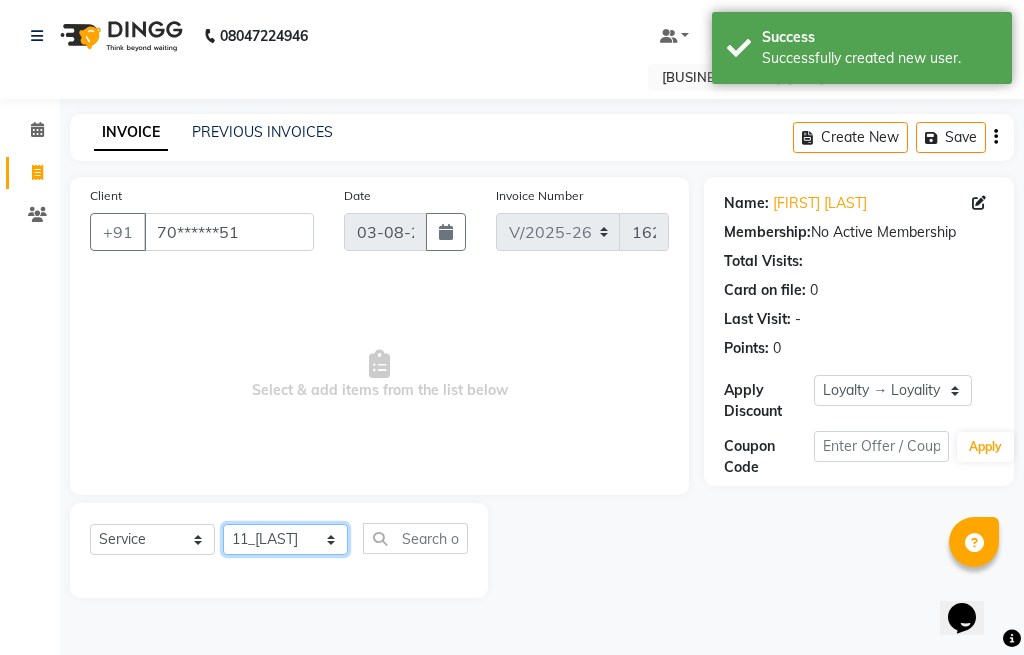 click on "Select Stylist [NUMBER]_[FIRST] [NUMBER]_[FIRST] [NUMBER]_[FIRST] [NUMBER]_[FIRST] [NUMBER]_[FIRST] [NUMBER]_[FIRST] [NUMBER]_[FIRST]" 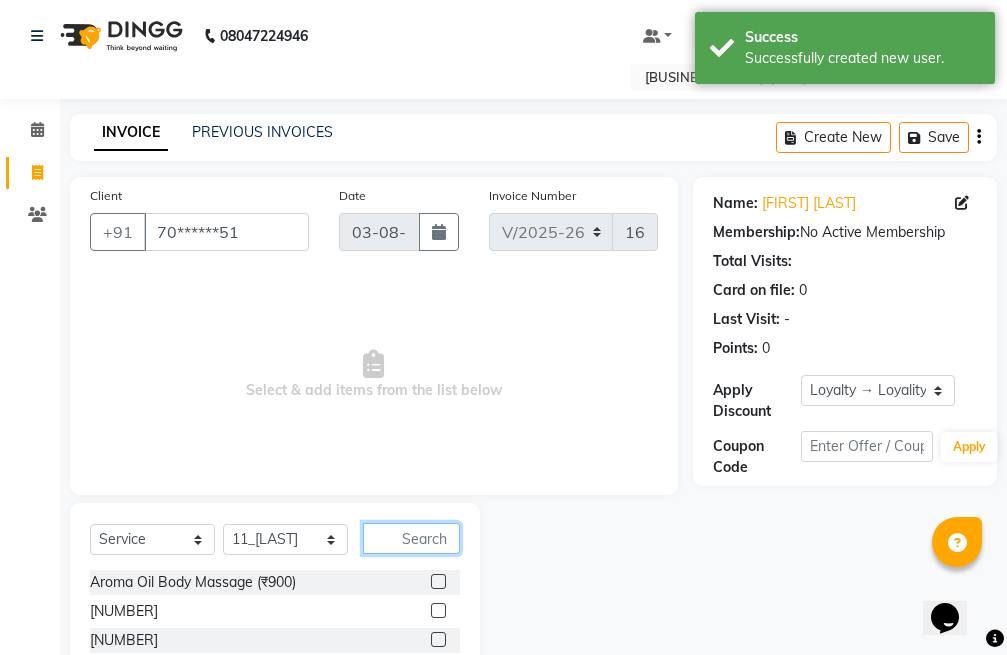click 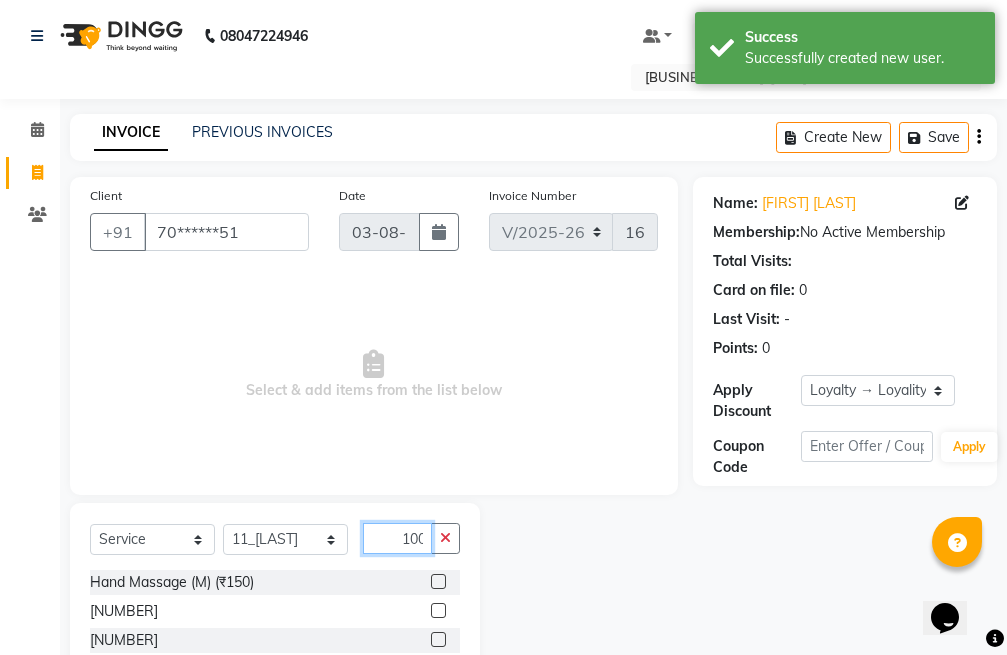 scroll, scrollTop: 0, scrollLeft: 2, axis: horizontal 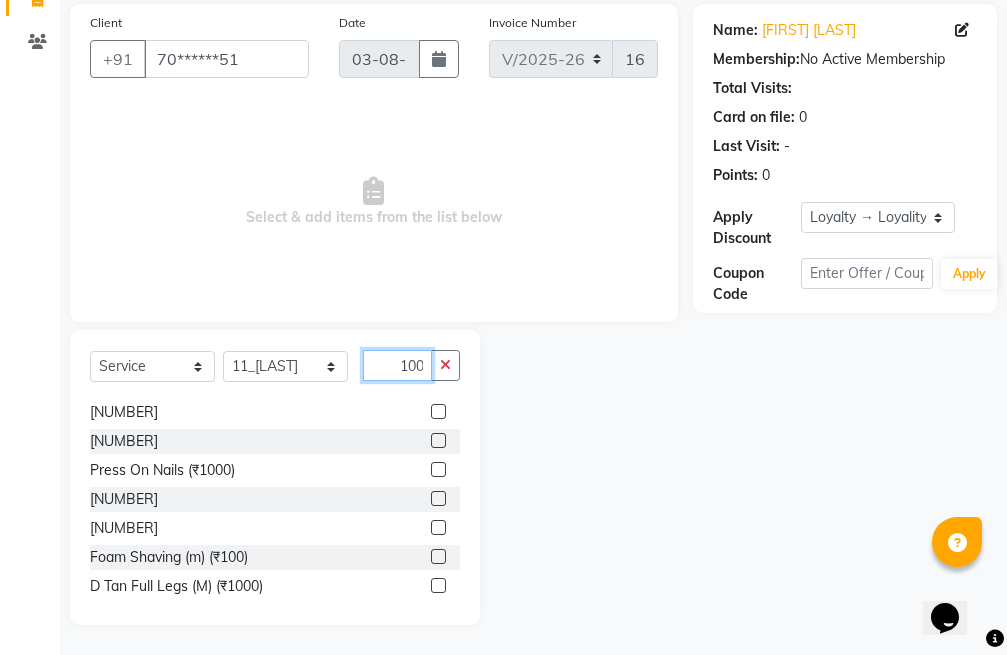 type on "100" 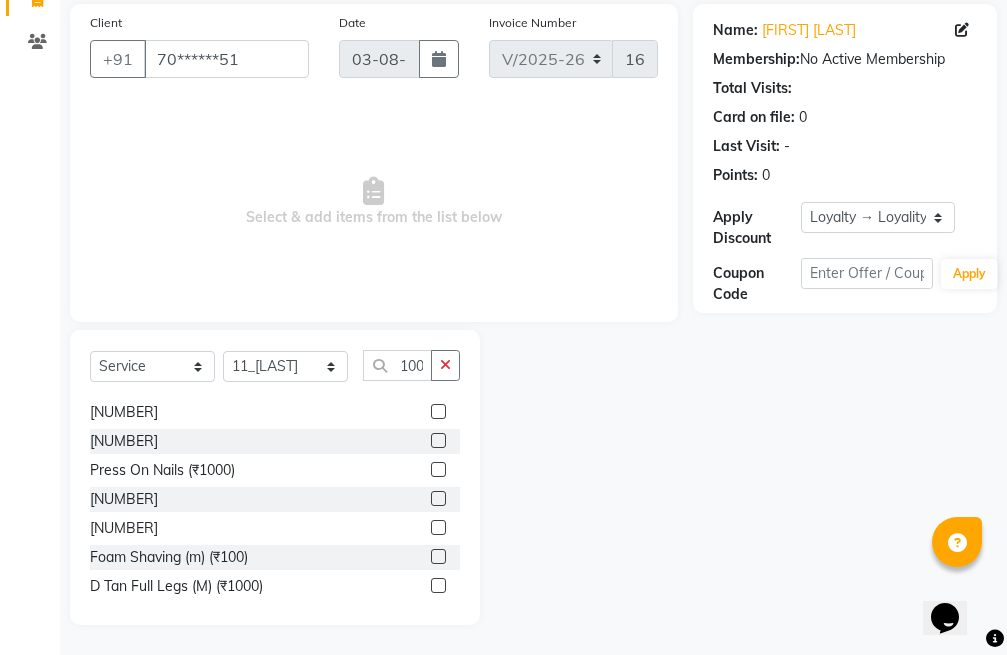 click 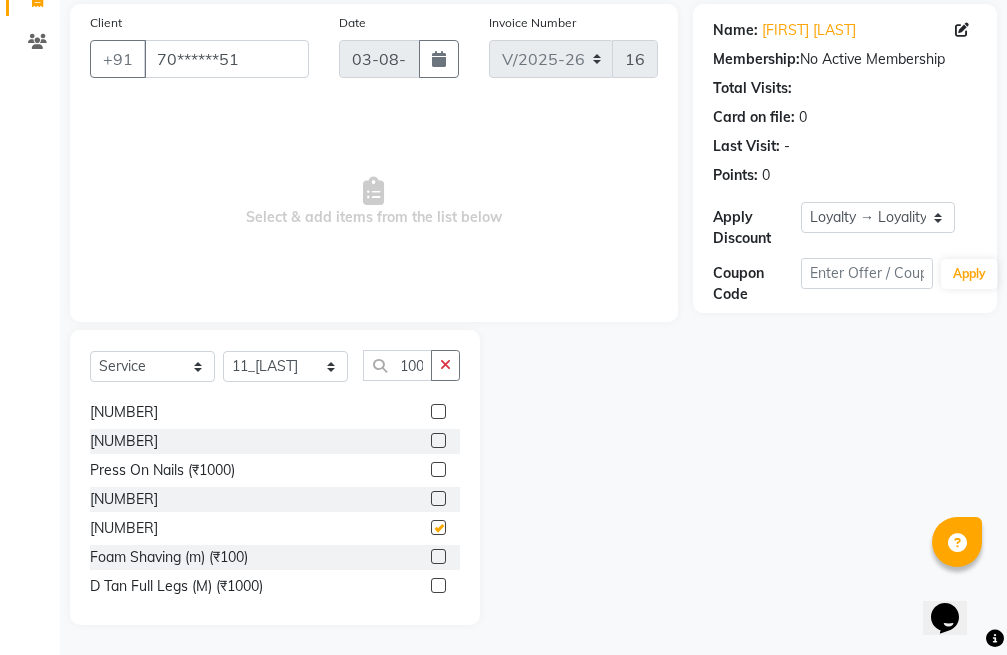 scroll, scrollTop: 0, scrollLeft: 0, axis: both 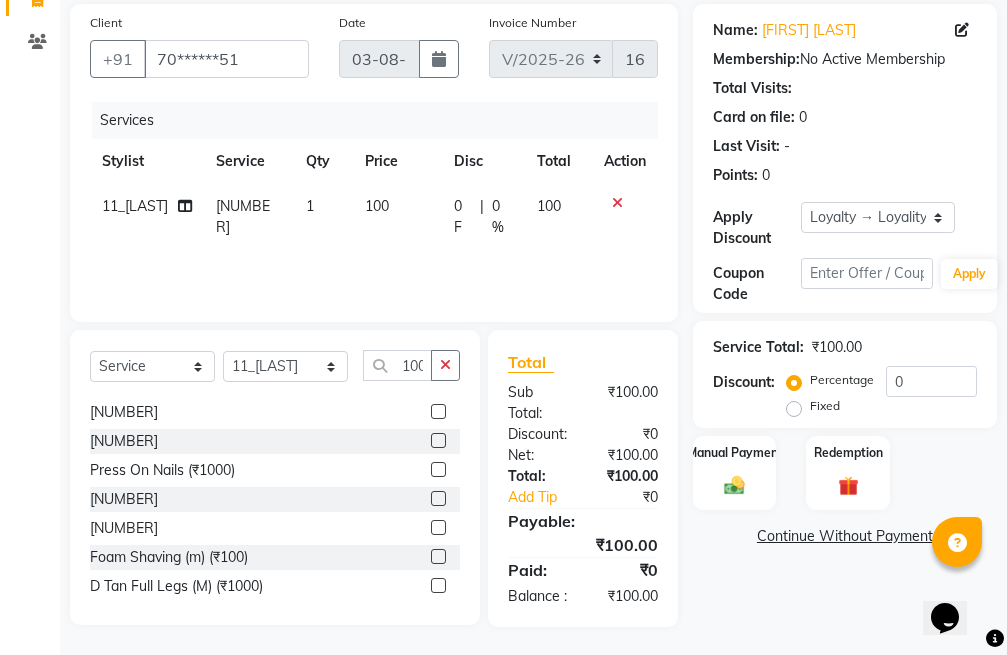 checkbox on "false" 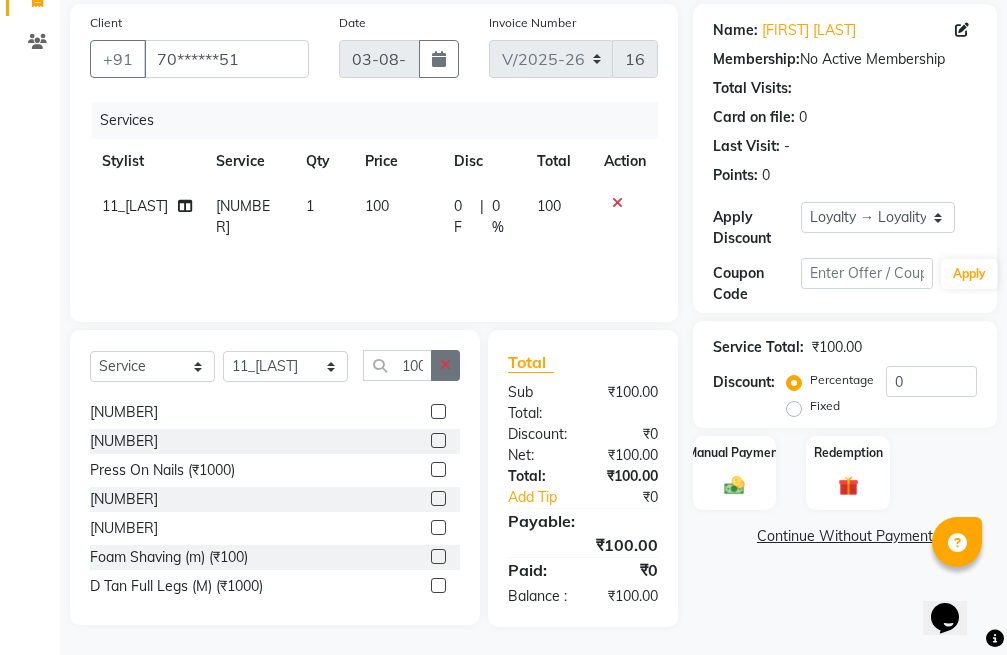 click 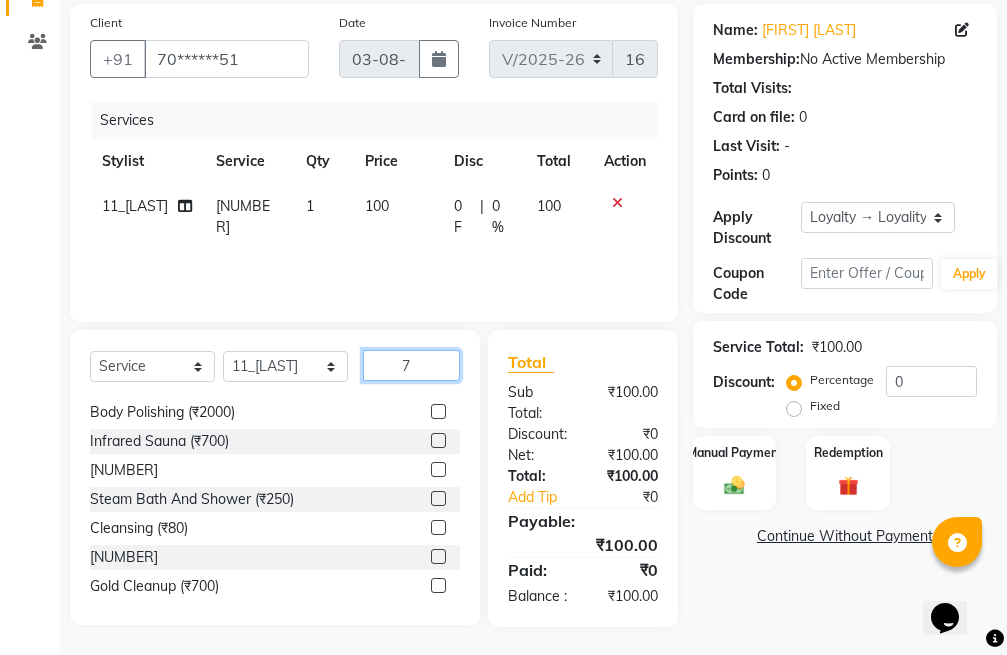 scroll, scrollTop: 0, scrollLeft: 0, axis: both 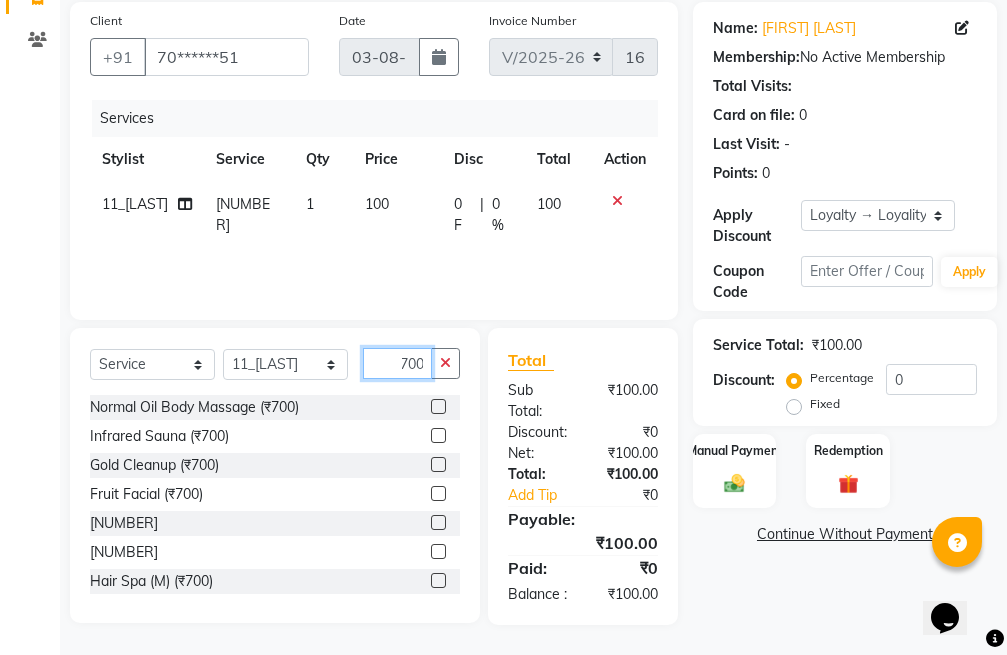 type on "700" 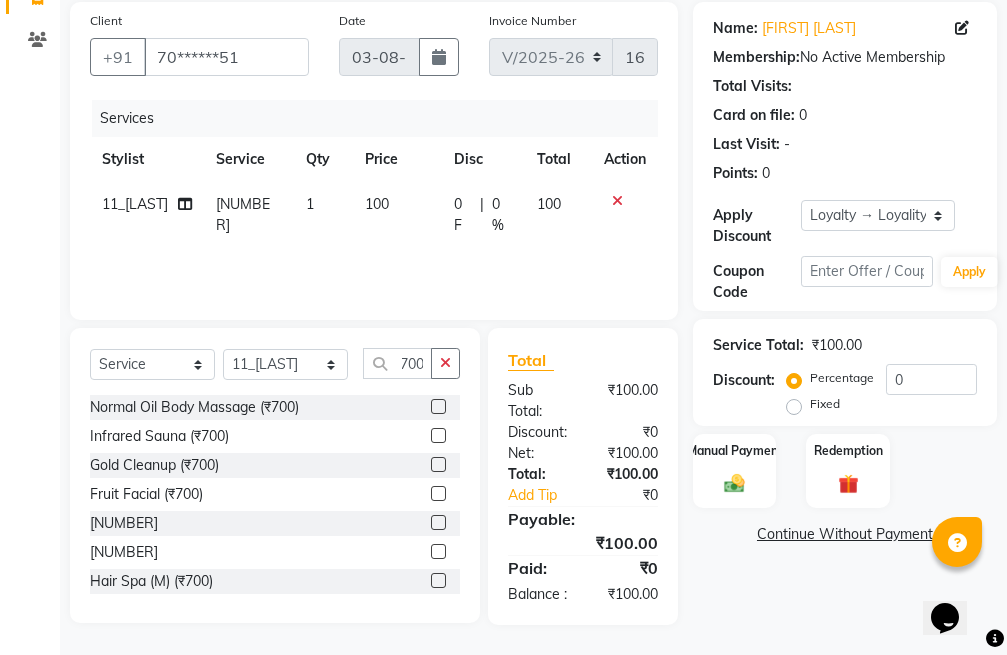 scroll, scrollTop: 0, scrollLeft: 0, axis: both 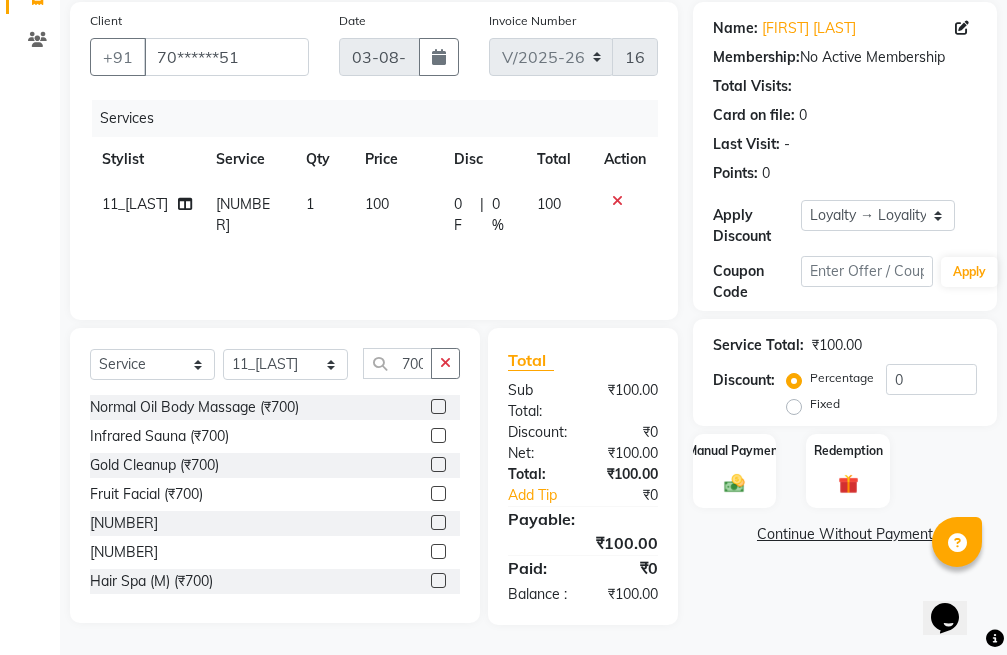click 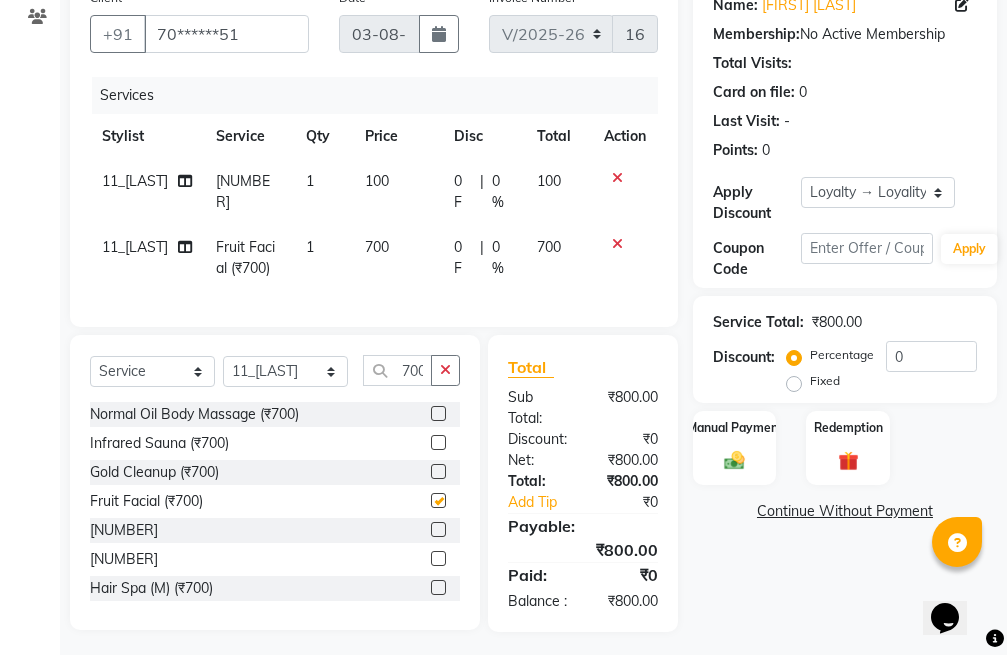 checkbox on "false" 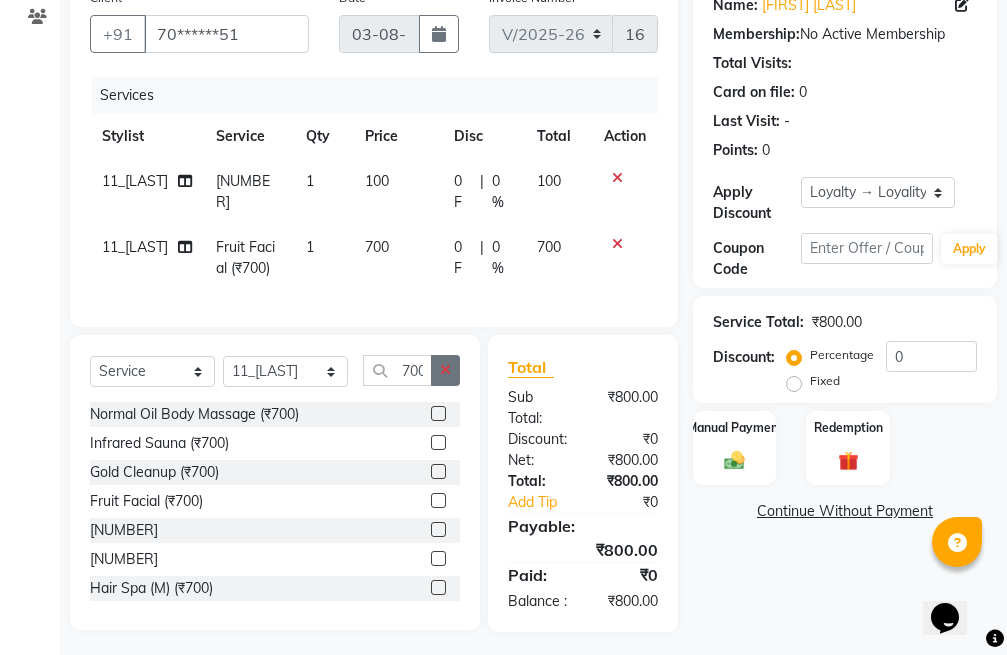 click 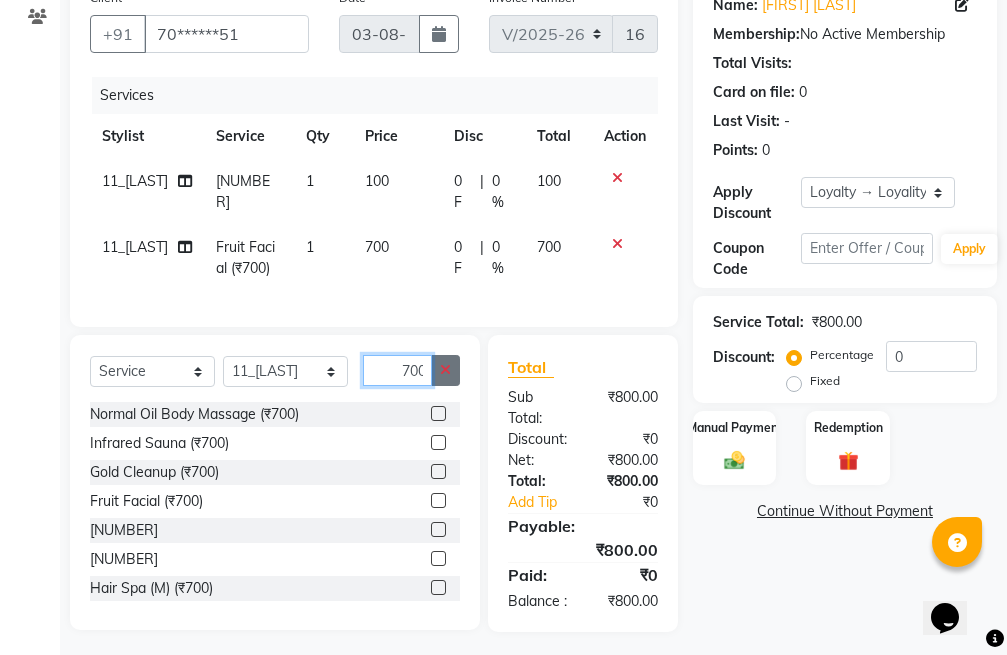 type 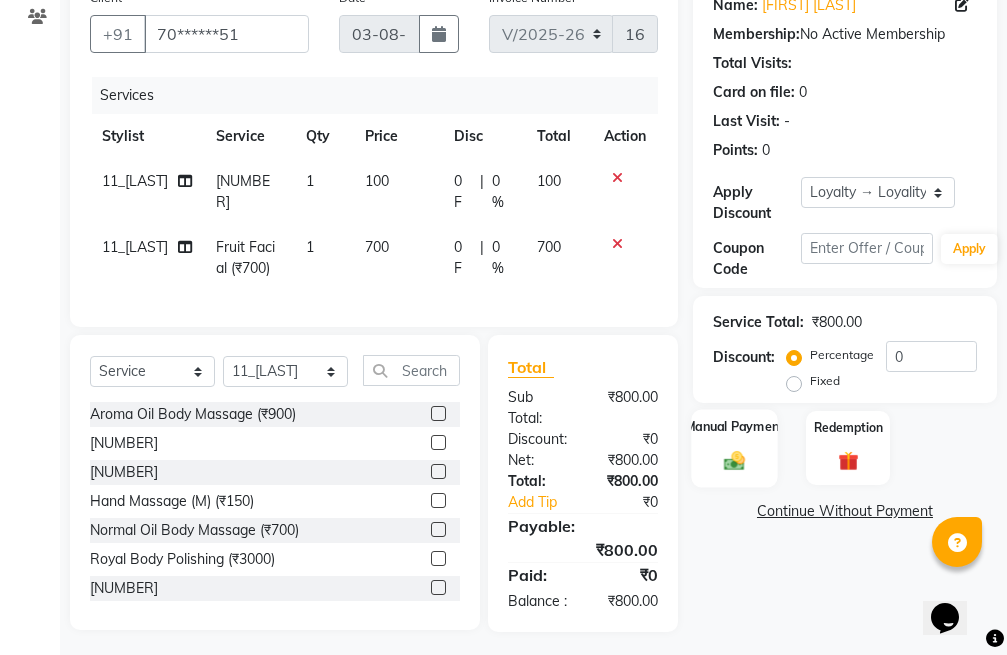 click 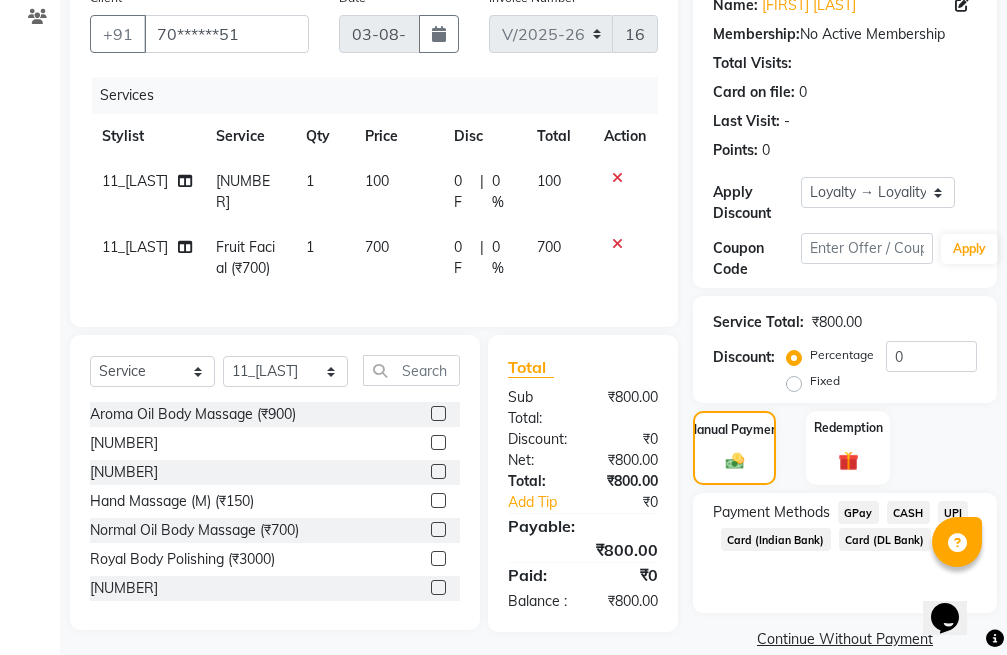 scroll, scrollTop: 264, scrollLeft: 0, axis: vertical 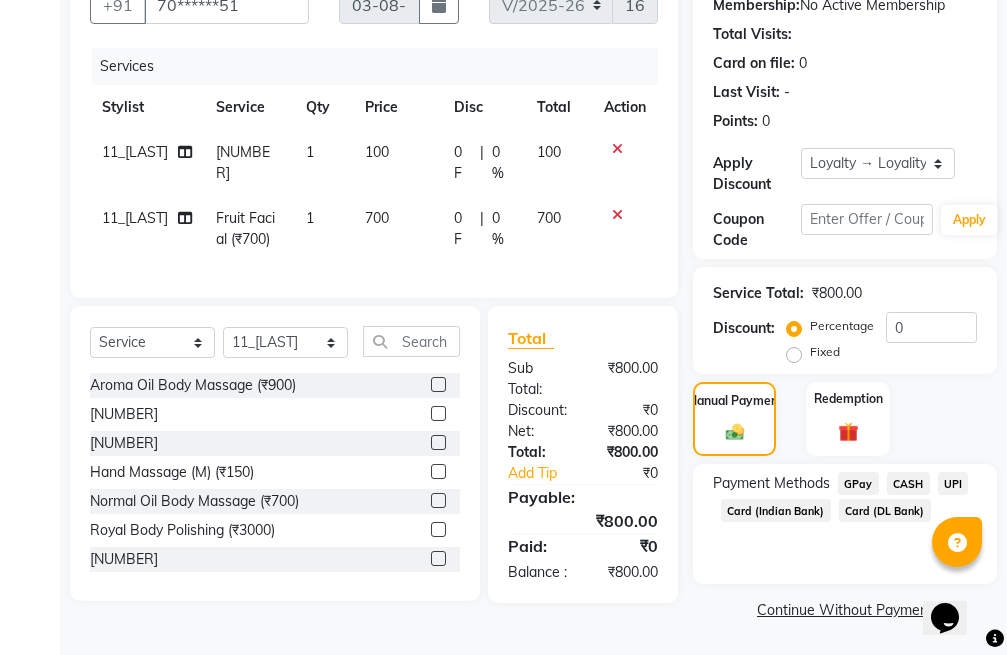 click on "GPay" 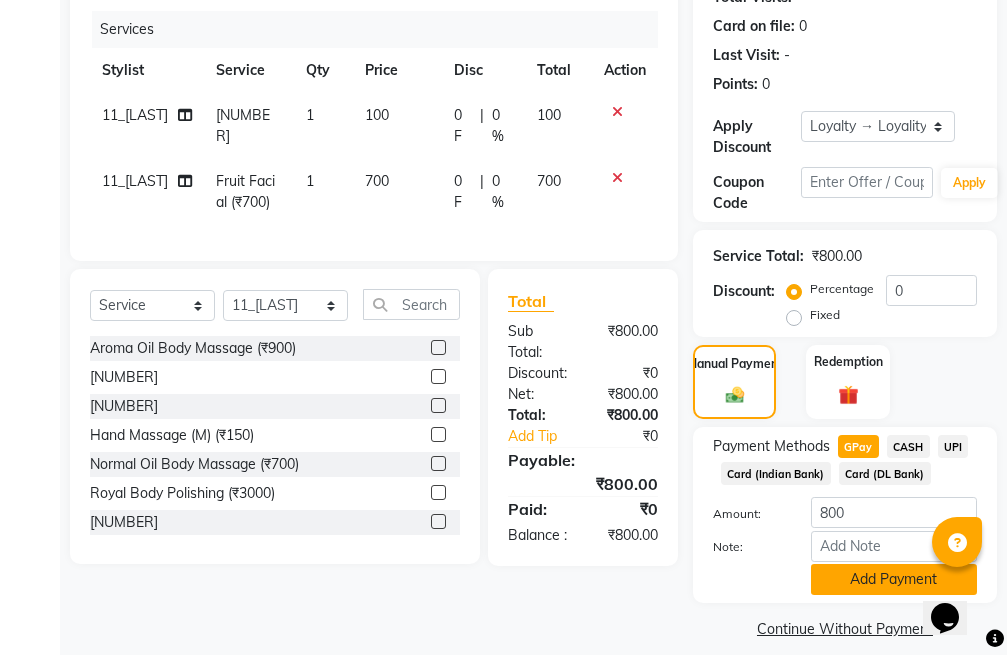 click on "Add Payment" 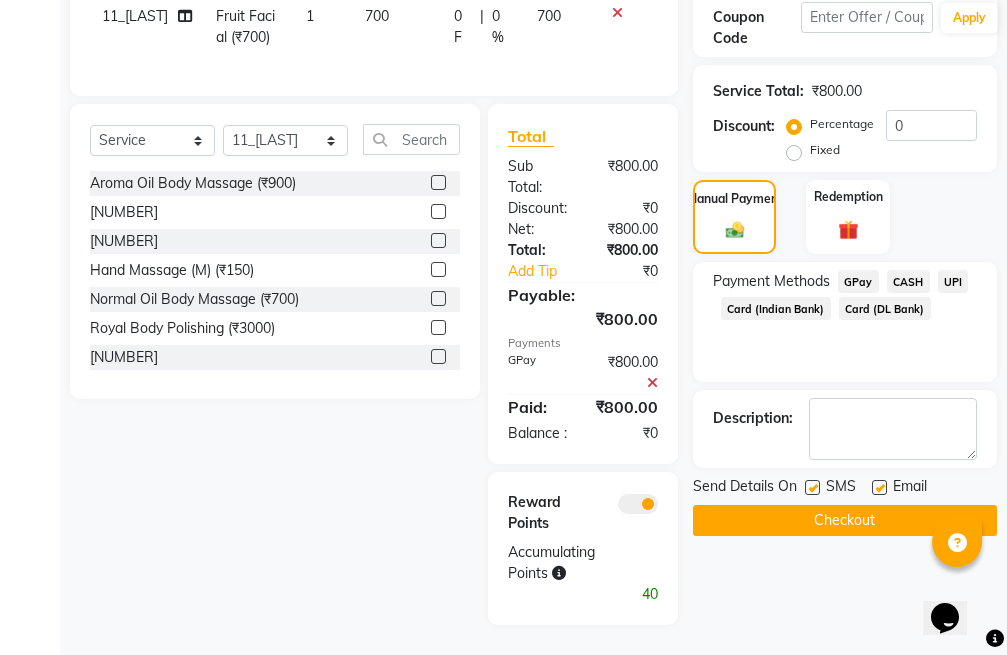 scroll, scrollTop: 488, scrollLeft: 0, axis: vertical 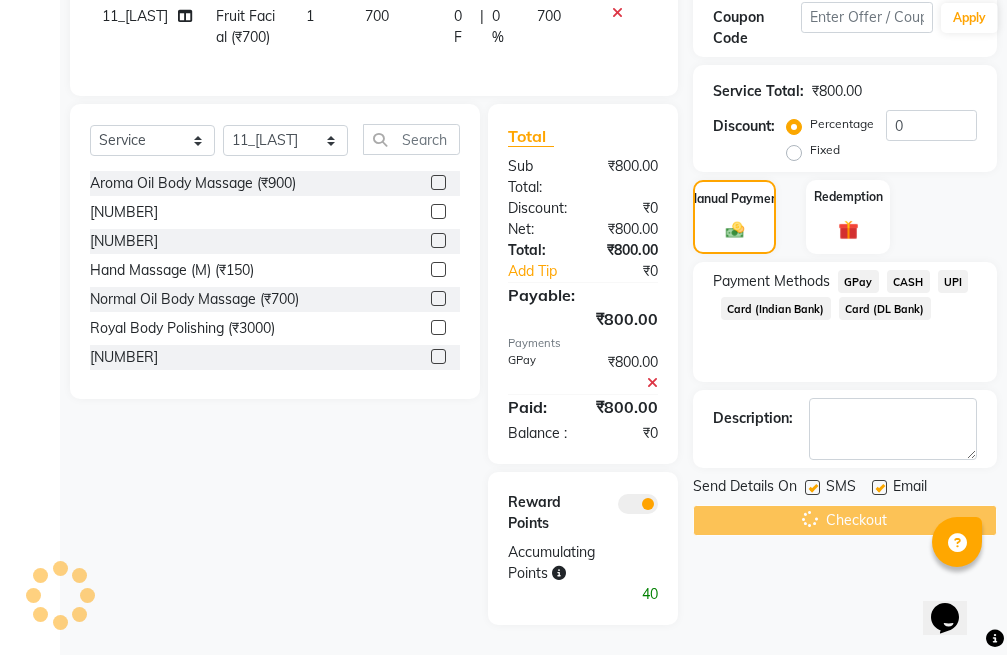 click on "Checkout" 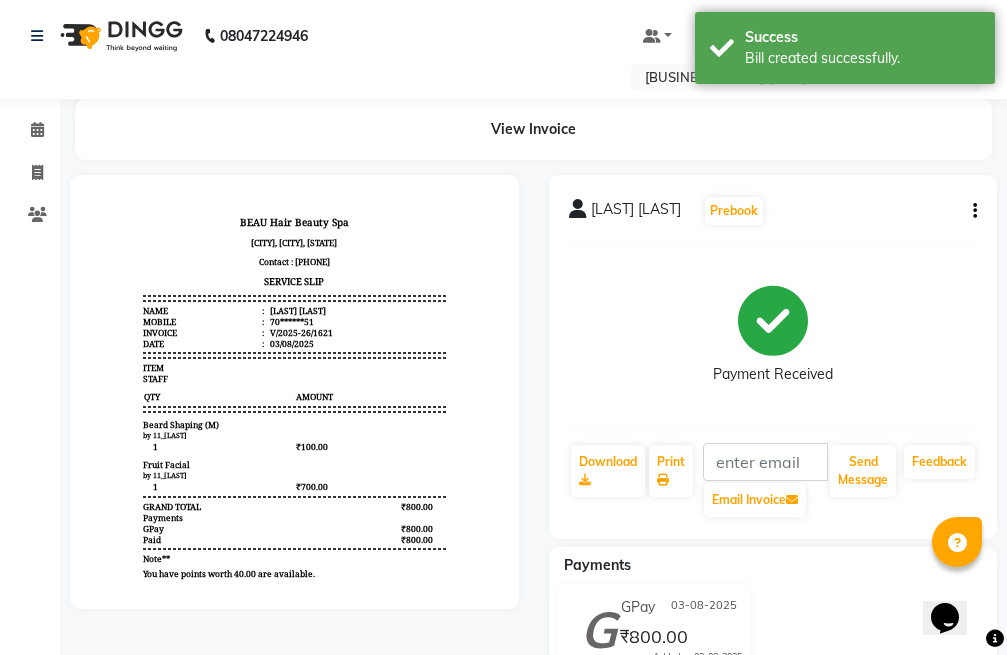scroll, scrollTop: 0, scrollLeft: 0, axis: both 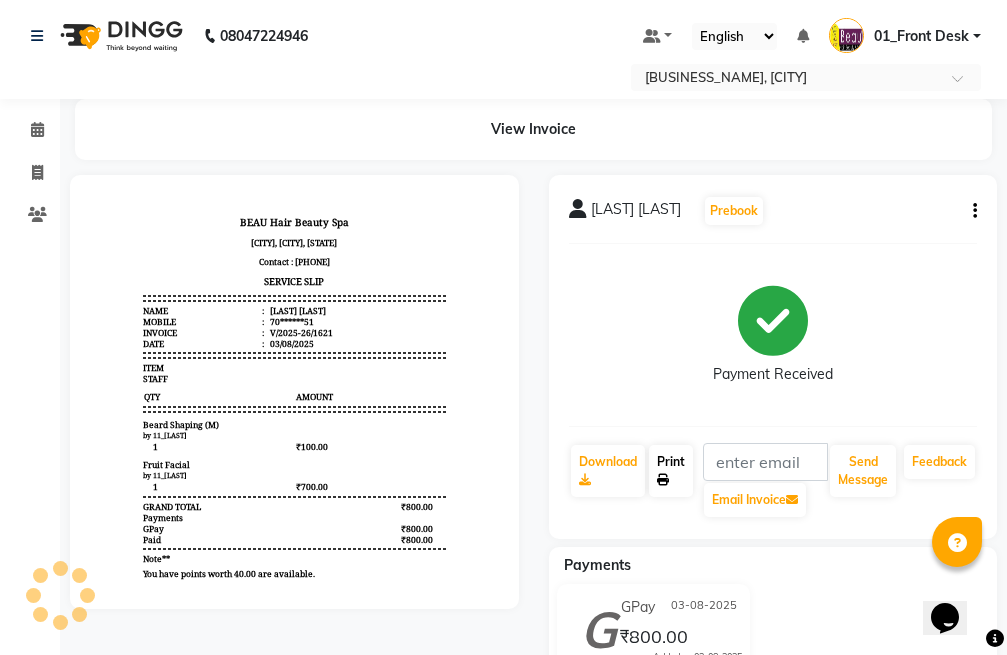 click on "Print" 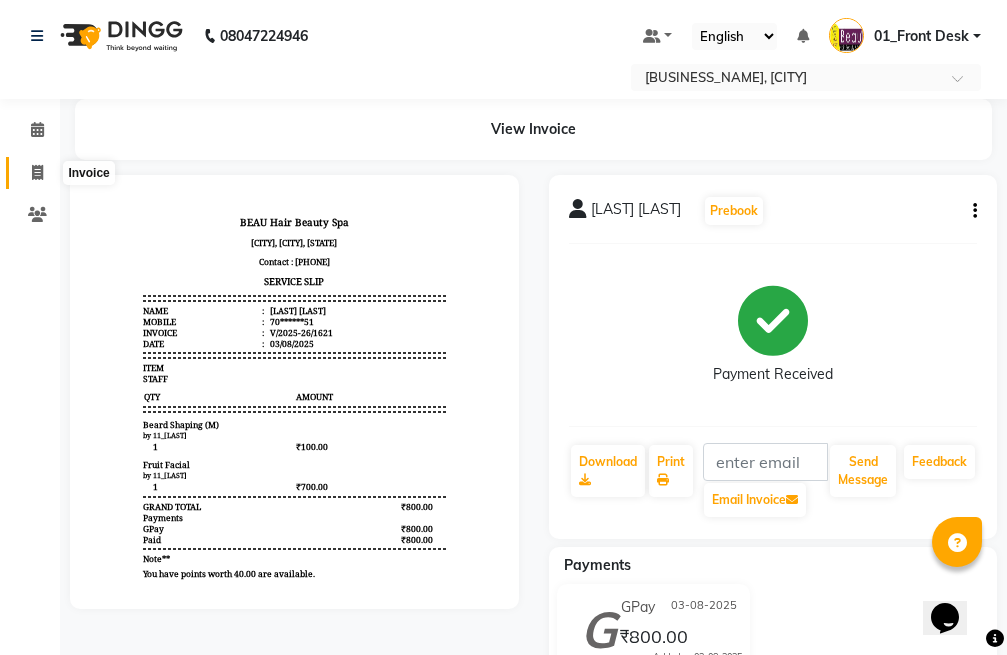 click 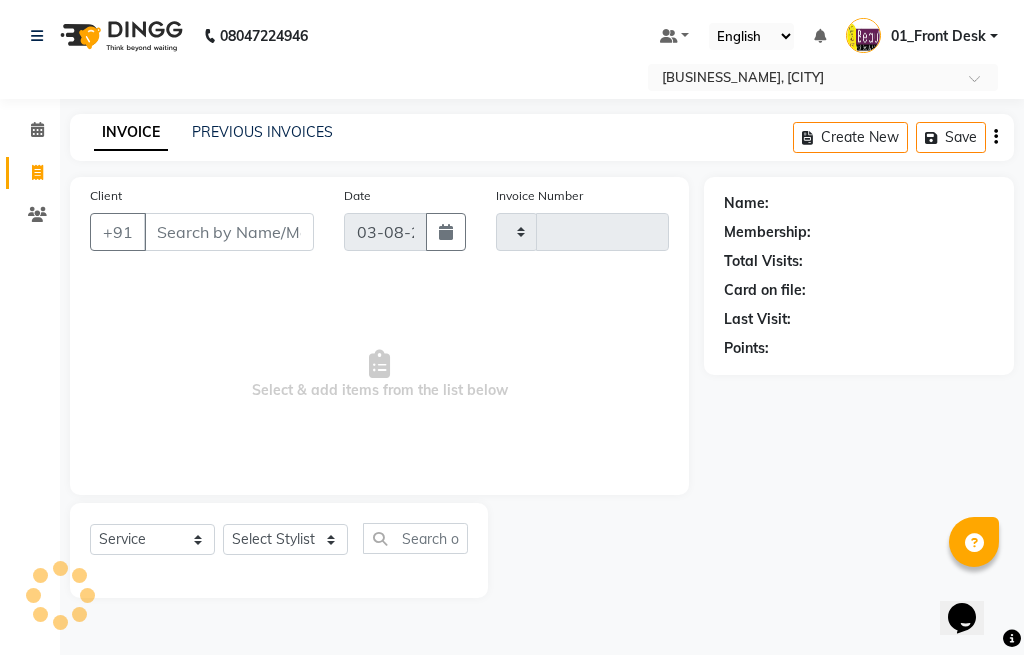 type on "1622" 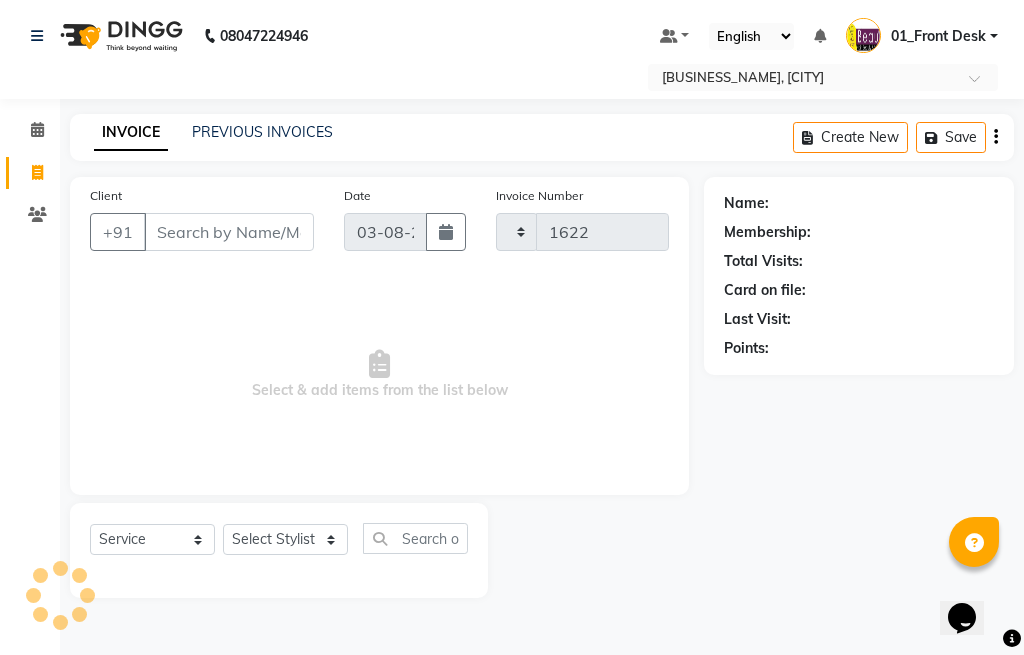select on "3470" 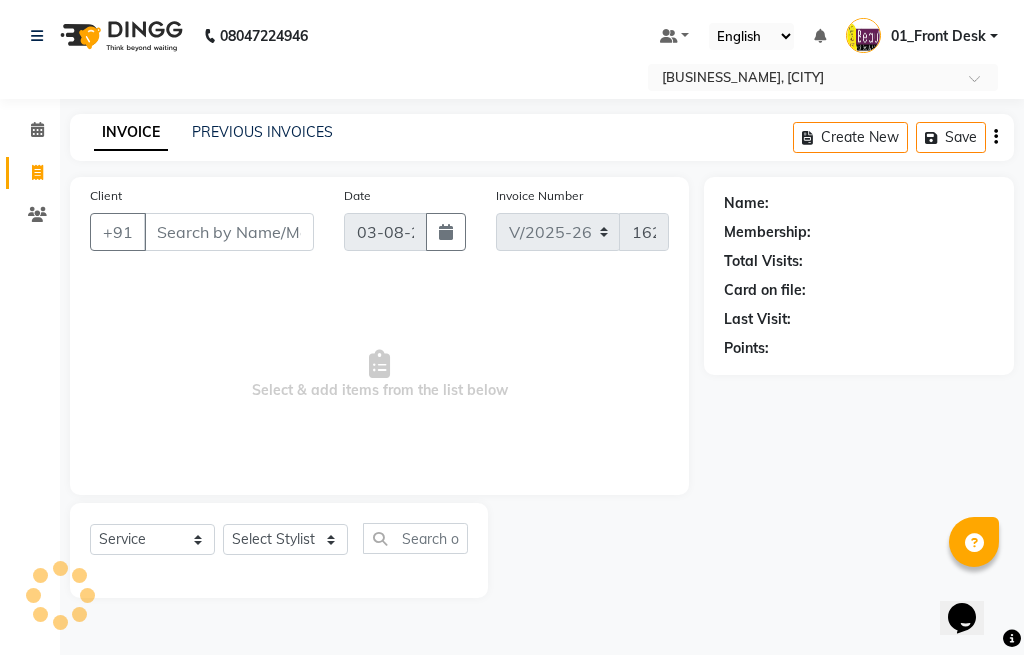 click on "Client" at bounding box center (229, 232) 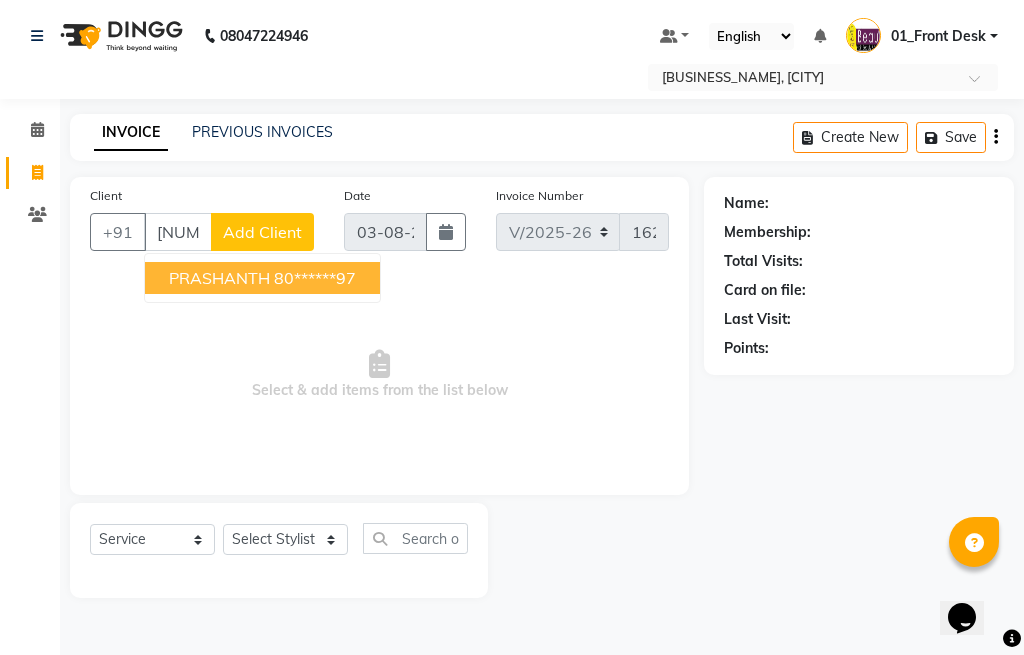 click on "[FIRST] [PHONE]" at bounding box center [262, 278] 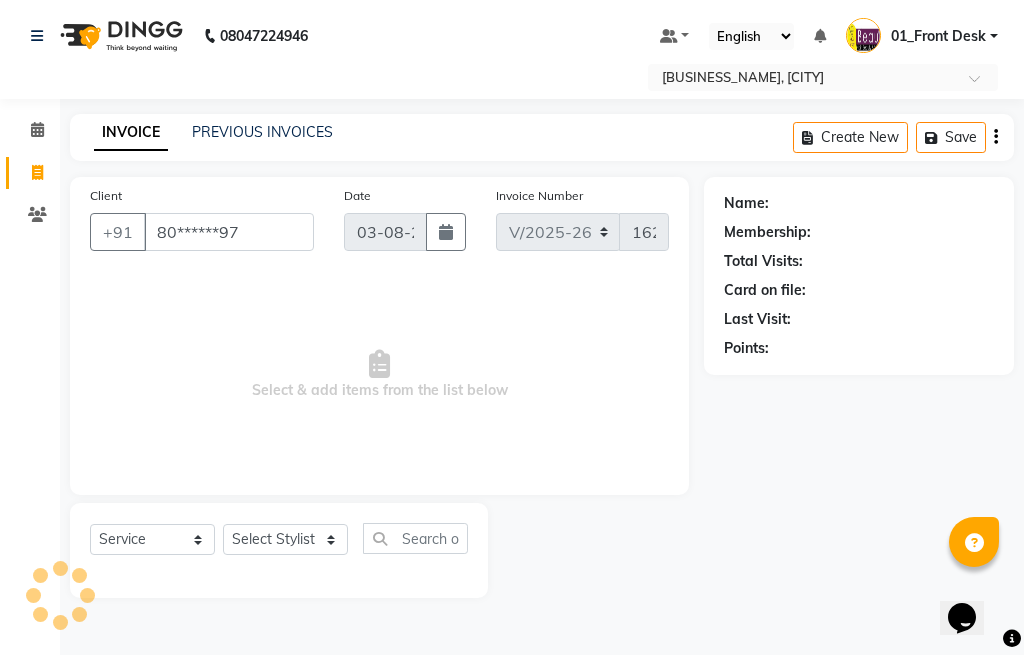 type on "80******97" 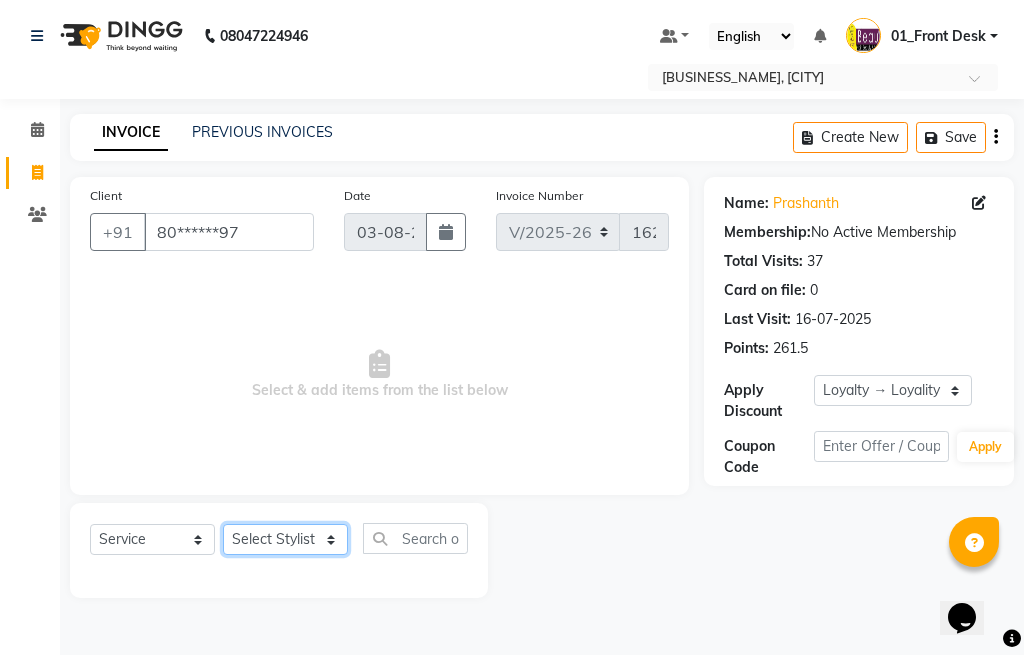 click on "Select Stylist [NUMBER]_[FIRST] [NUMBER]_[FIRST] [NUMBER]_[FIRST] [NUMBER]_[FIRST] [NUMBER]_[FIRST] [NUMBER]_[FIRST] [NUMBER]_[FIRST]" 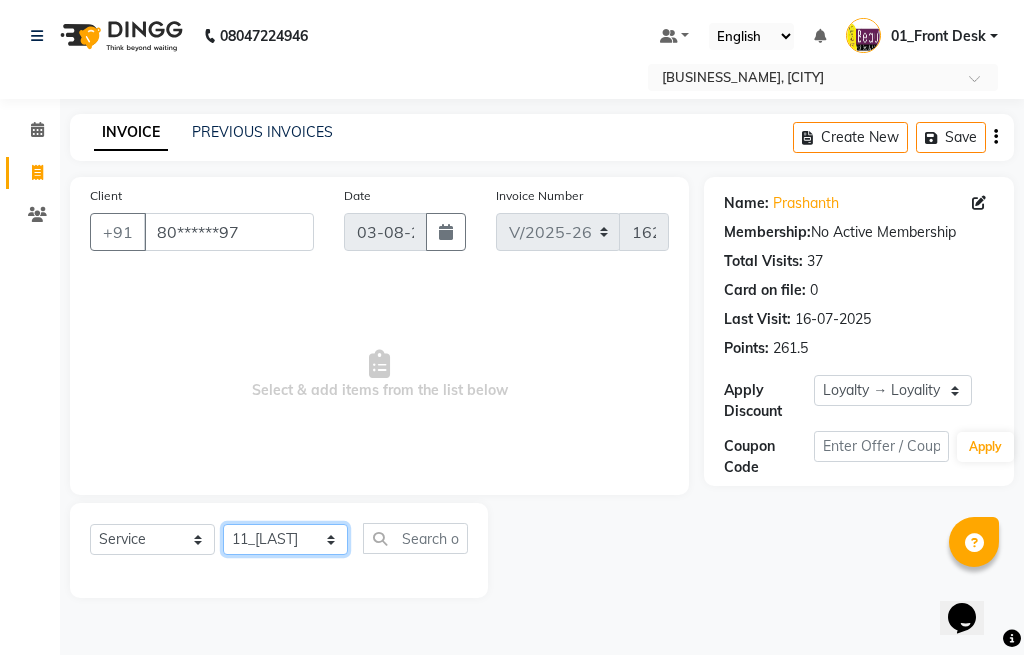 click on "Select Stylist [NUMBER]_[FIRST] [NUMBER]_[FIRST] [NUMBER]_[FIRST] [NUMBER]_[FIRST] [NUMBER]_[FIRST] [NUMBER]_[FIRST] [NUMBER]_[FIRST]" 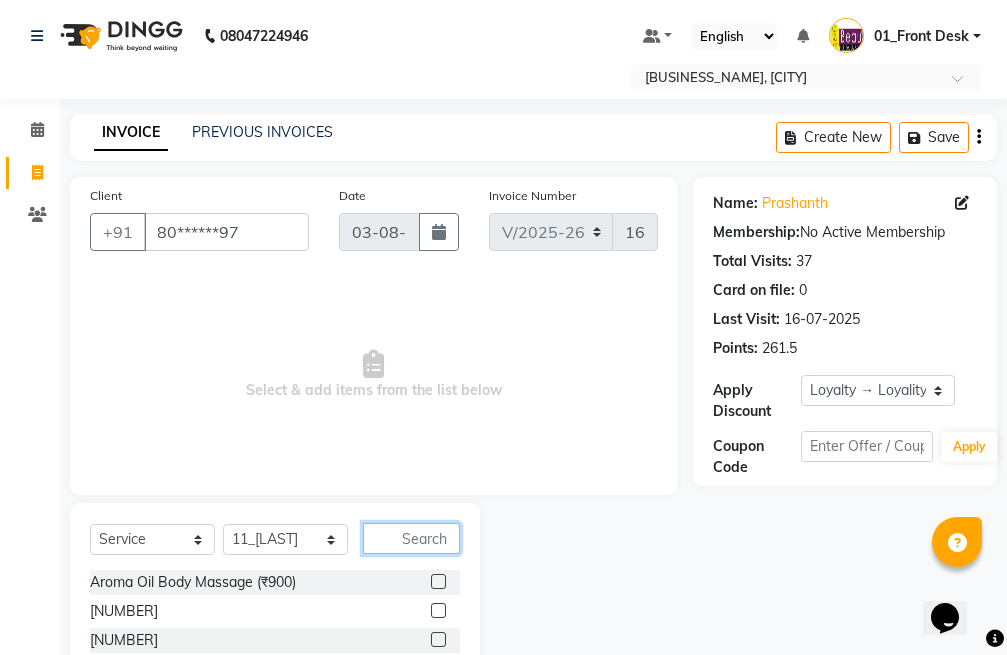 click 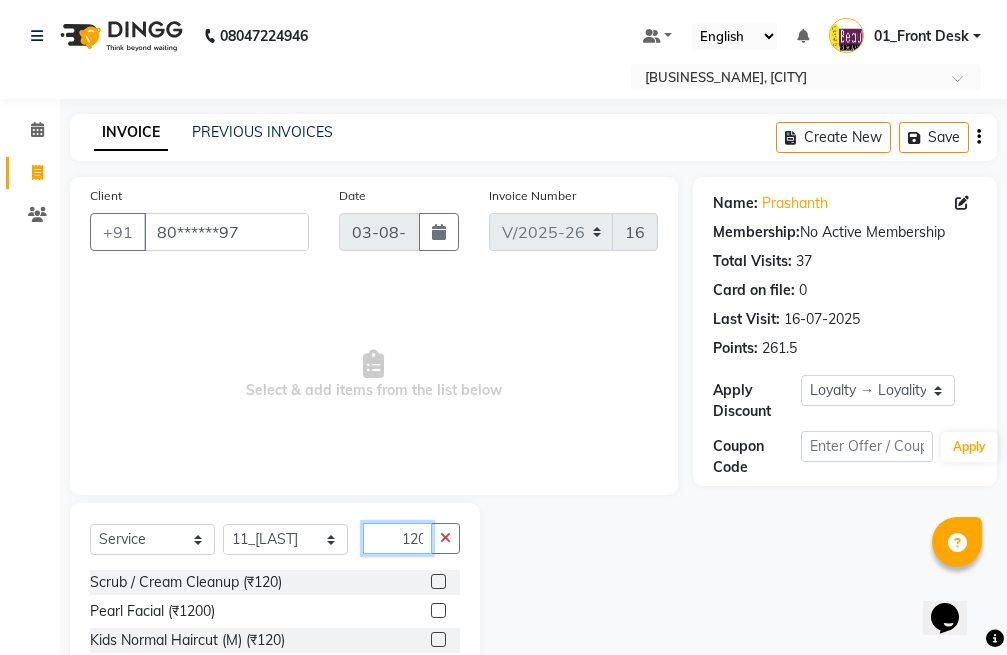 scroll, scrollTop: 0, scrollLeft: 2, axis: horizontal 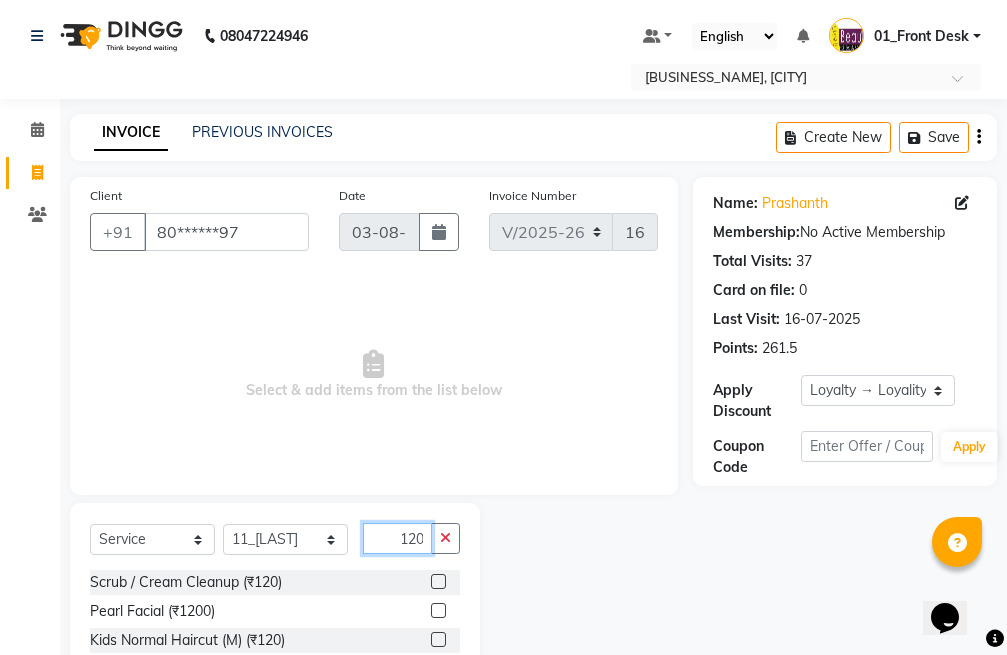 type on "120" 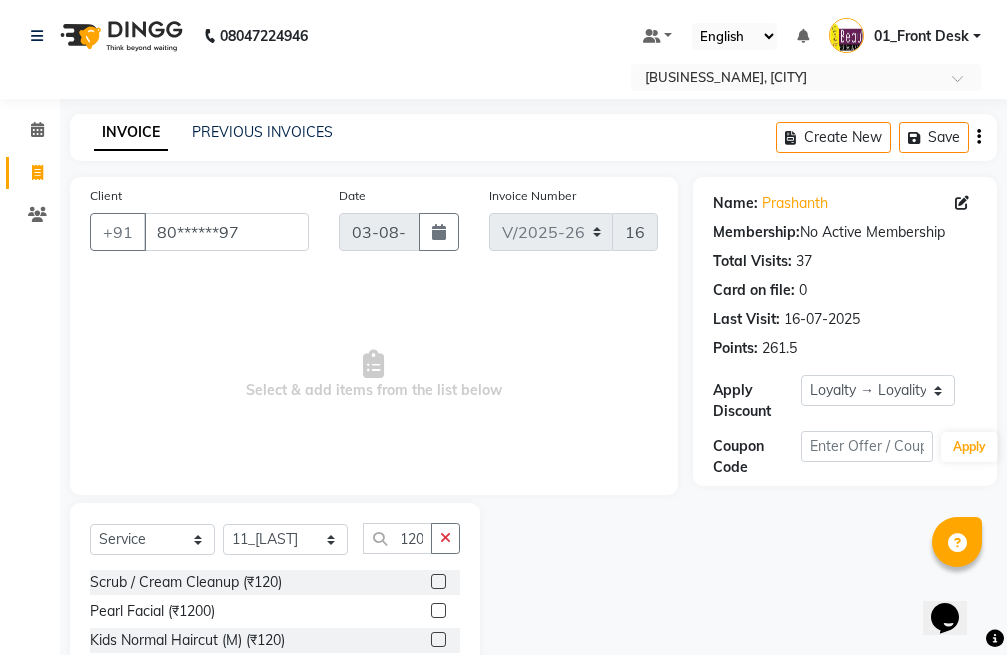 scroll, scrollTop: 0, scrollLeft: 0, axis: both 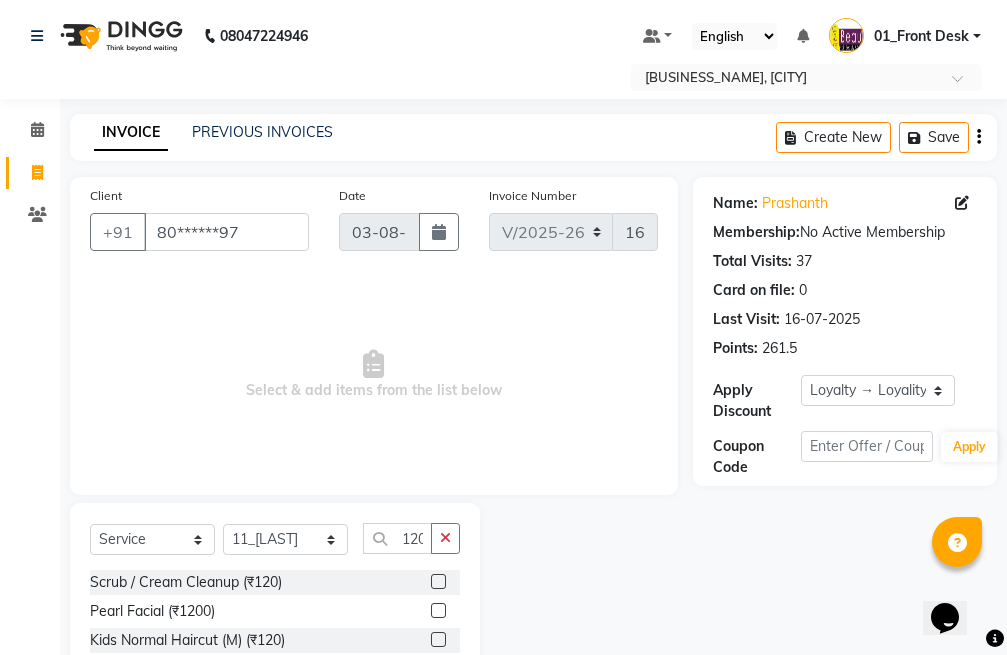 click 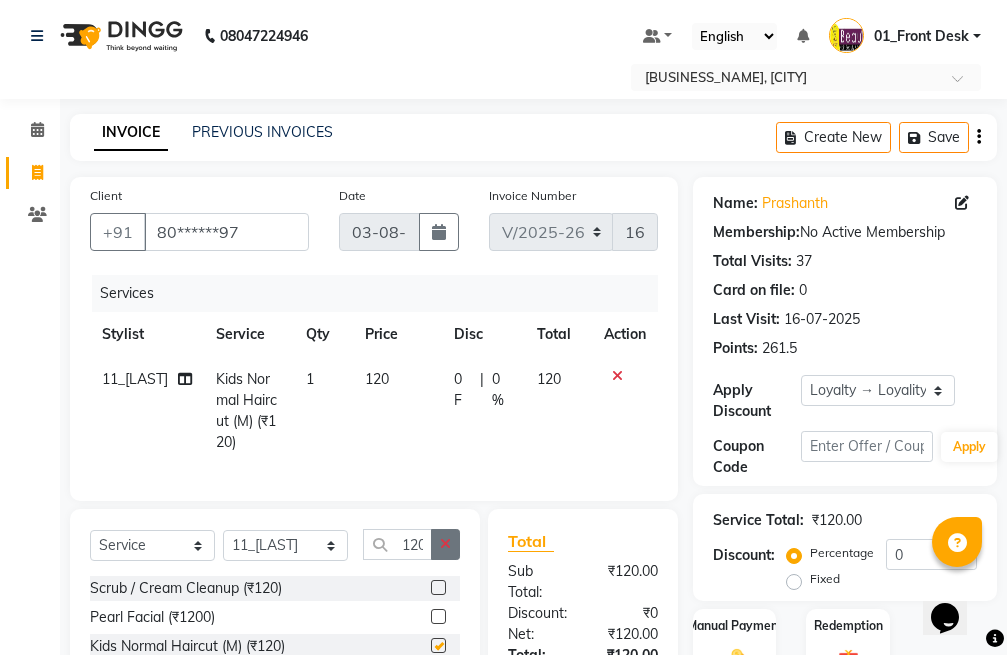 checkbox on "false" 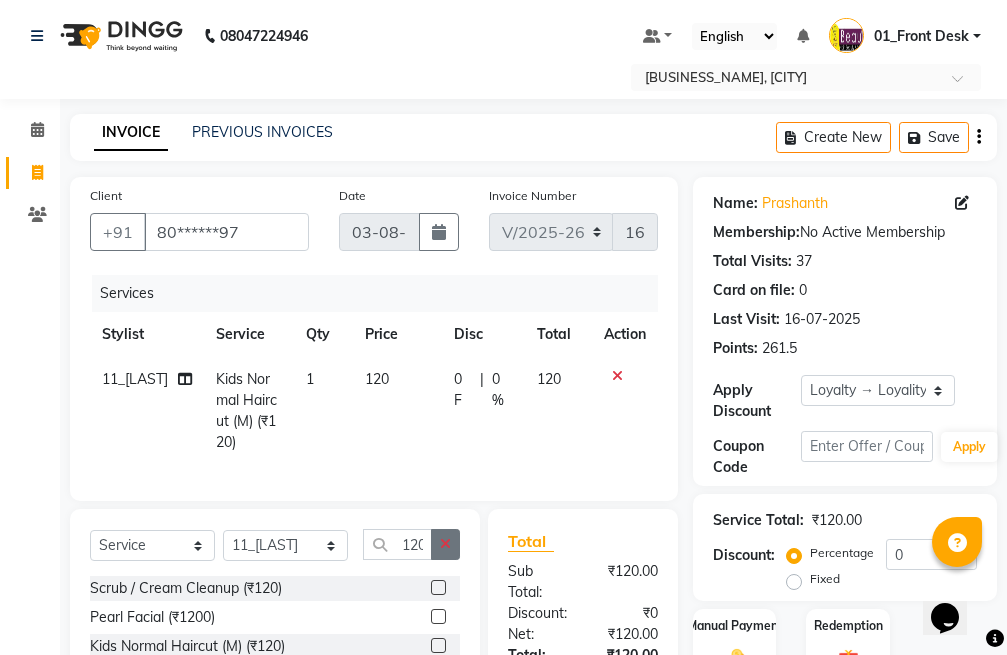 click 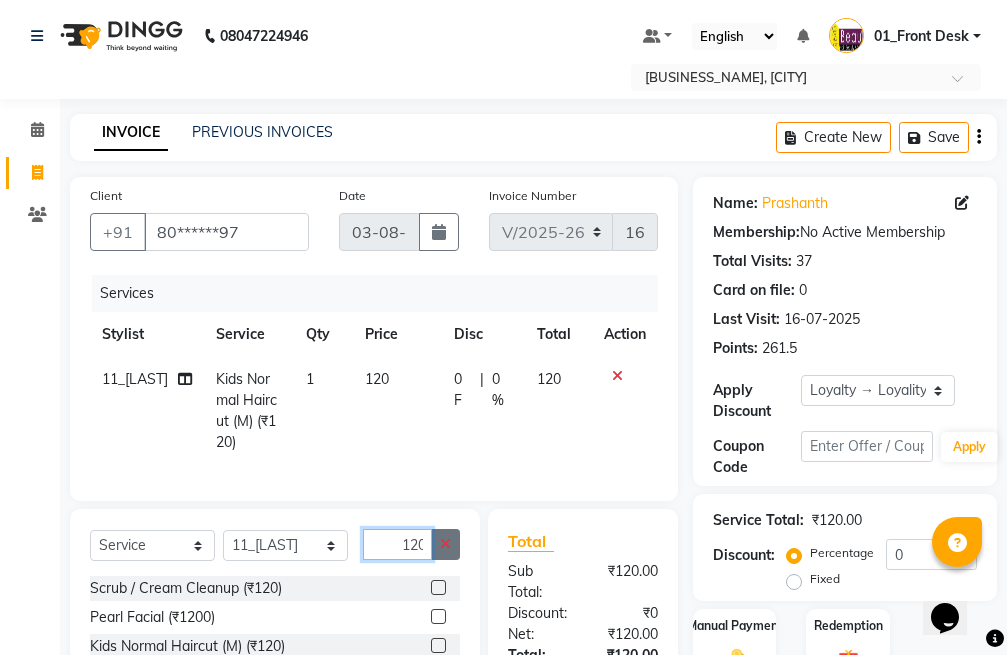 type 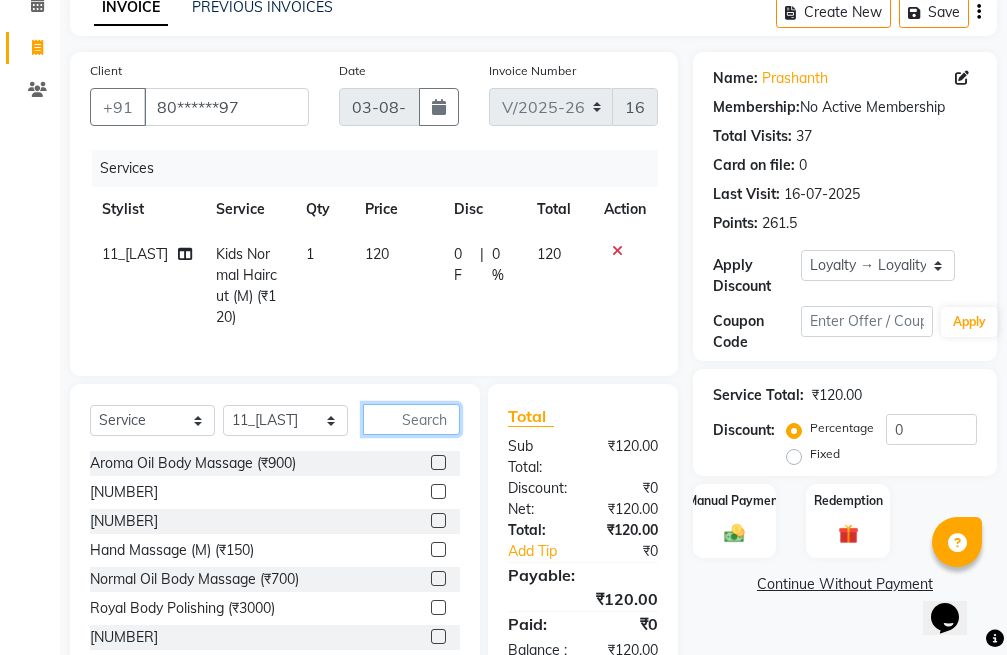 scroll, scrollTop: 219, scrollLeft: 0, axis: vertical 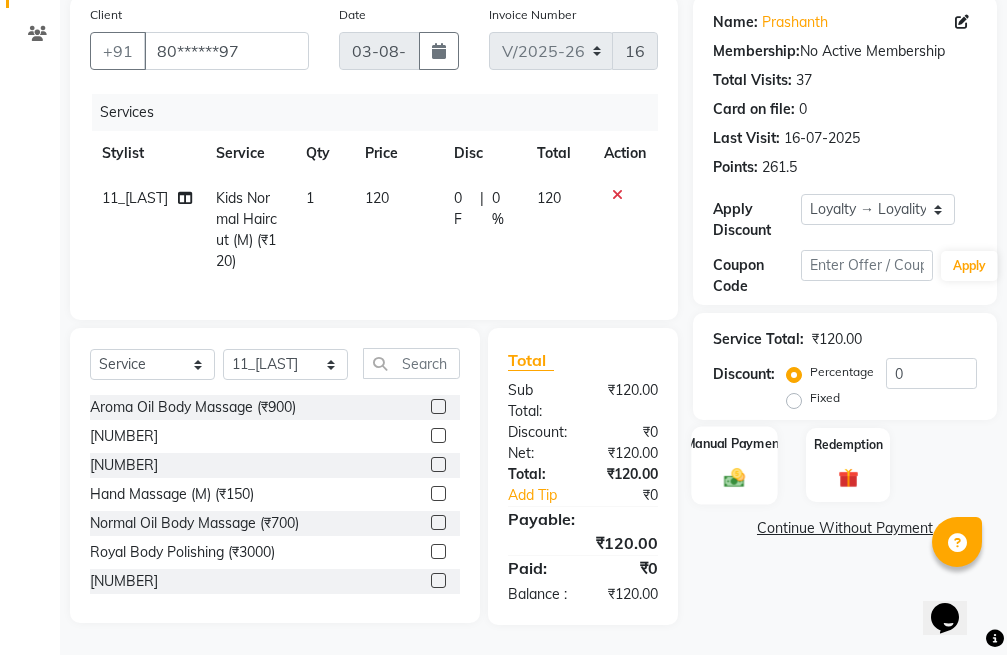click on "Manual Payment" 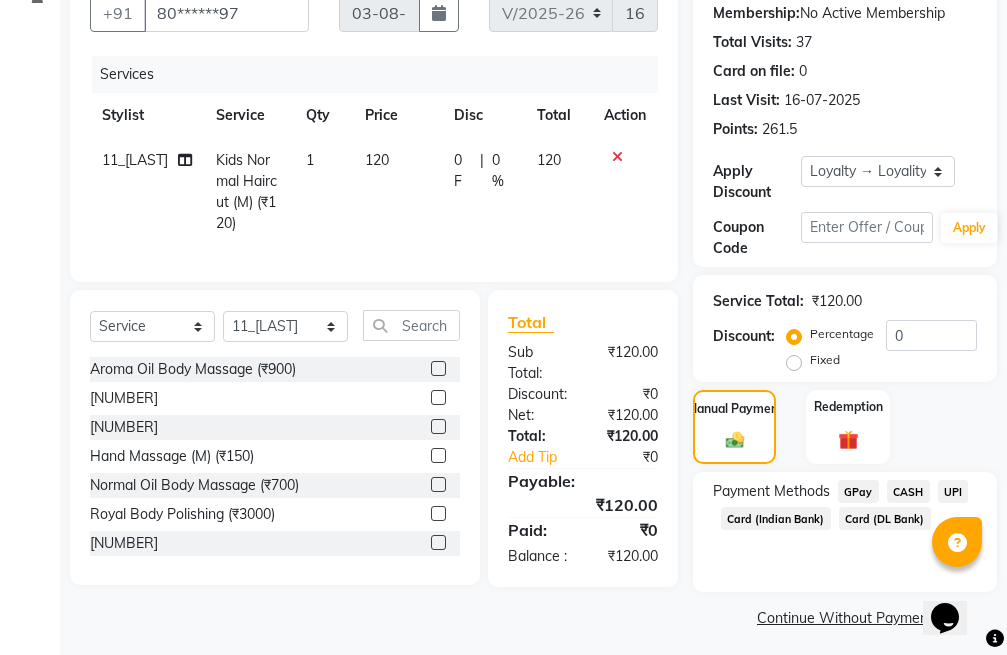 click on "GPay" 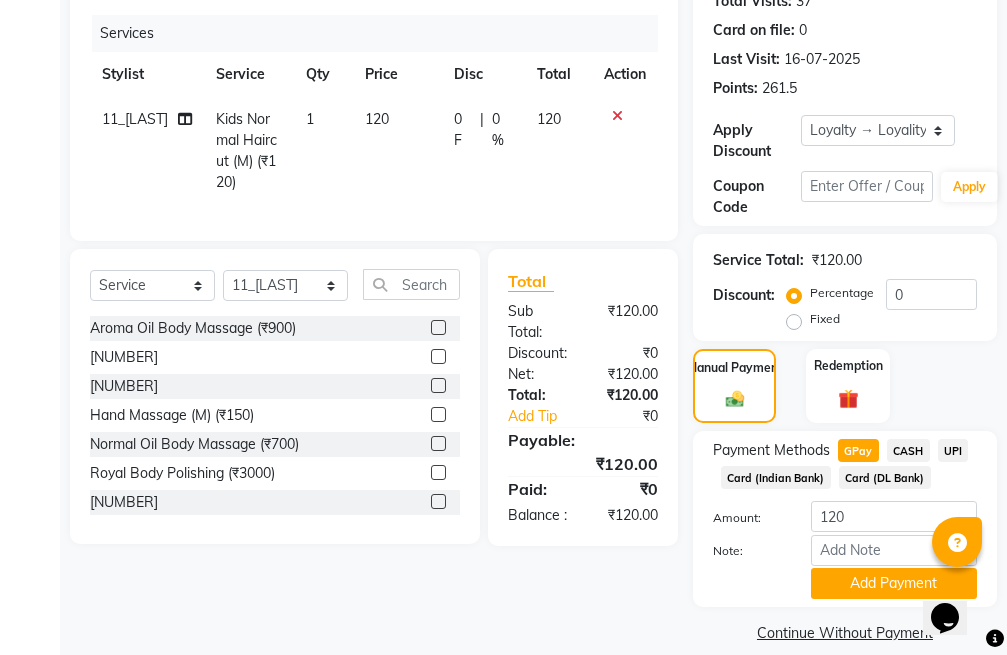 scroll, scrollTop: 283, scrollLeft: 0, axis: vertical 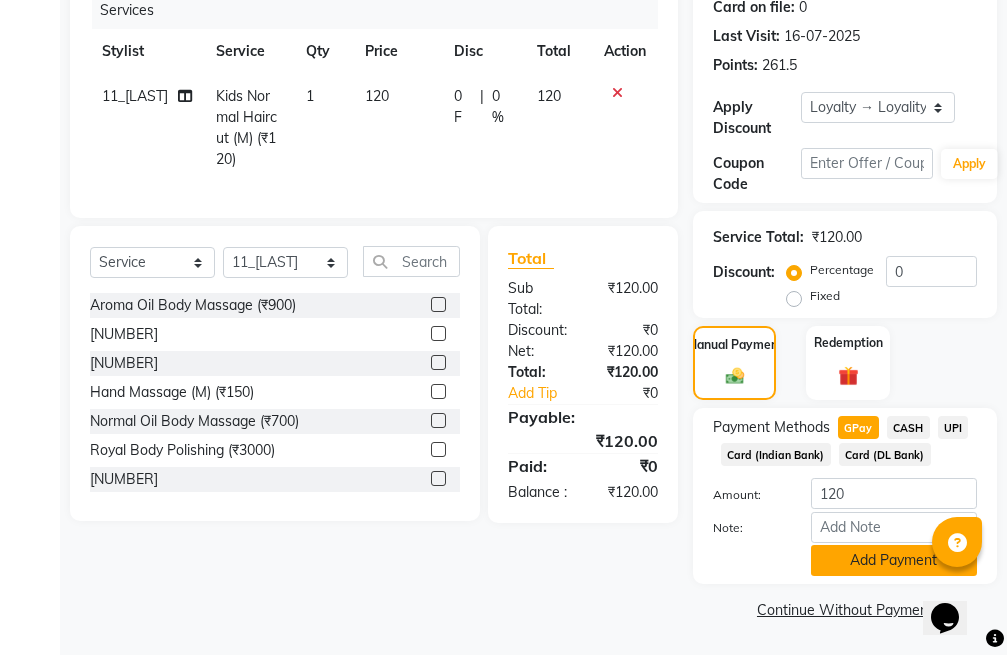 click on "Add Payment" 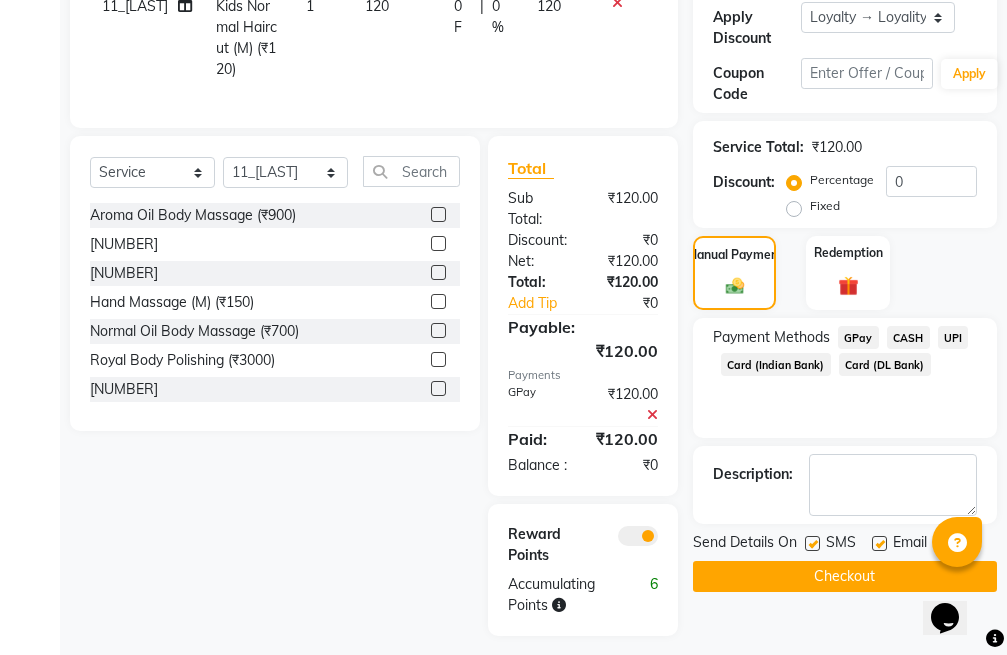 scroll, scrollTop: 422, scrollLeft: 0, axis: vertical 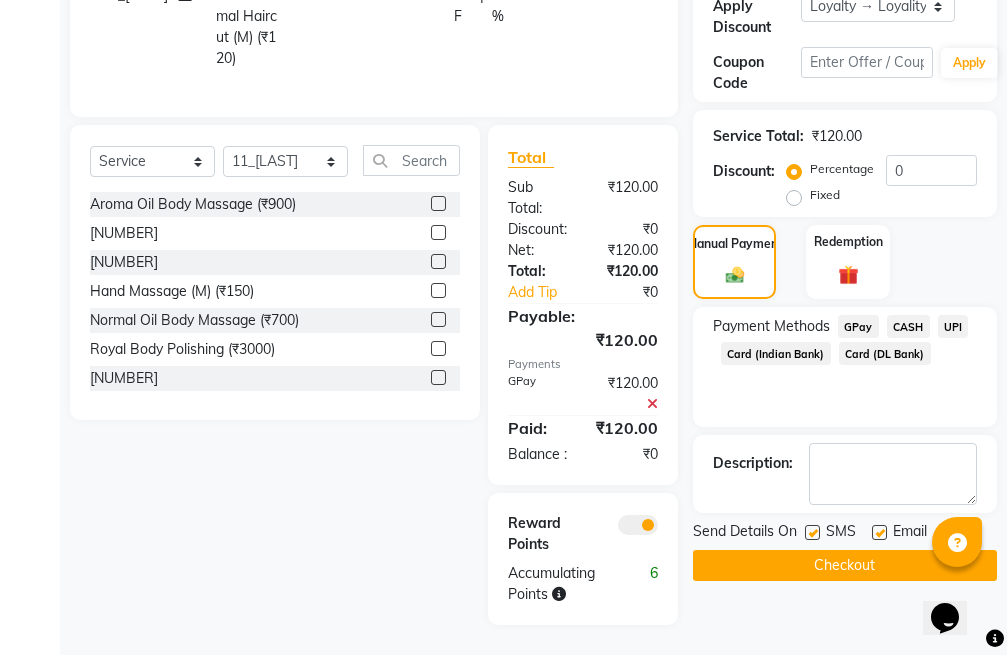 click on "Checkout" 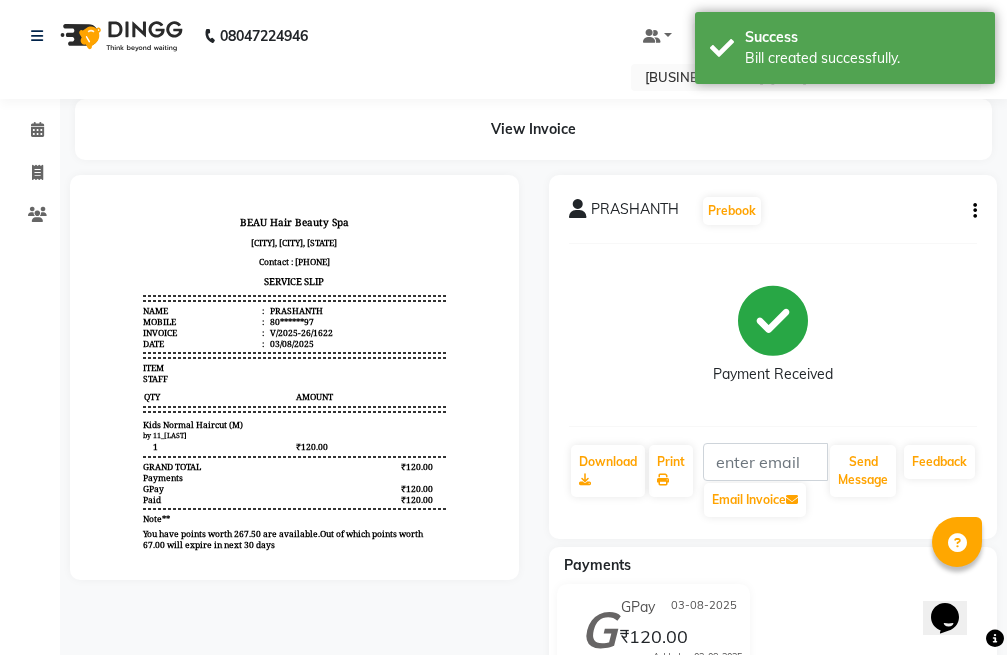 scroll, scrollTop: 0, scrollLeft: 0, axis: both 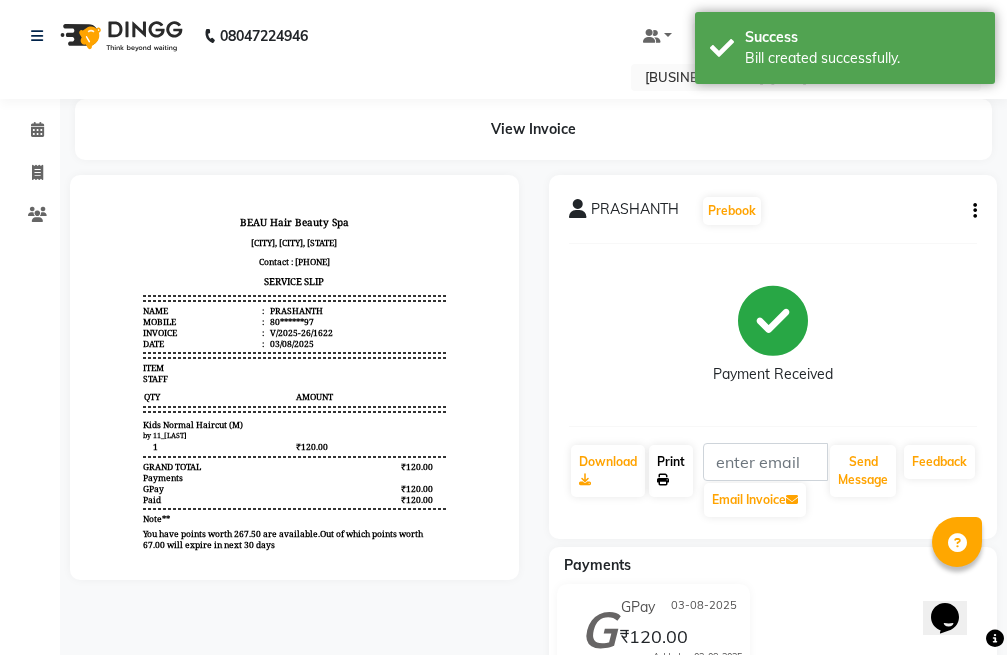 click on "Print" 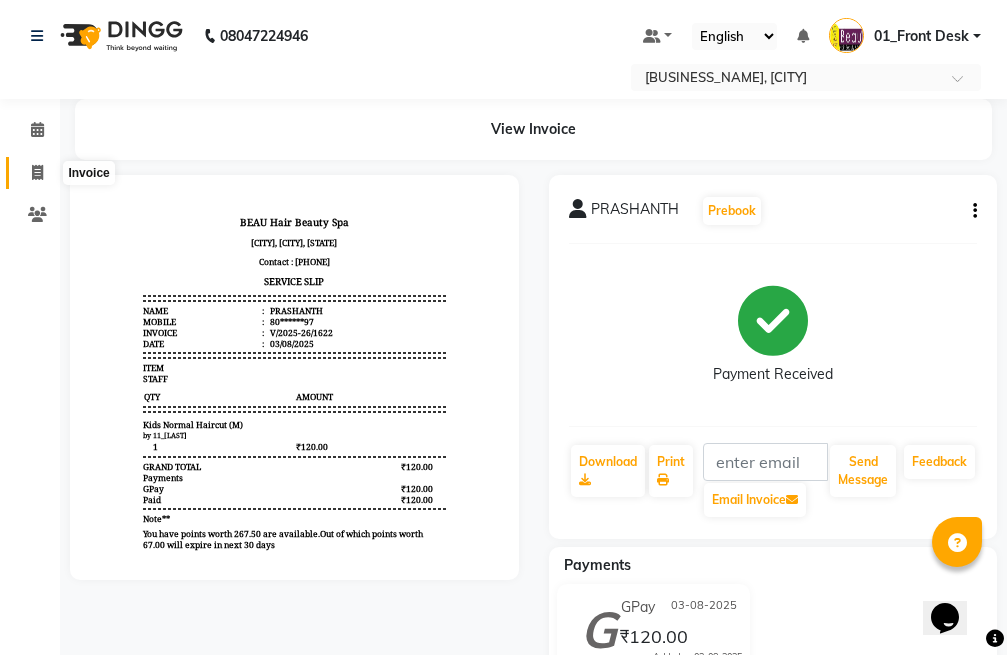 click 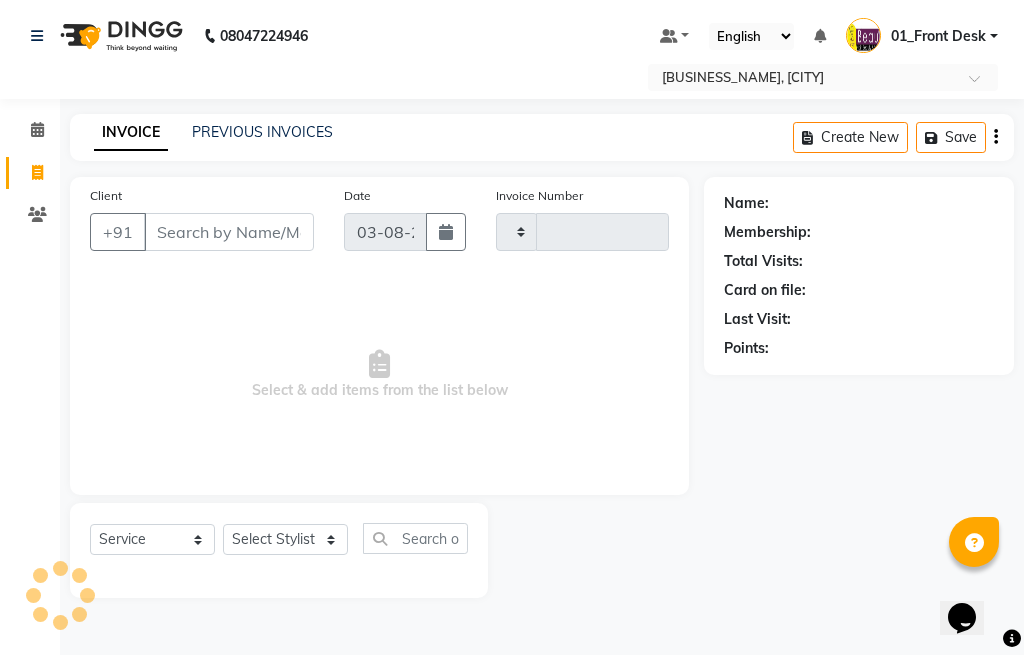 type on "1623" 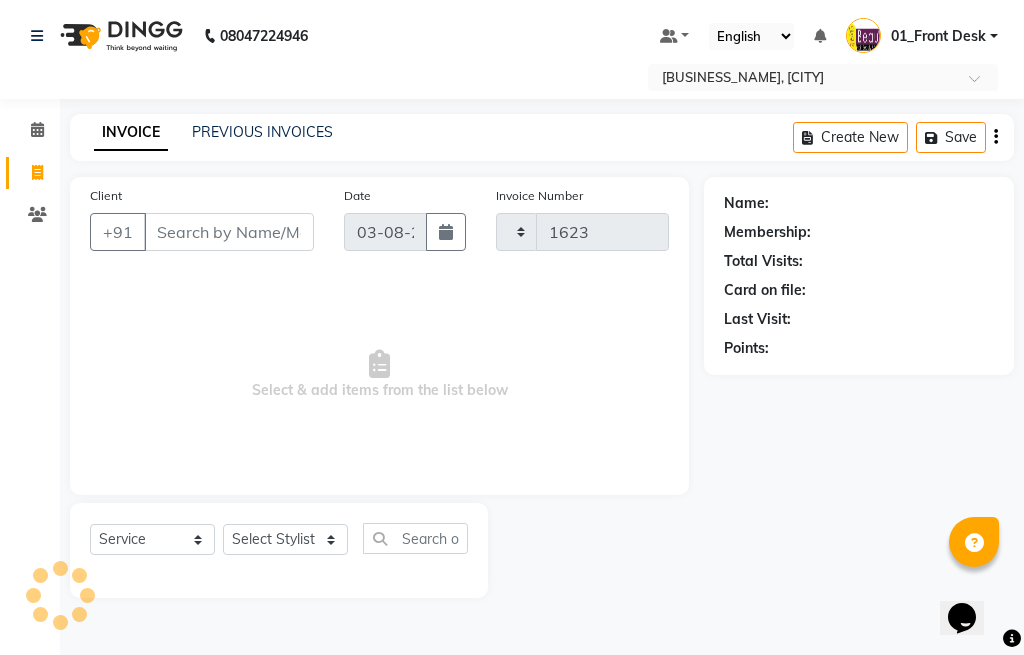 select on "3470" 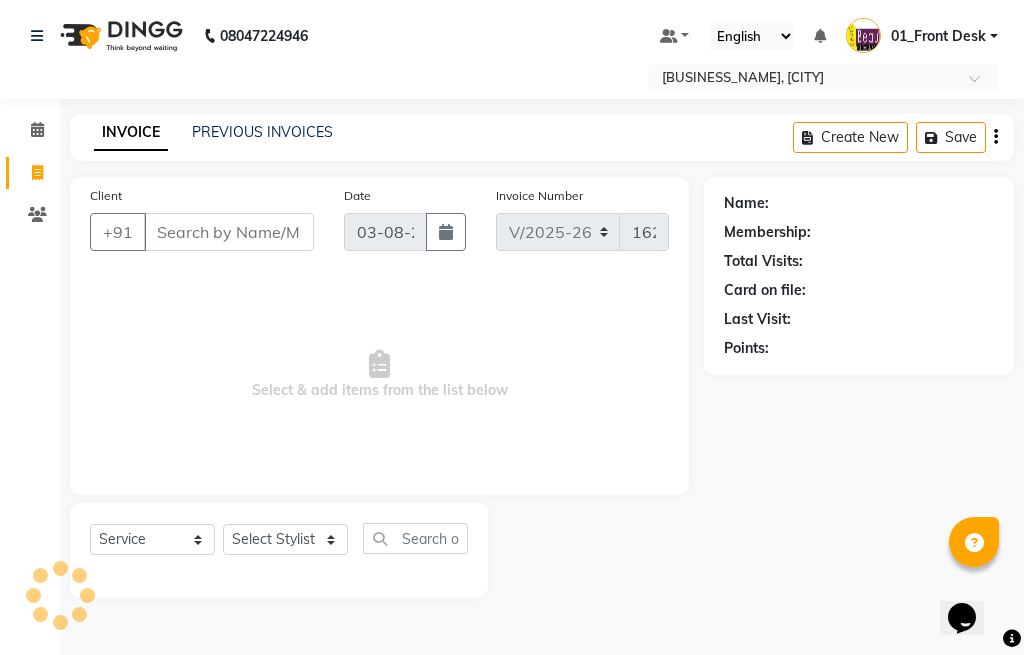click on "Client" at bounding box center (229, 232) 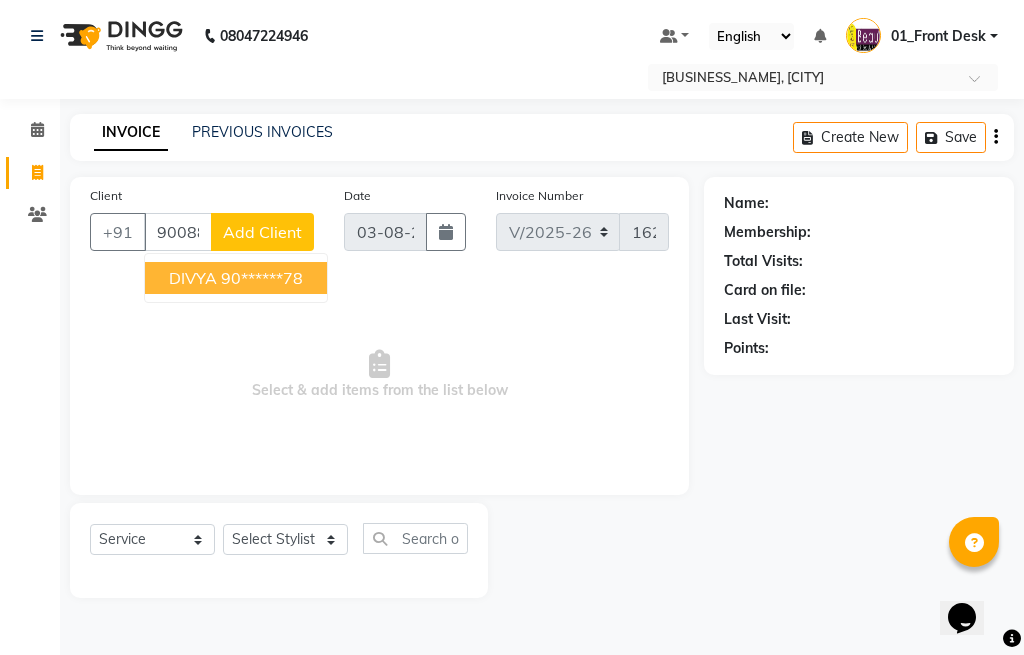 click on "[FIRST] [PHONE]" at bounding box center [236, 278] 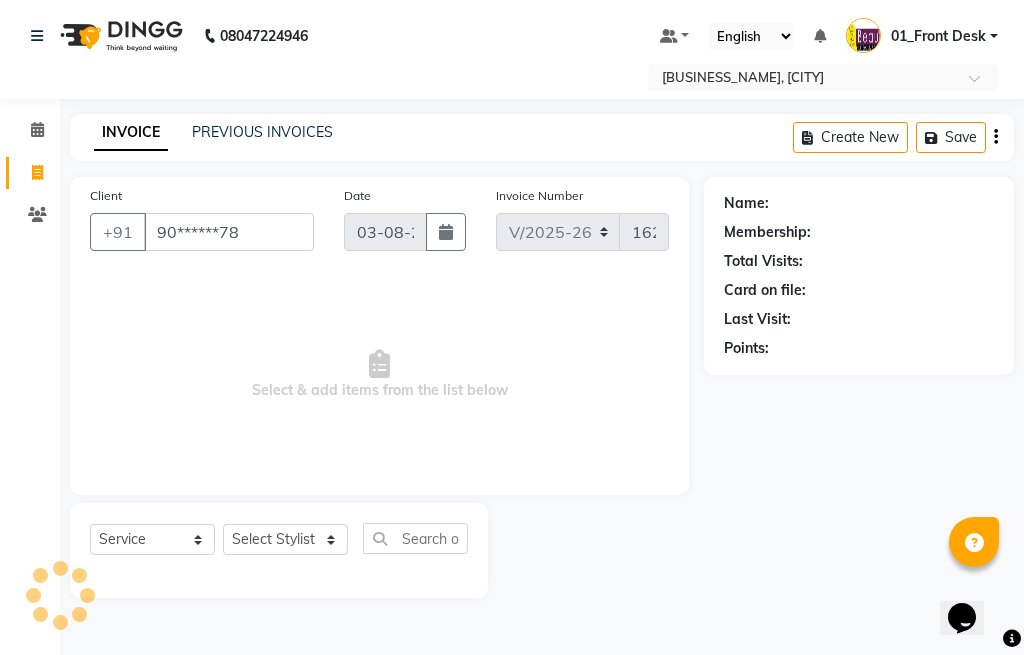 type on "90******78" 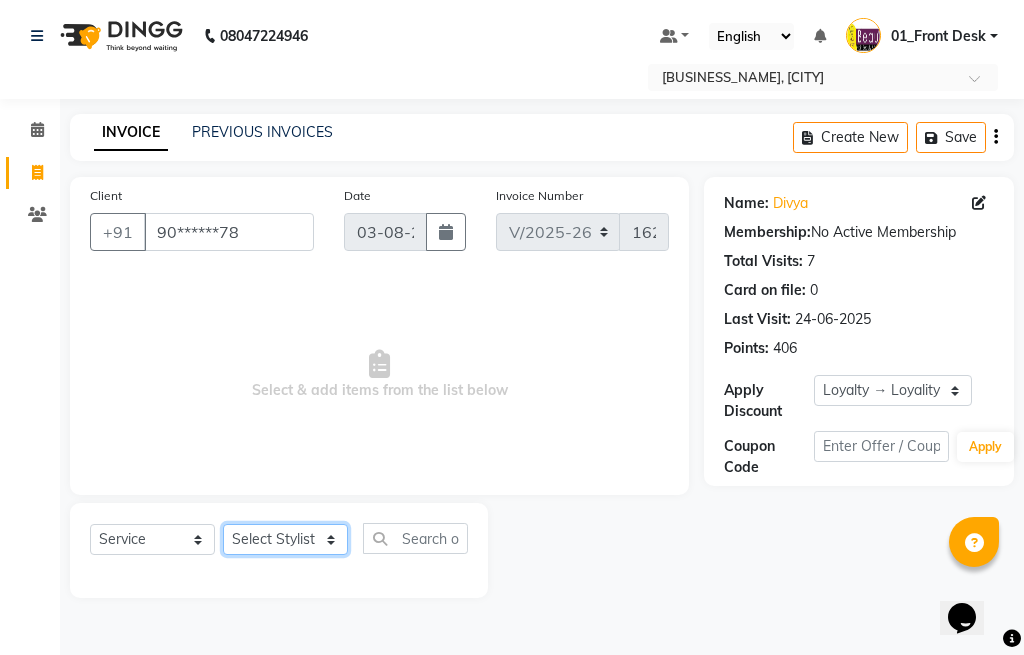 click on "Select Stylist [NUMBER]_[FIRST] [NUMBER]_[FIRST] [NUMBER]_[FIRST] [NUMBER]_[FIRST] [NUMBER]_[FIRST] [NUMBER]_[FIRST] [NUMBER]_[FIRST]" 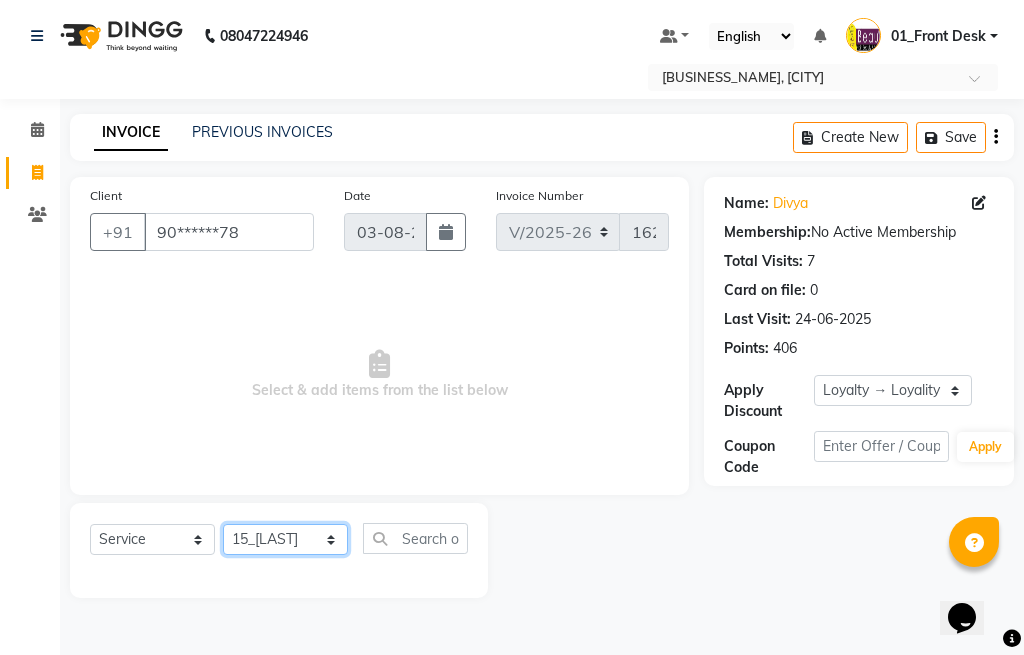 click on "Select Stylist [NUMBER]_[FIRST] [NUMBER]_[FIRST] [NUMBER]_[FIRST] [NUMBER]_[FIRST] [NUMBER]_[FIRST] [NUMBER]_[FIRST] [NUMBER]_[FIRST]" 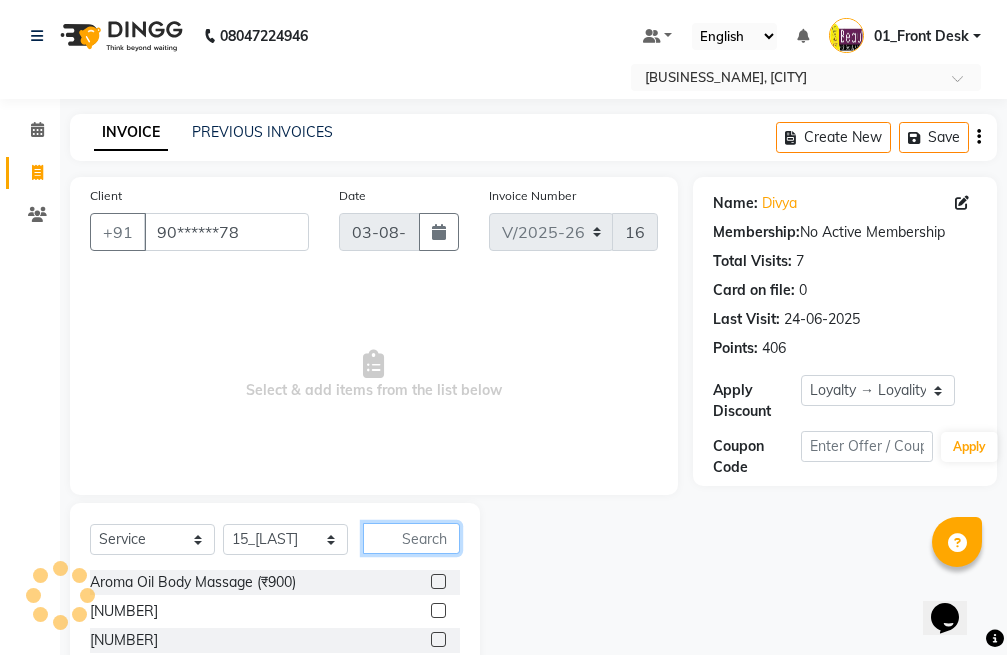 click 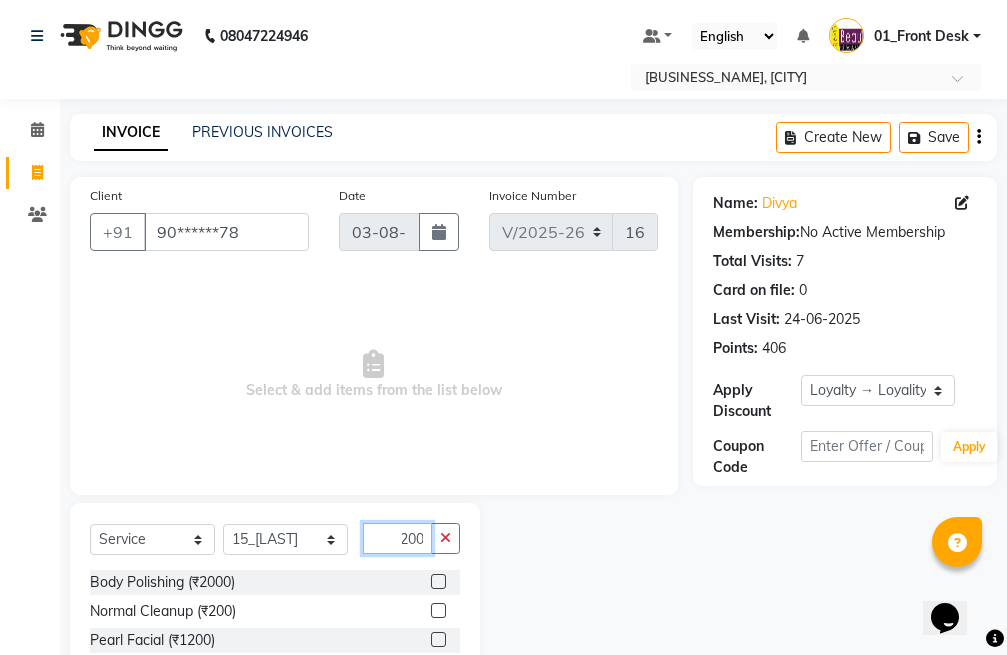 scroll, scrollTop: 0, scrollLeft: 10, axis: horizontal 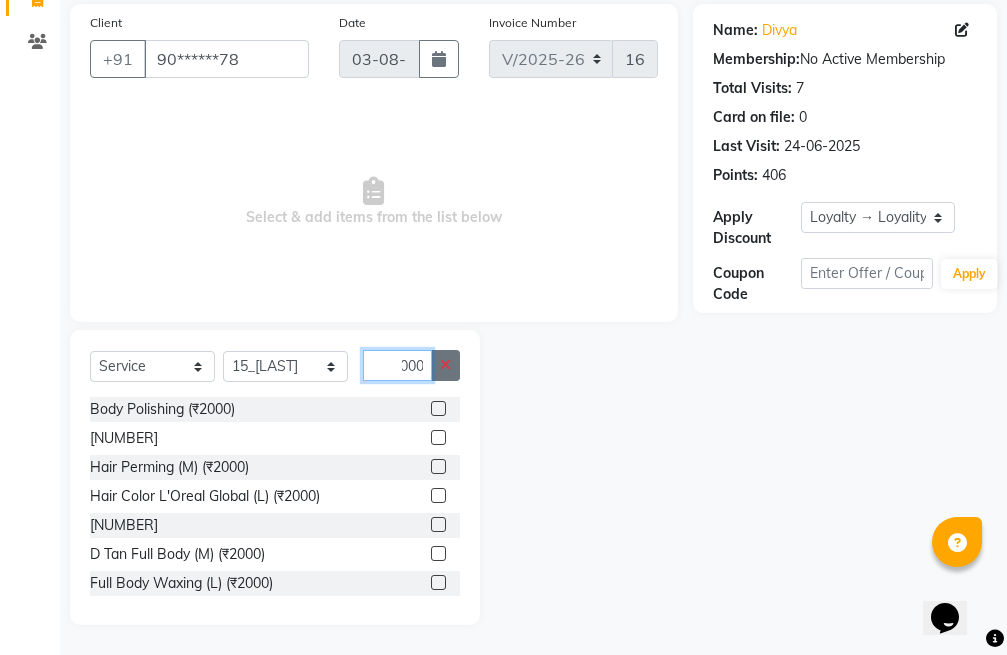 type on "2000" 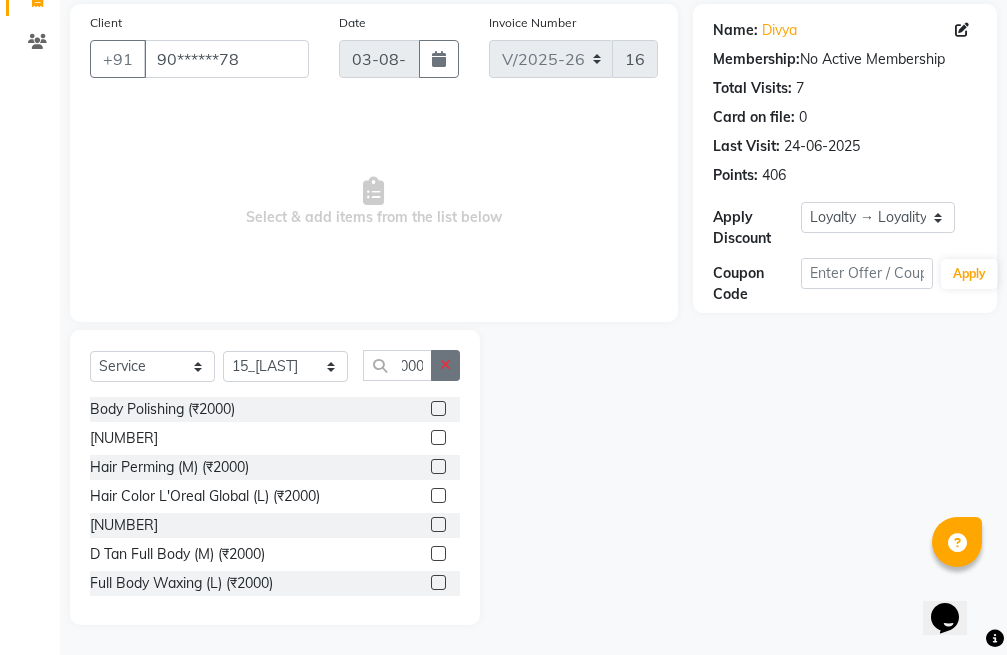 click 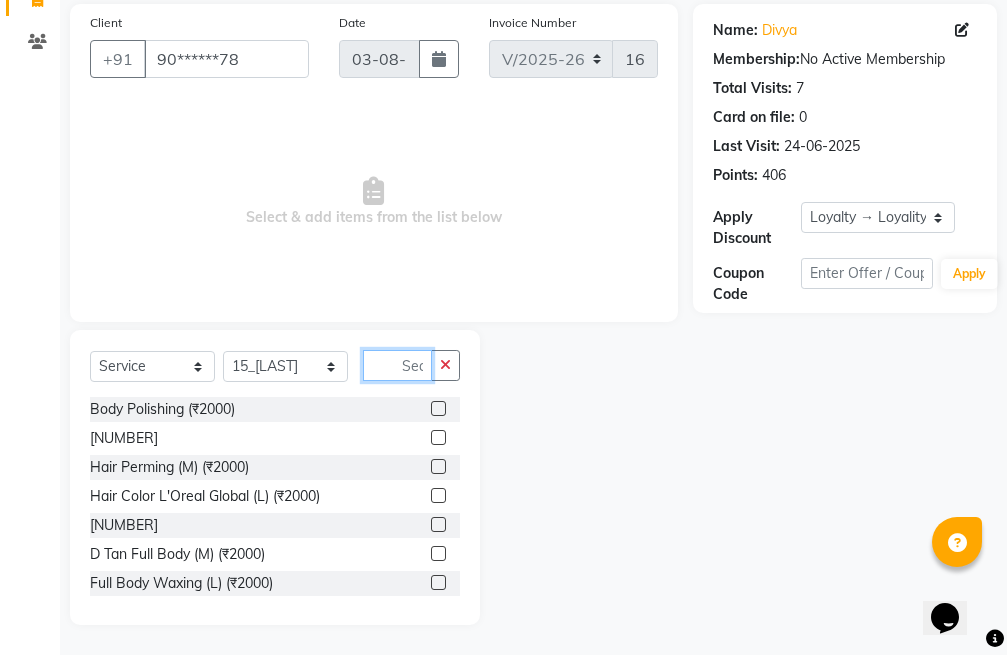 scroll, scrollTop: 0, scrollLeft: 0, axis: both 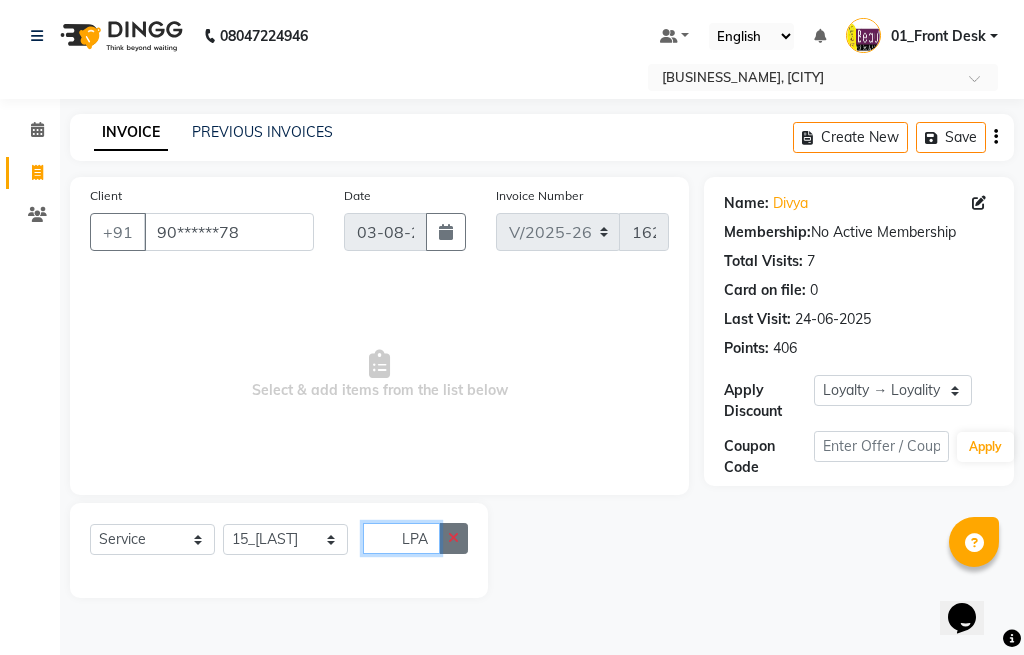 type on "LPA" 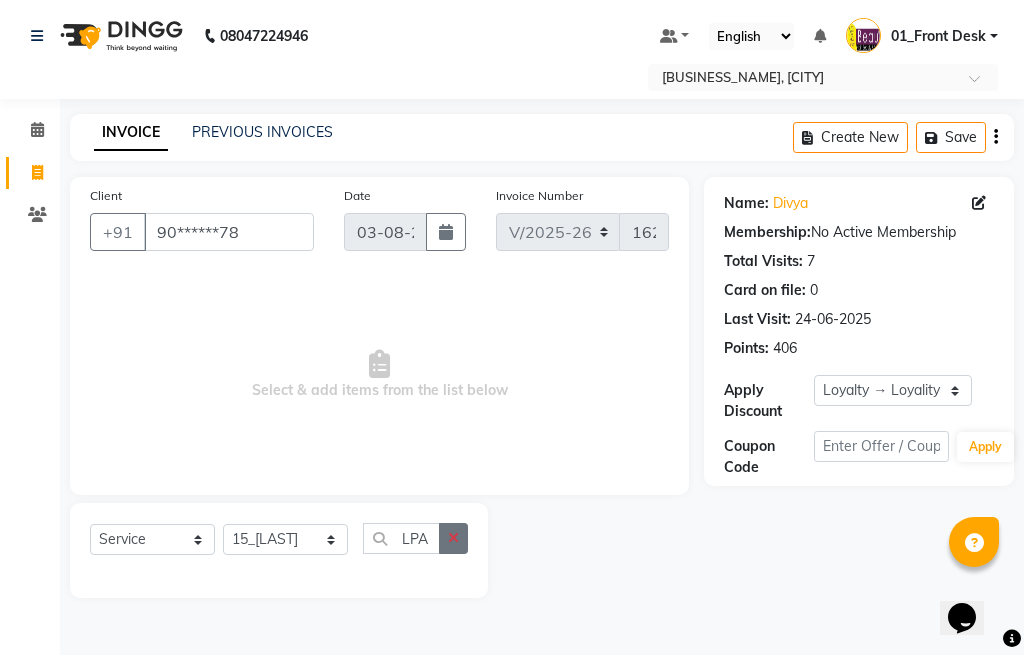 click 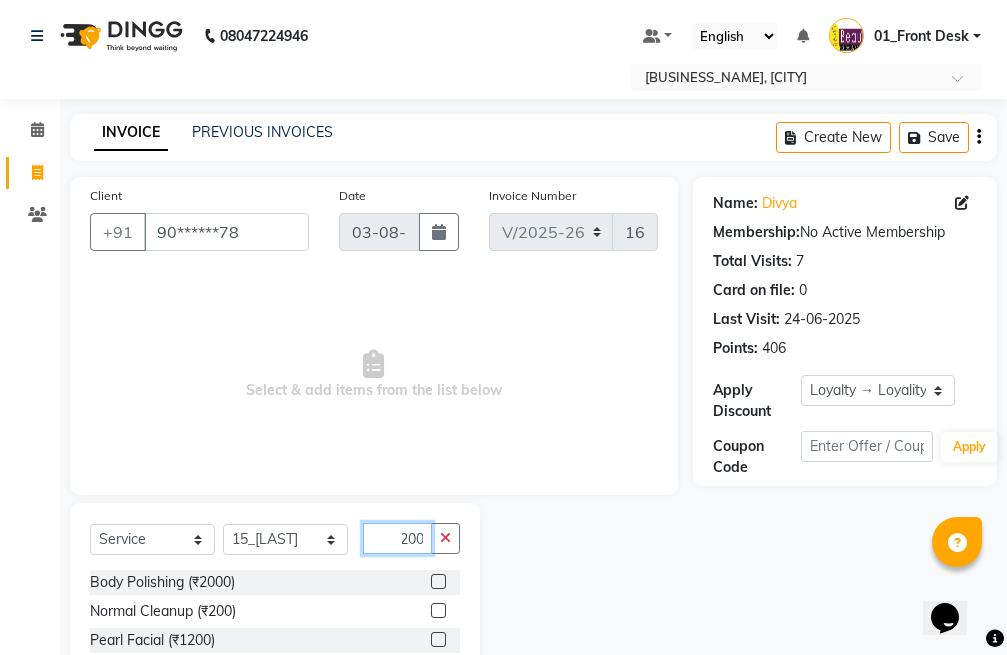 scroll, scrollTop: 0, scrollLeft: 10, axis: horizontal 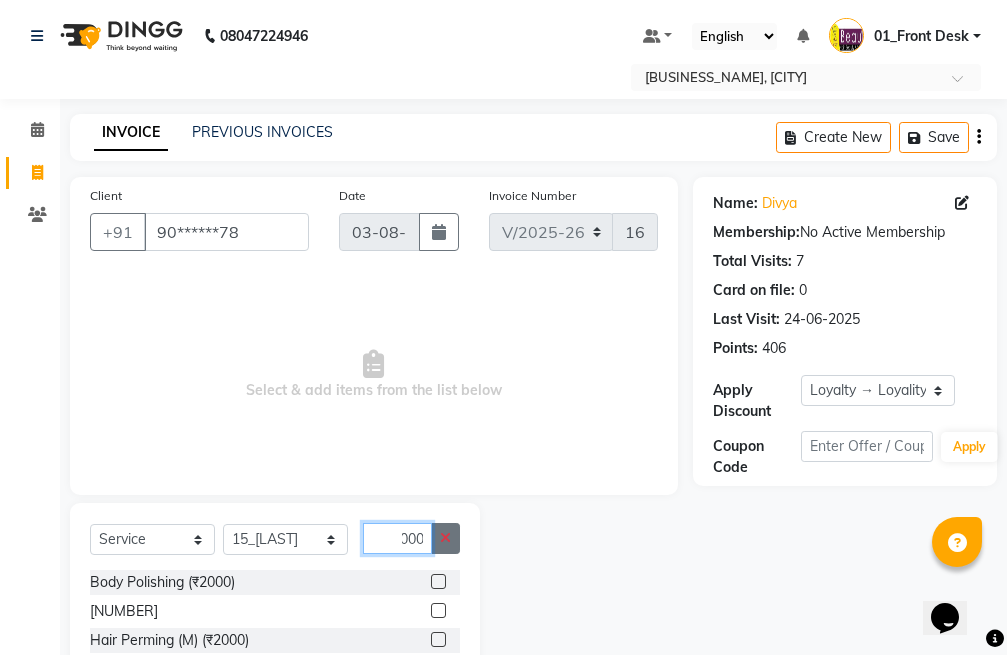 type on "2000" 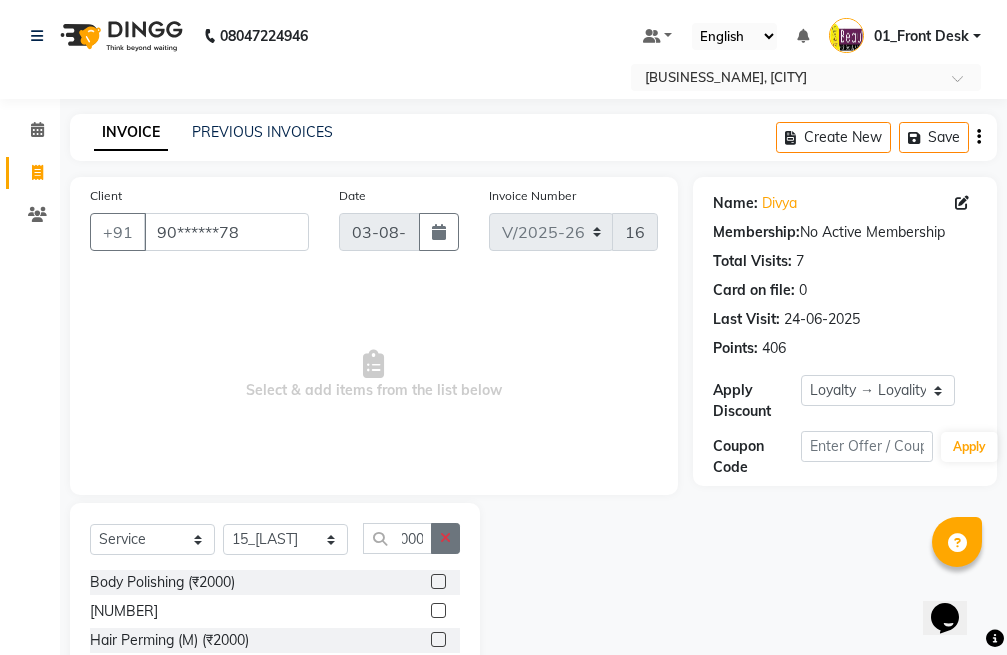 scroll, scrollTop: 0, scrollLeft: 0, axis: both 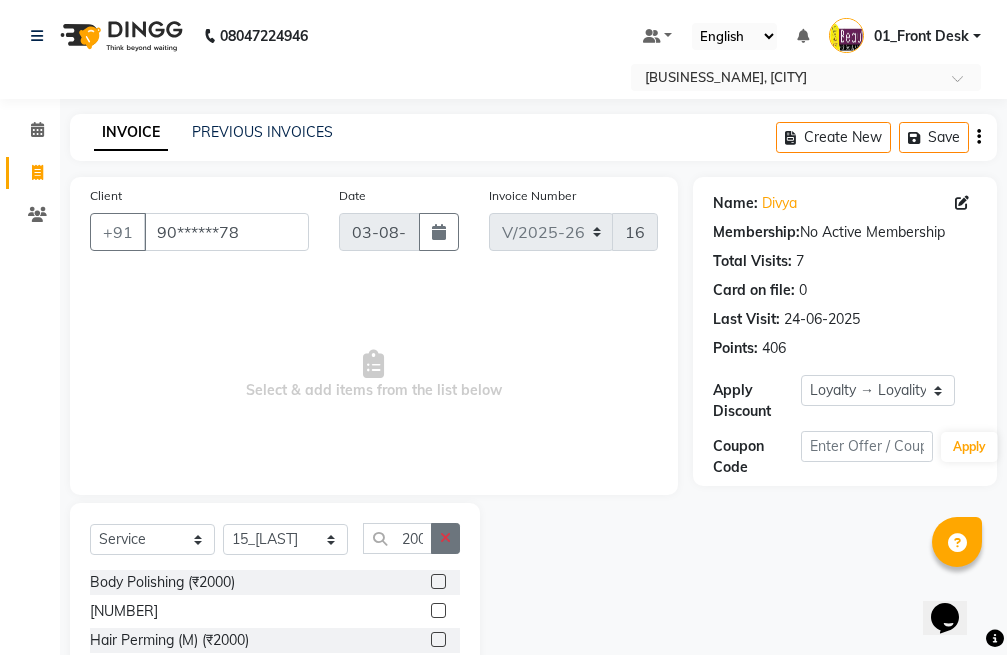 click 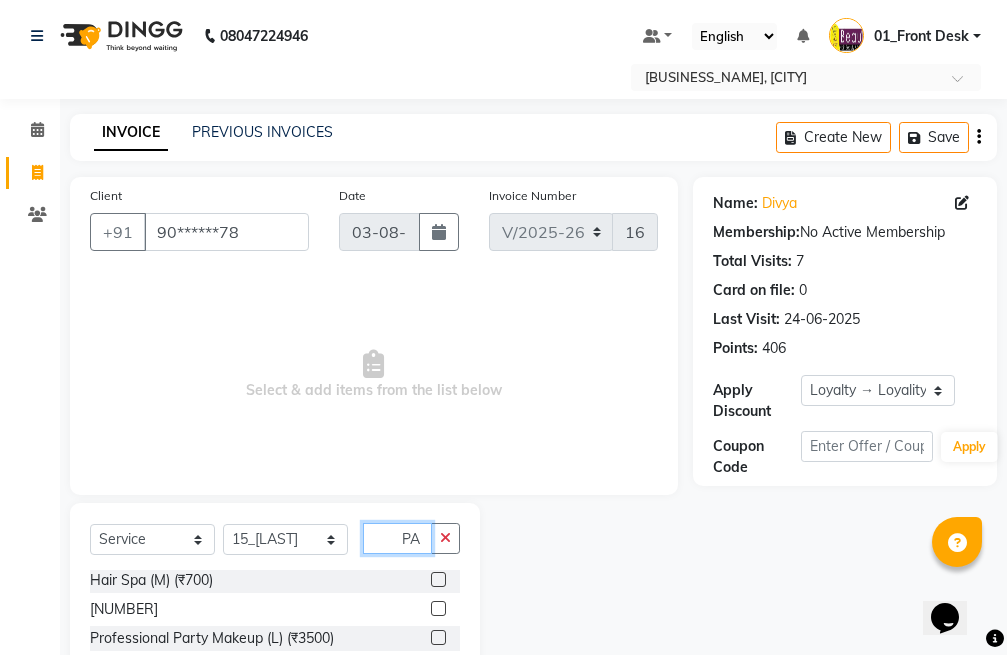scroll, scrollTop: 119, scrollLeft: 0, axis: vertical 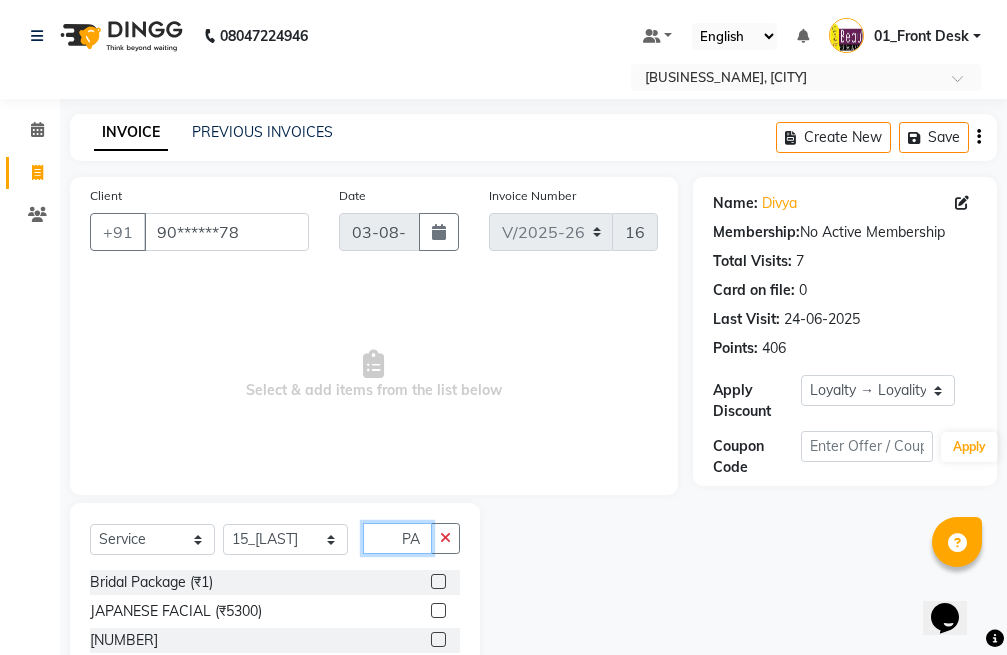type on "PA" 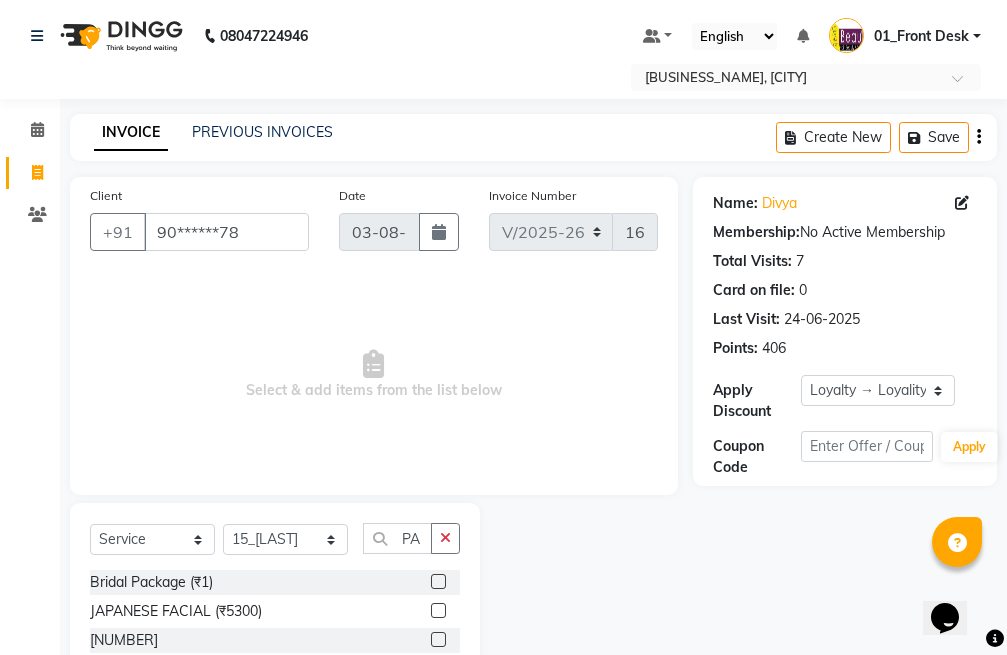 click 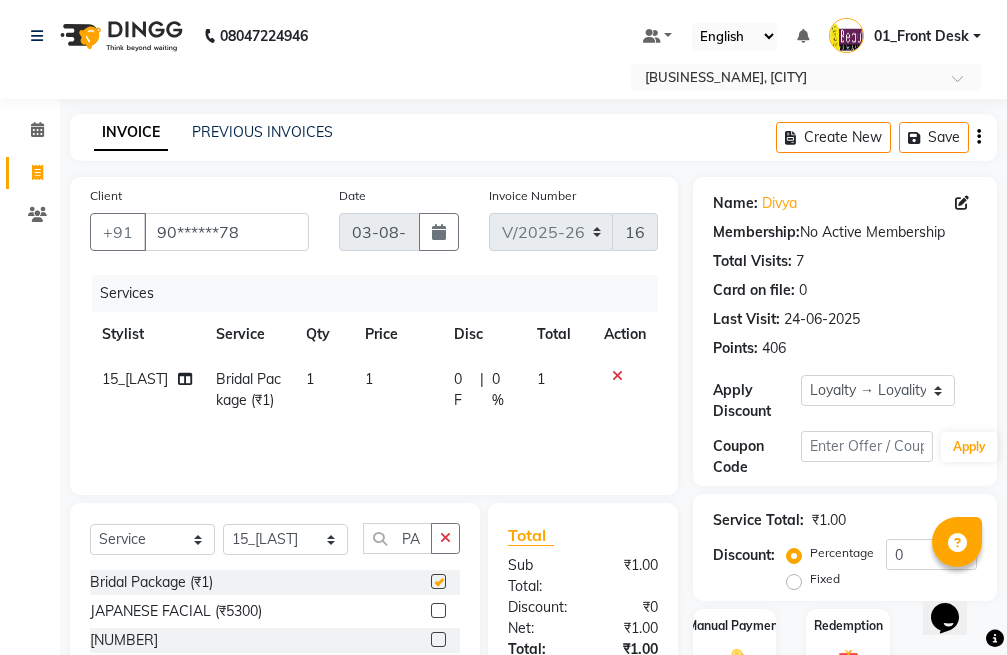 checkbox on "false" 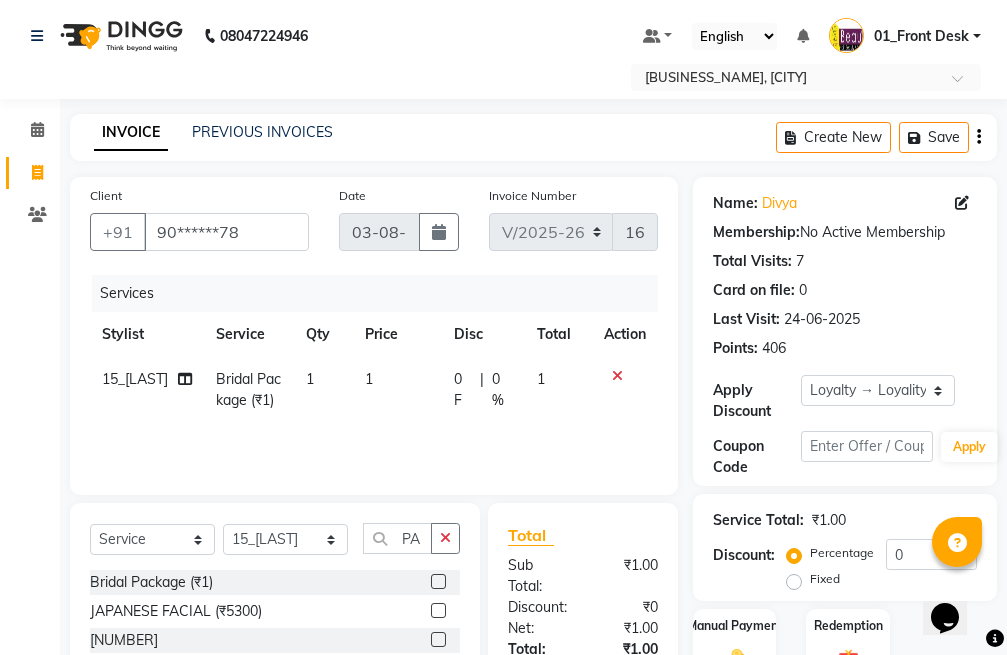 click 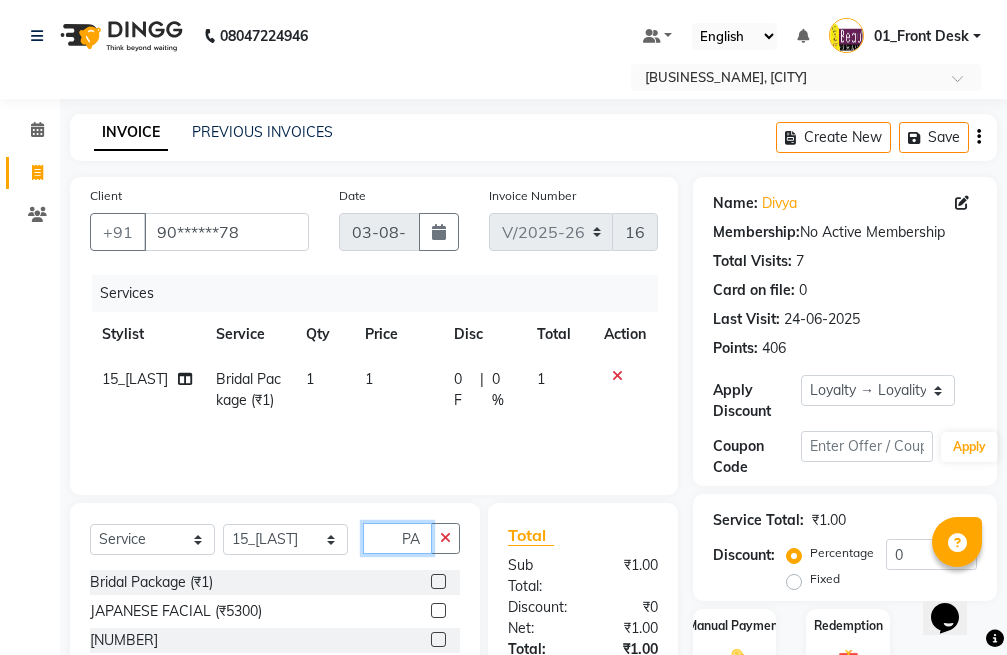 type 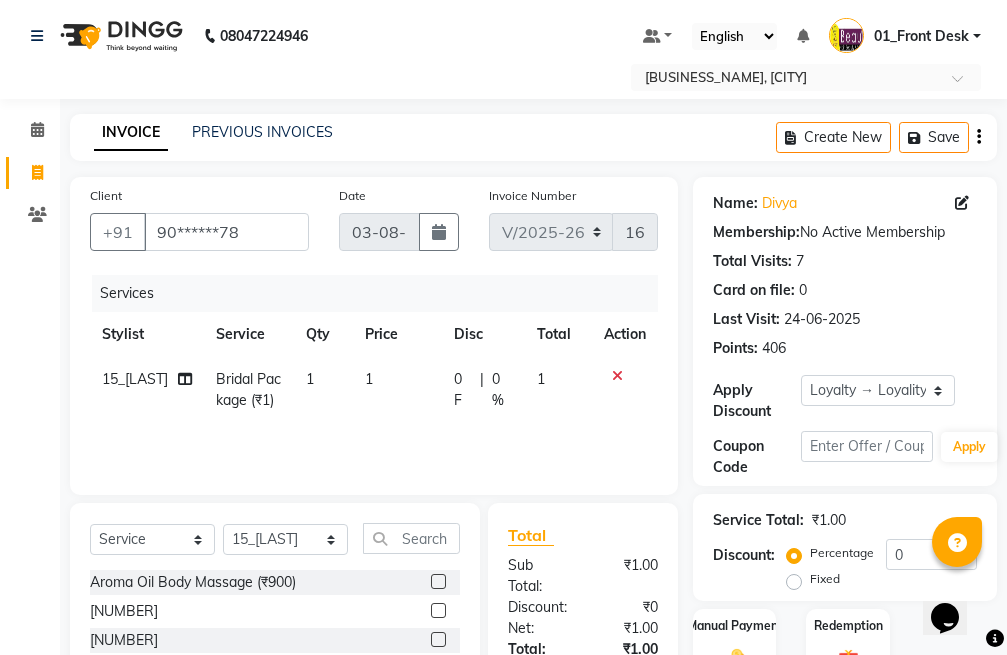 click on "1" 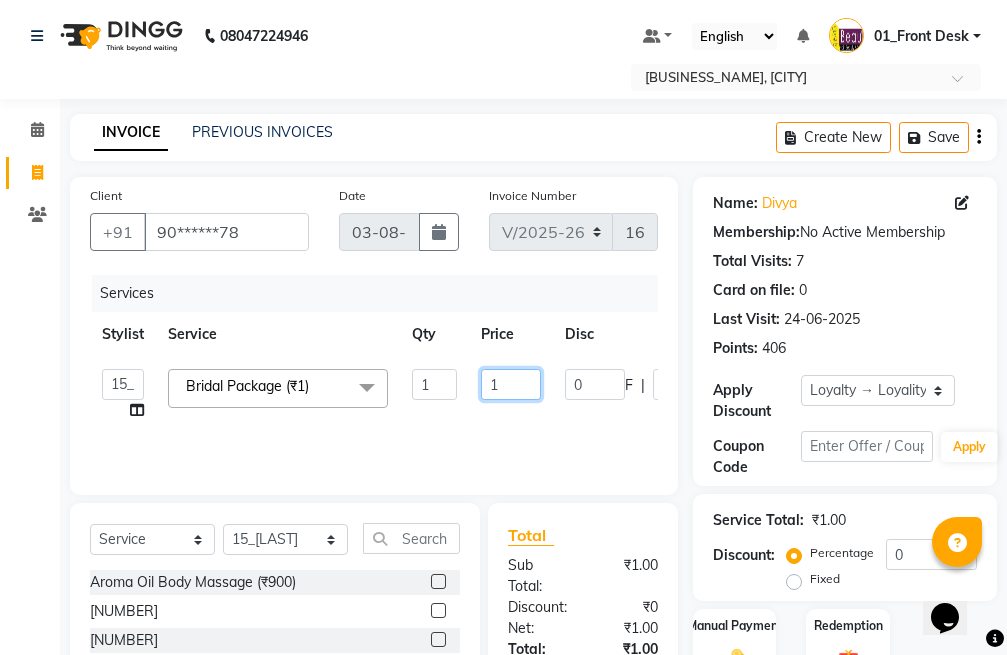 click on "1" 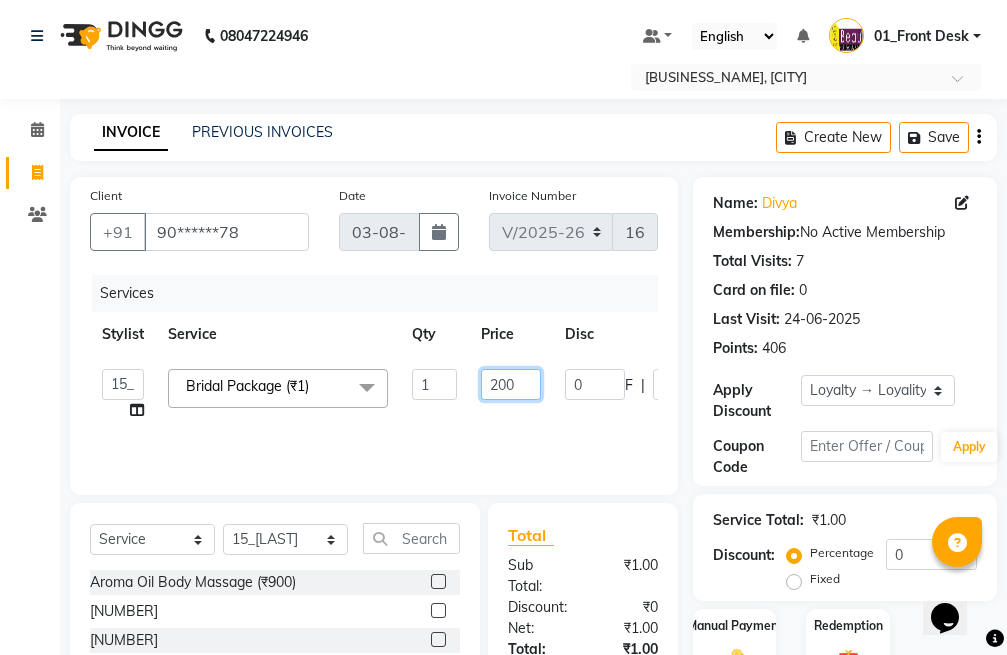 type on "2000" 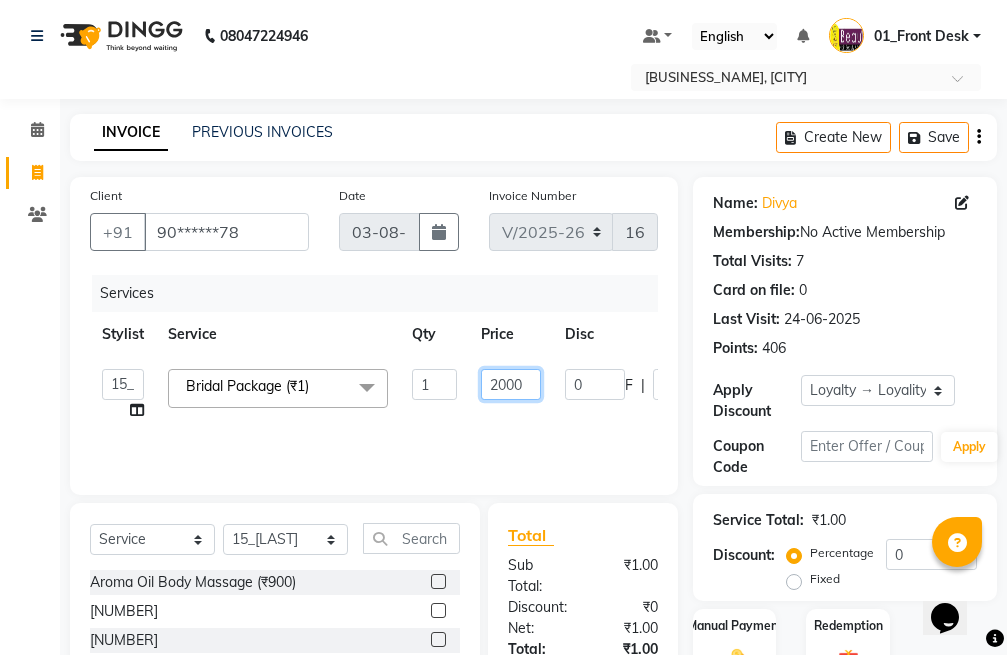 scroll, scrollTop: 173, scrollLeft: 0, axis: vertical 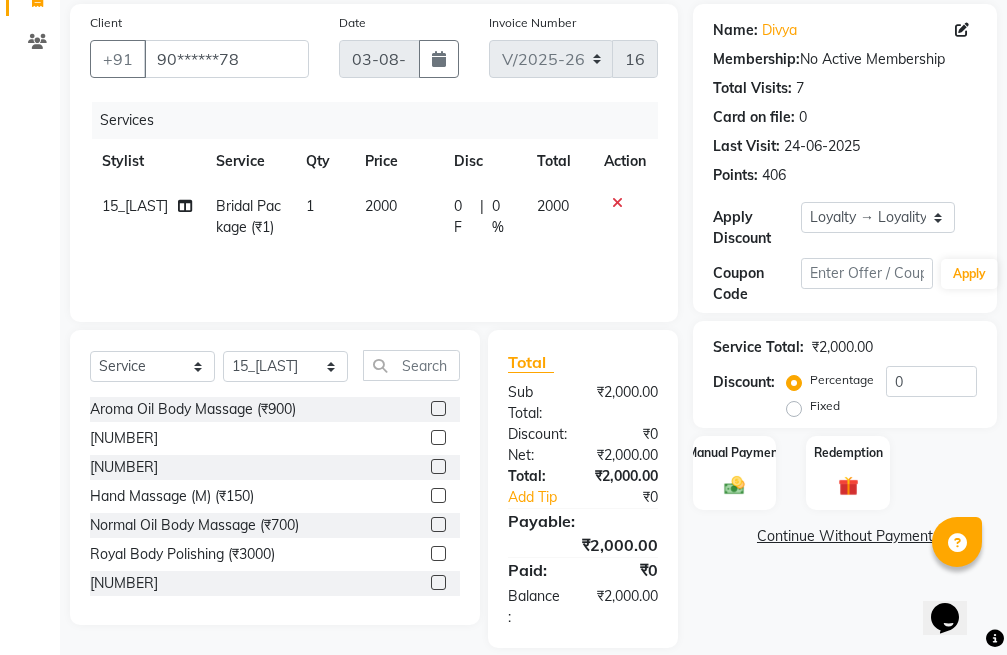 click on "[NUMBER]_[FIRST] [SERVICE] ([PRICE]) [NUMBER] [NUMBER] [NUMBER]" 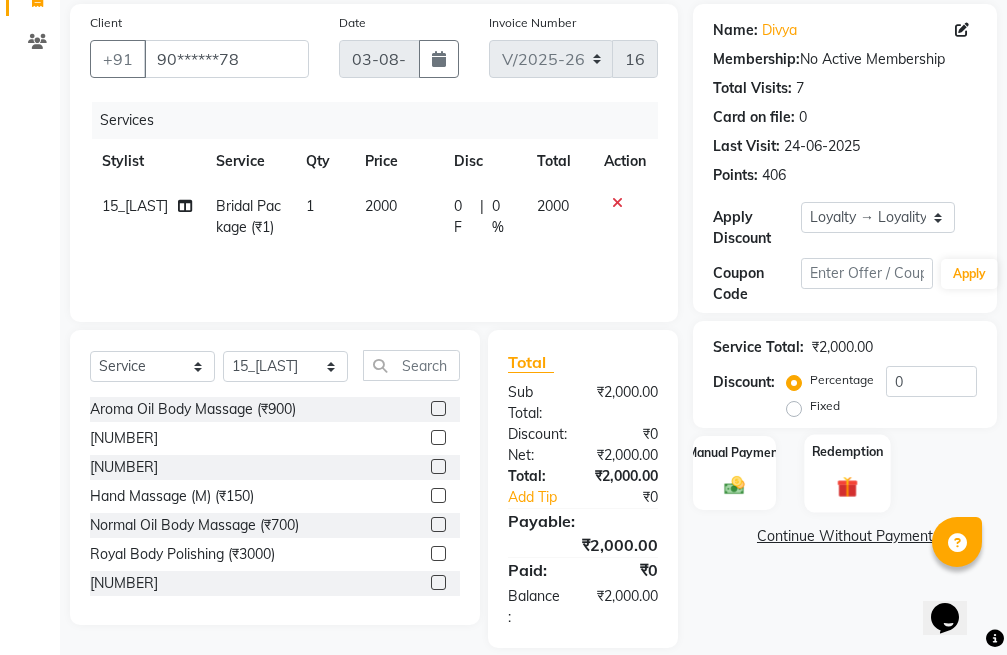 click on "Redemption" 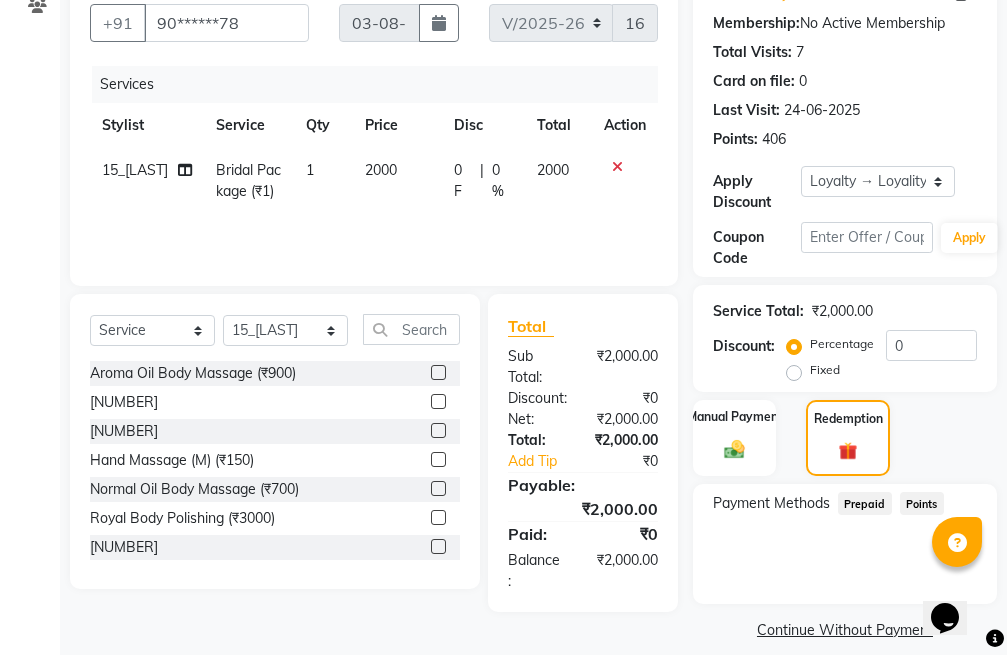 scroll, scrollTop: 229, scrollLeft: 0, axis: vertical 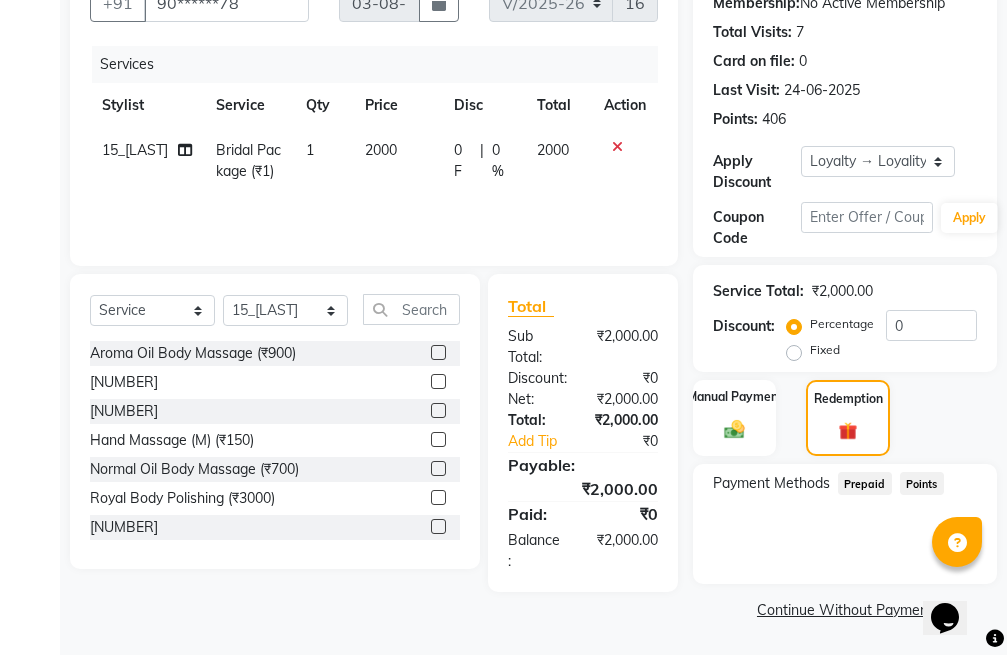 click on "Points" 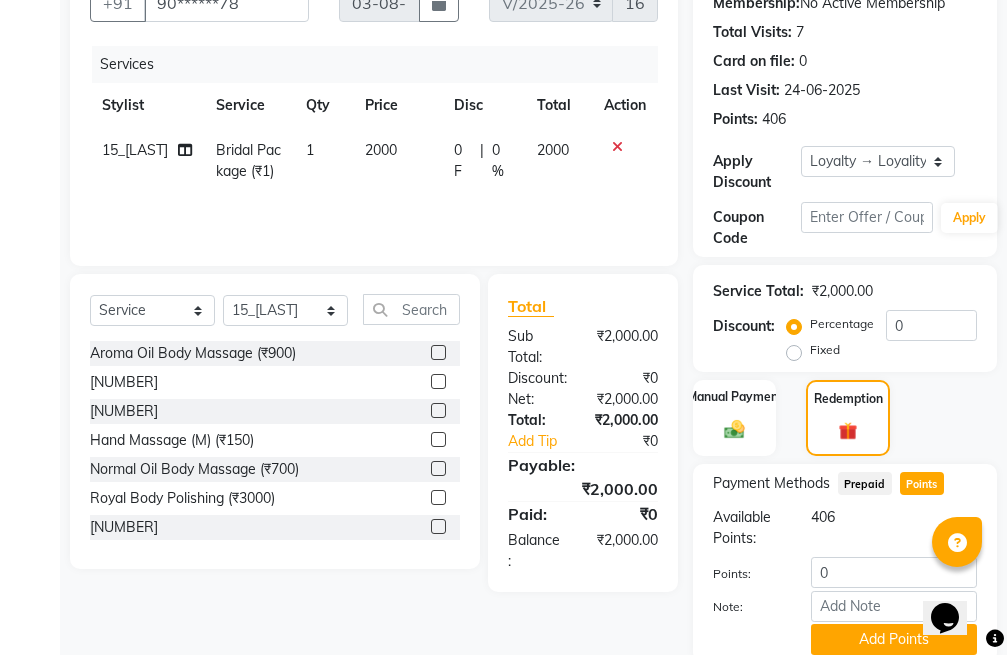 scroll, scrollTop: 308, scrollLeft: 0, axis: vertical 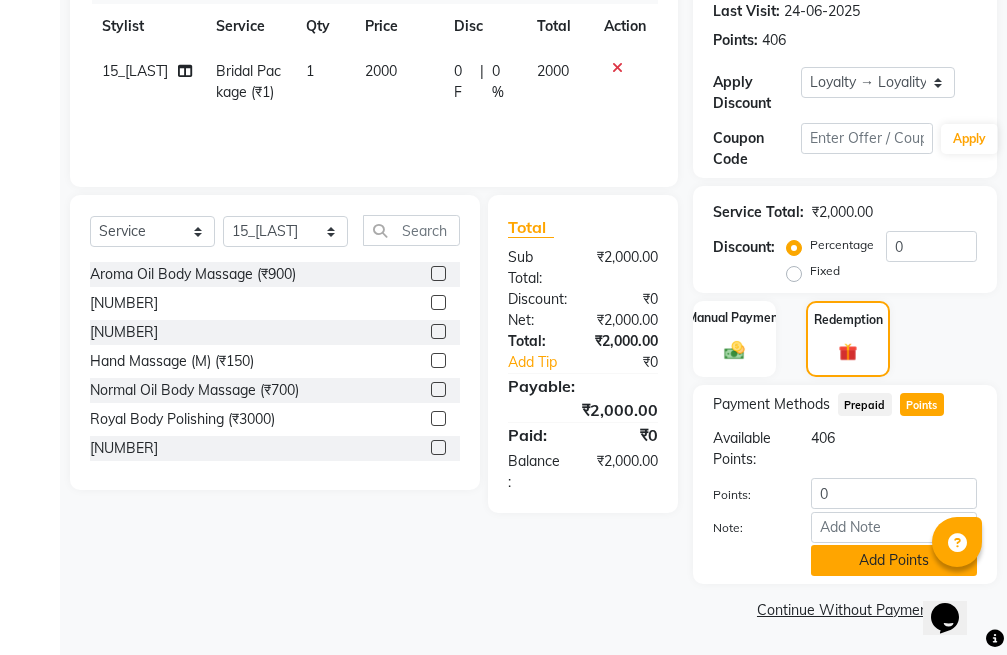 click on "Add Points" 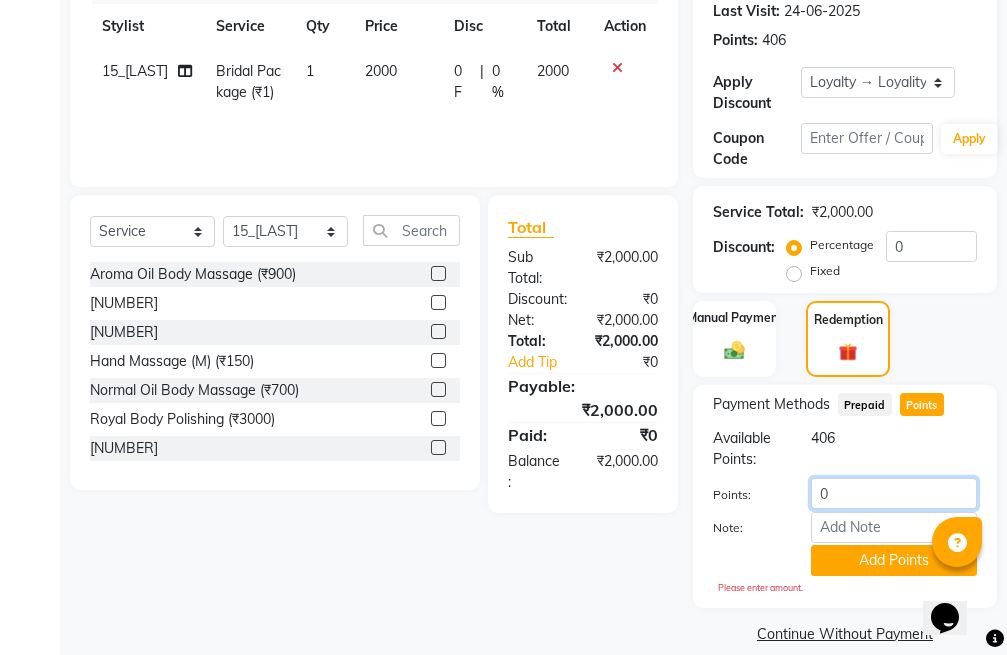 click on "0" 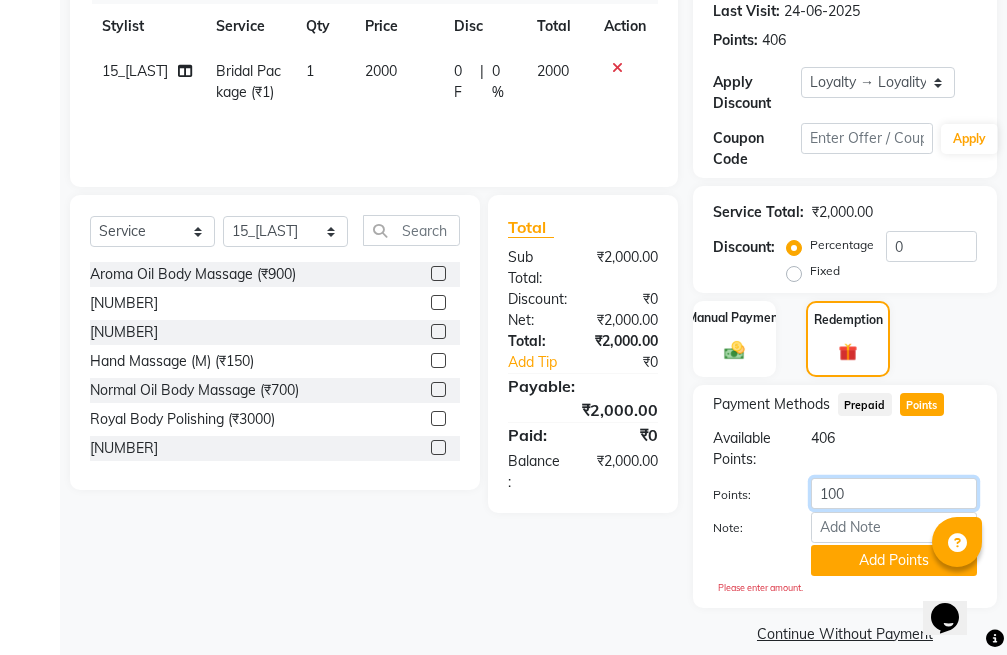 scroll, scrollTop: 332, scrollLeft: 0, axis: vertical 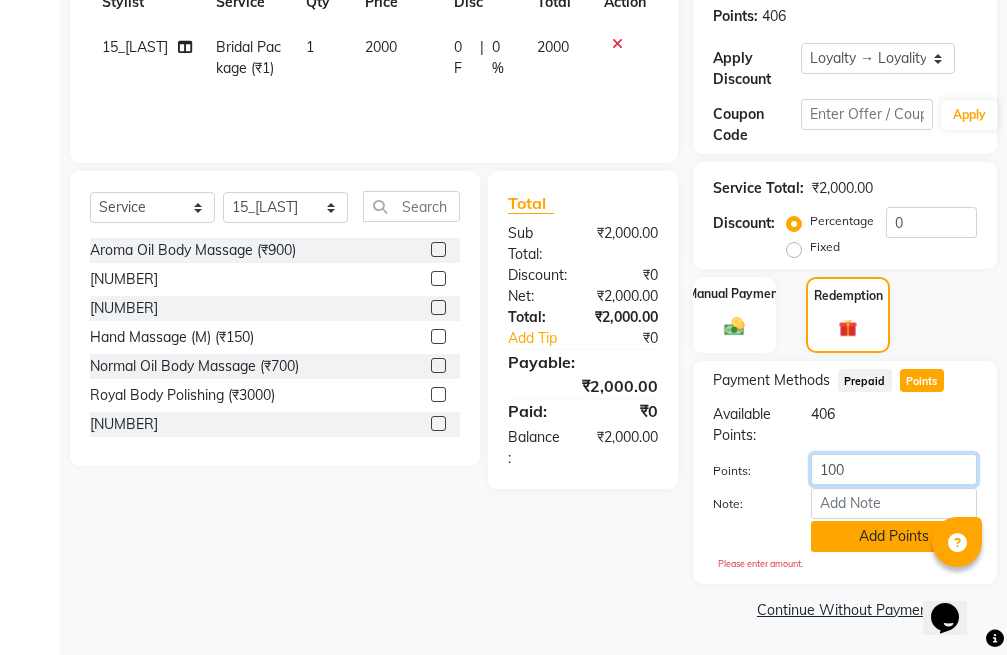 type on "100" 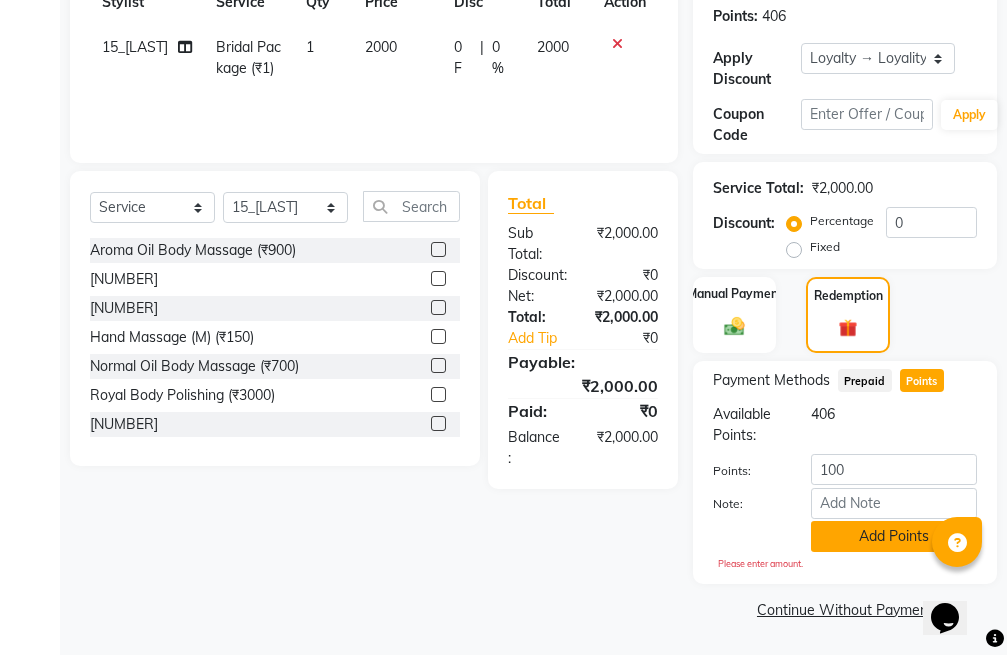 click on "Add Points" 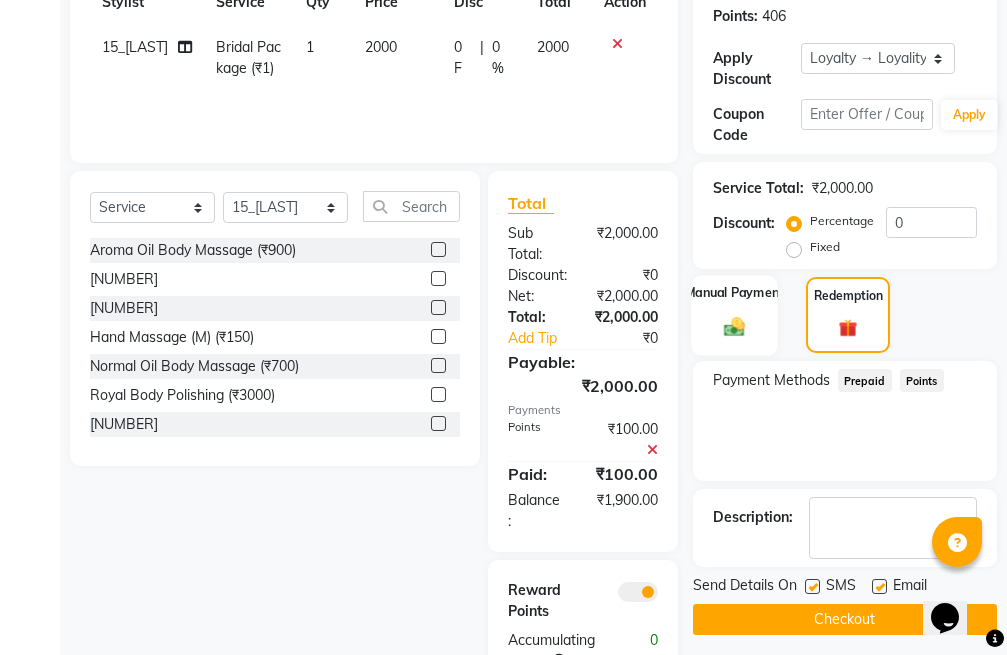 click on "Manual Payment" 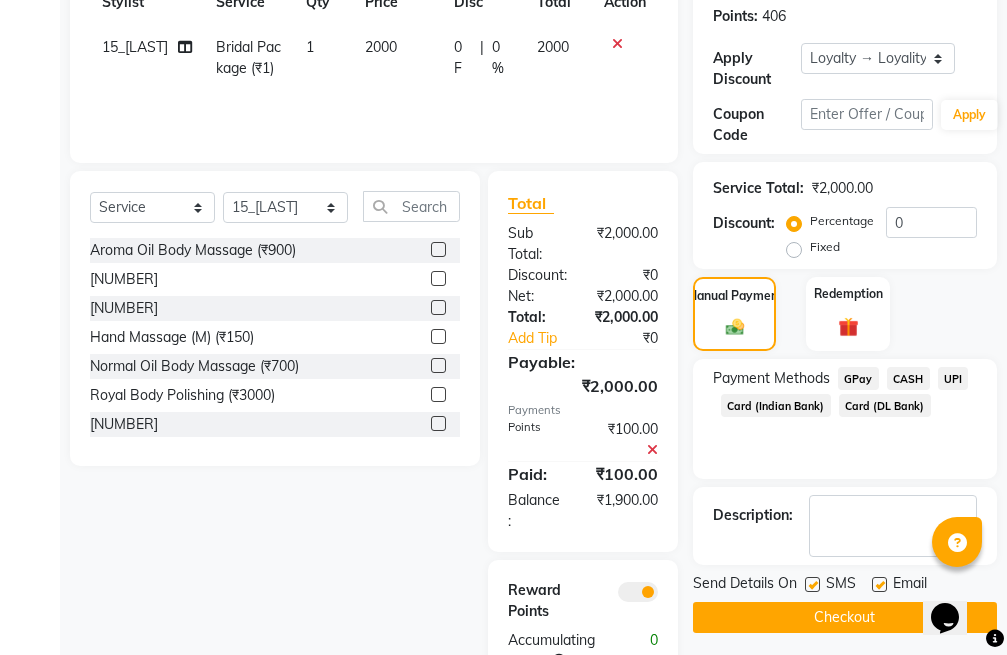 click on "CASH" 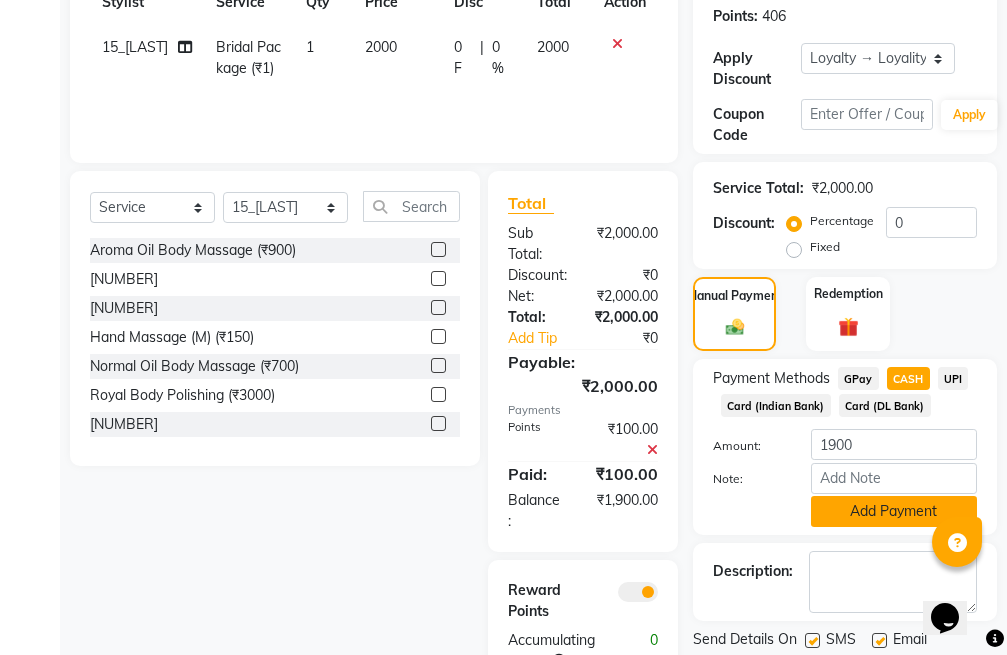 click on "Add Payment" 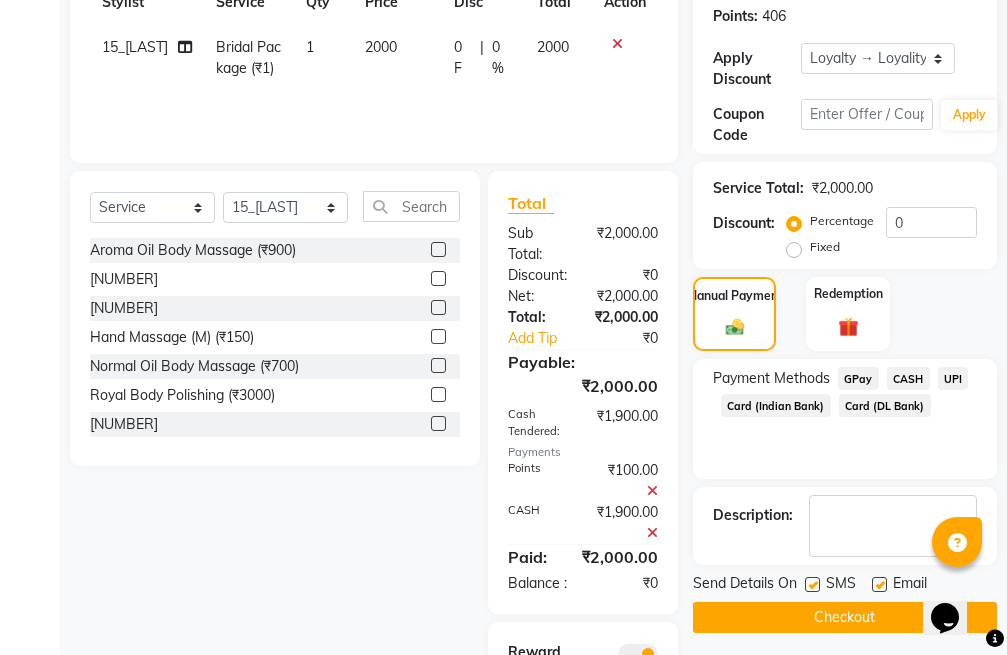 scroll, scrollTop: 503, scrollLeft: 0, axis: vertical 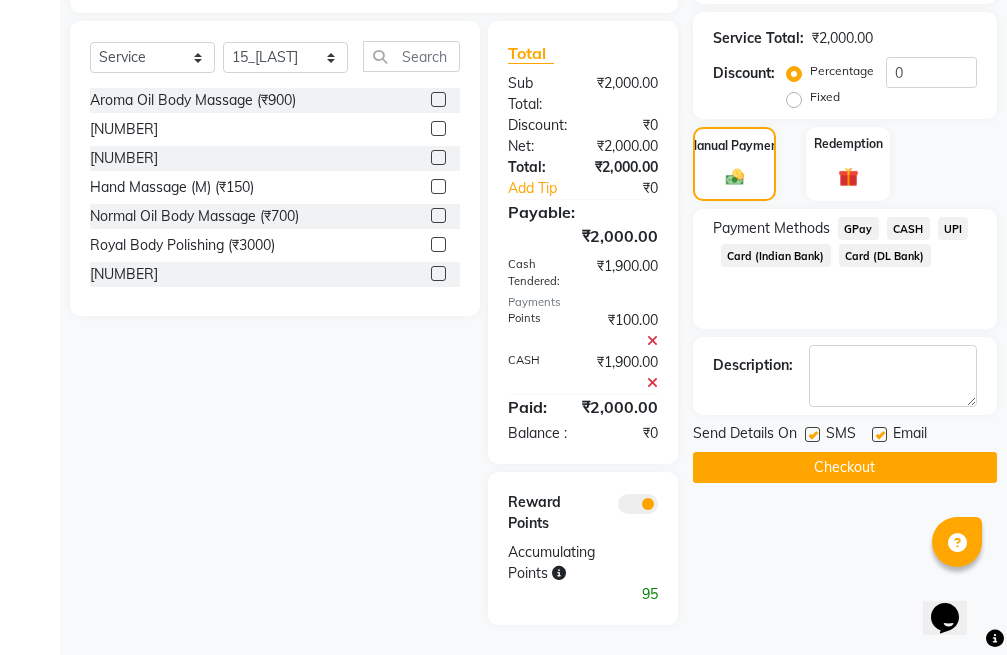 click on "Checkout" 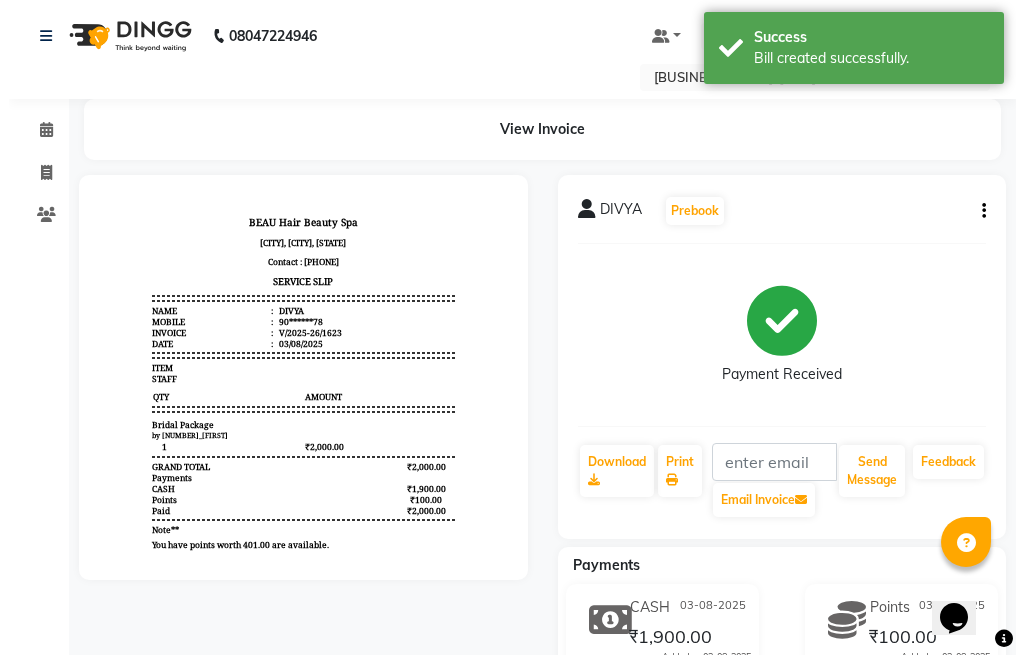 scroll, scrollTop: 0, scrollLeft: 0, axis: both 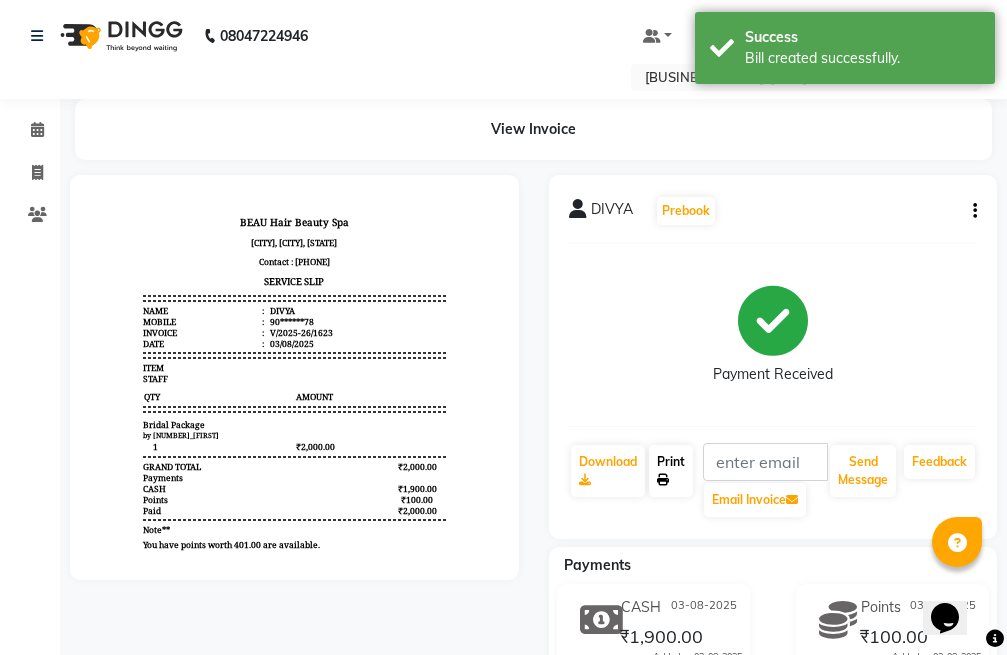 click 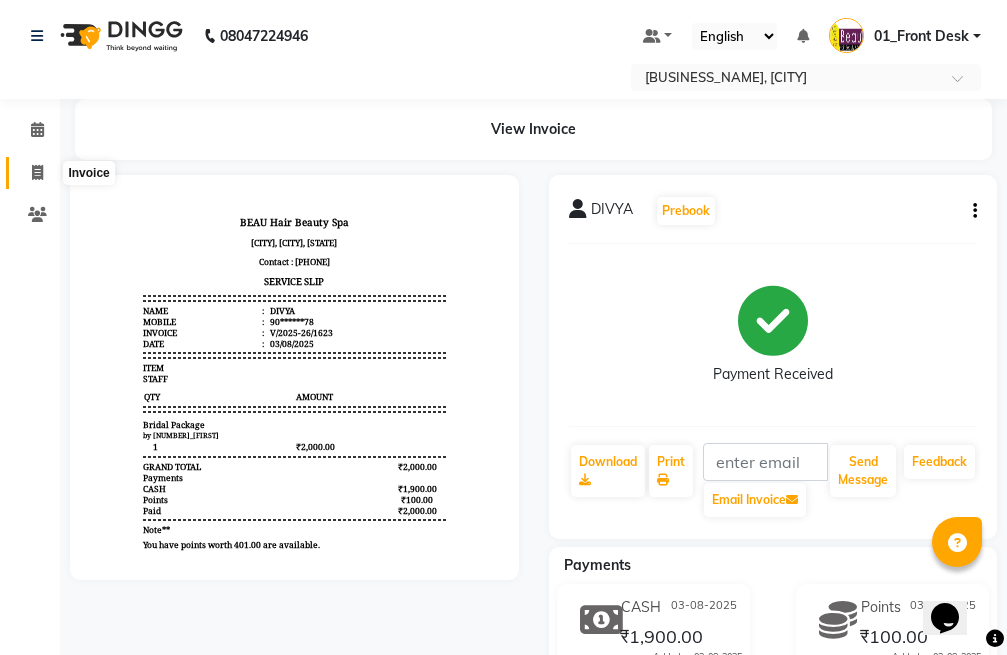 click 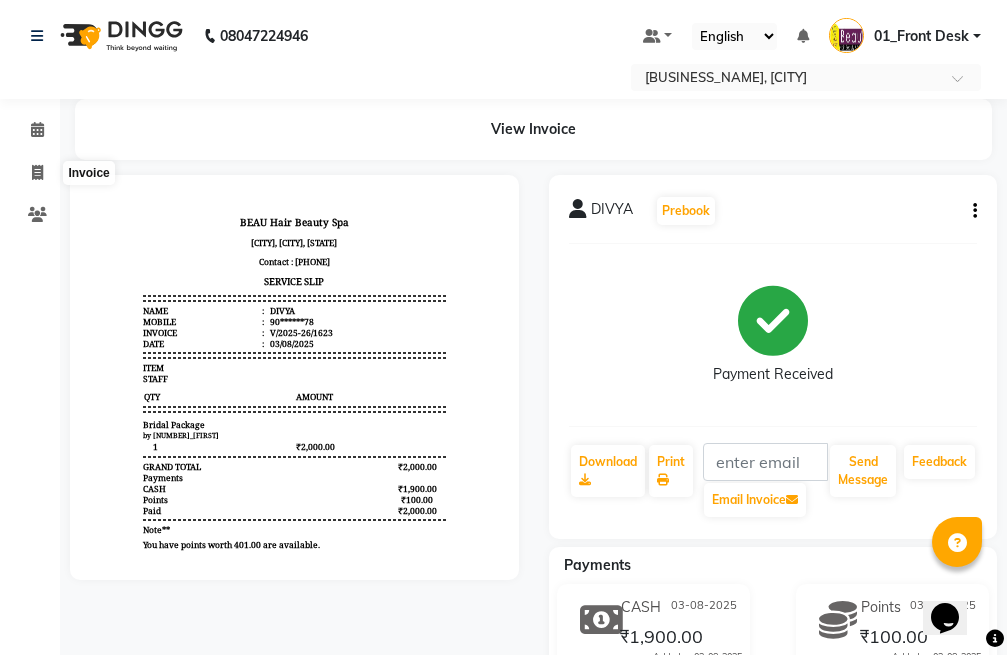 select on "3470" 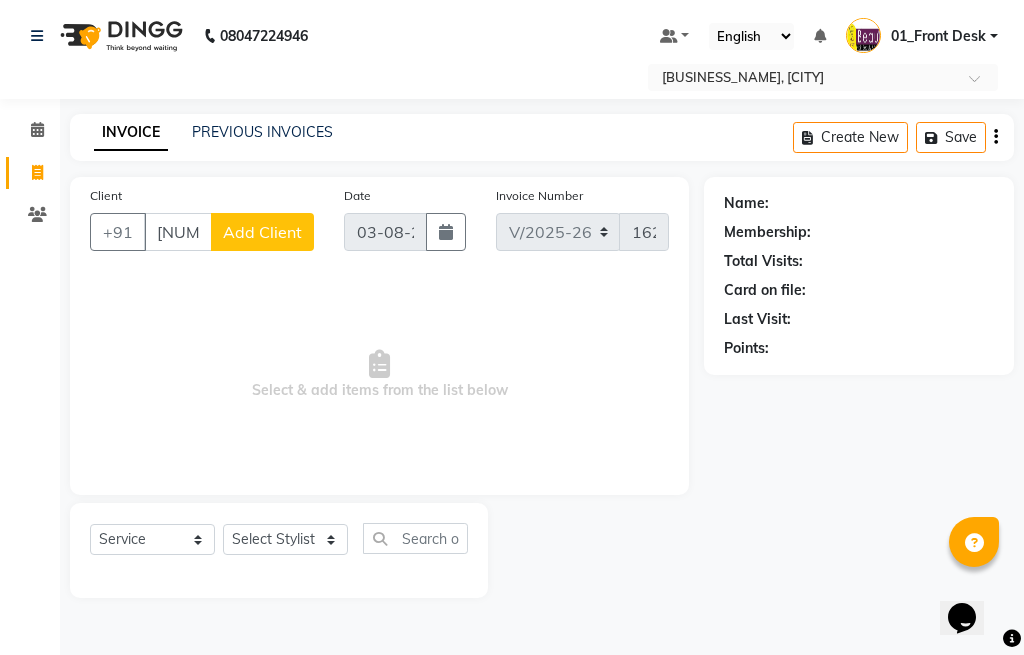 type on "[NUMBER]" 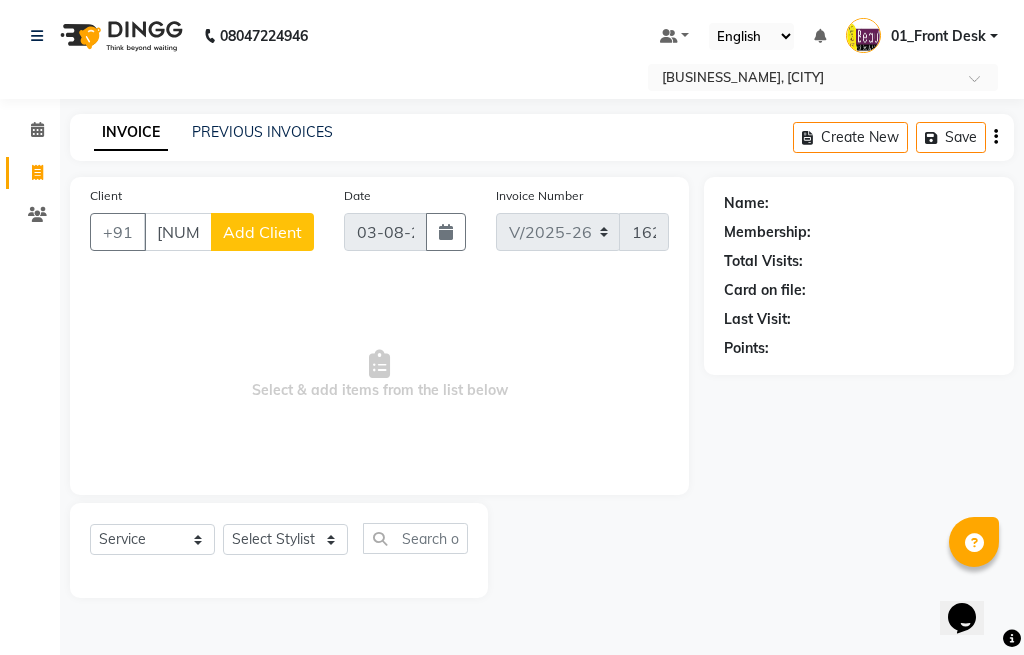 click on "Add Client" 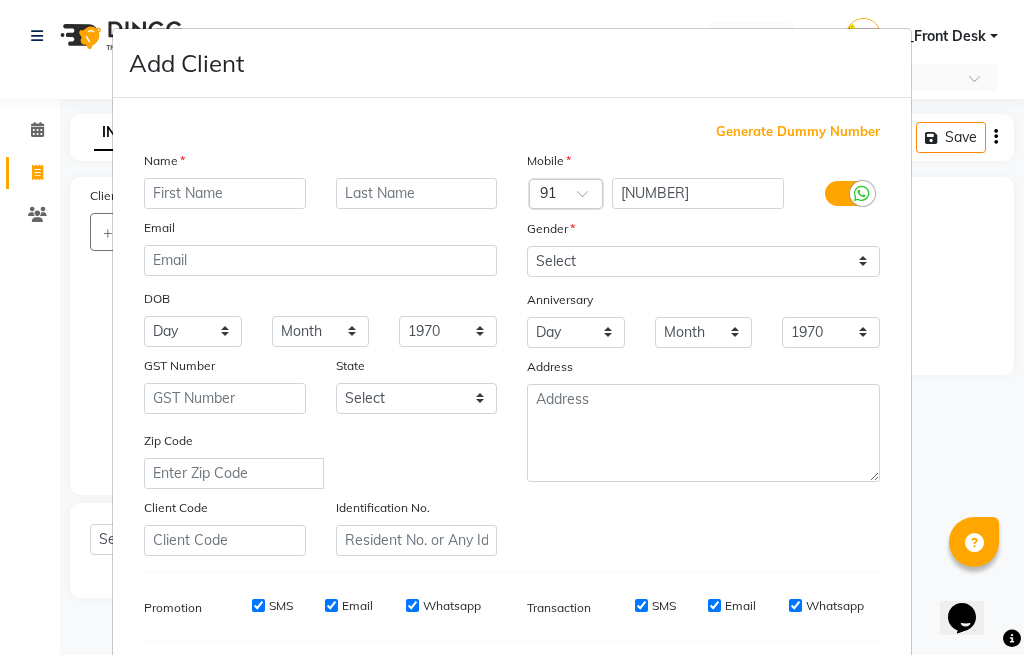 click at bounding box center [225, 193] 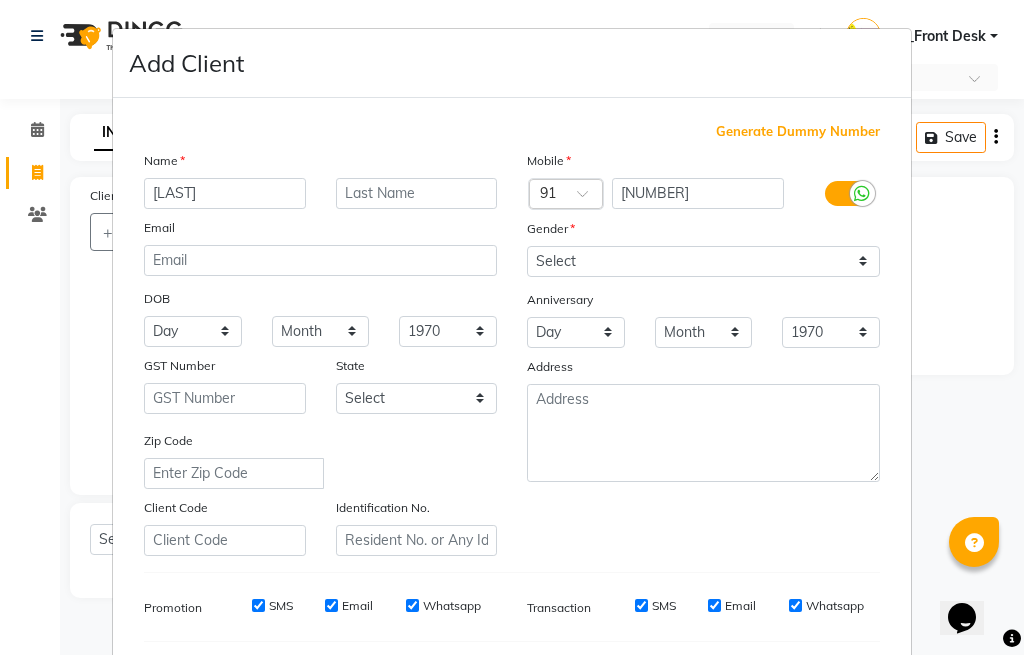 type on "[LAST]" 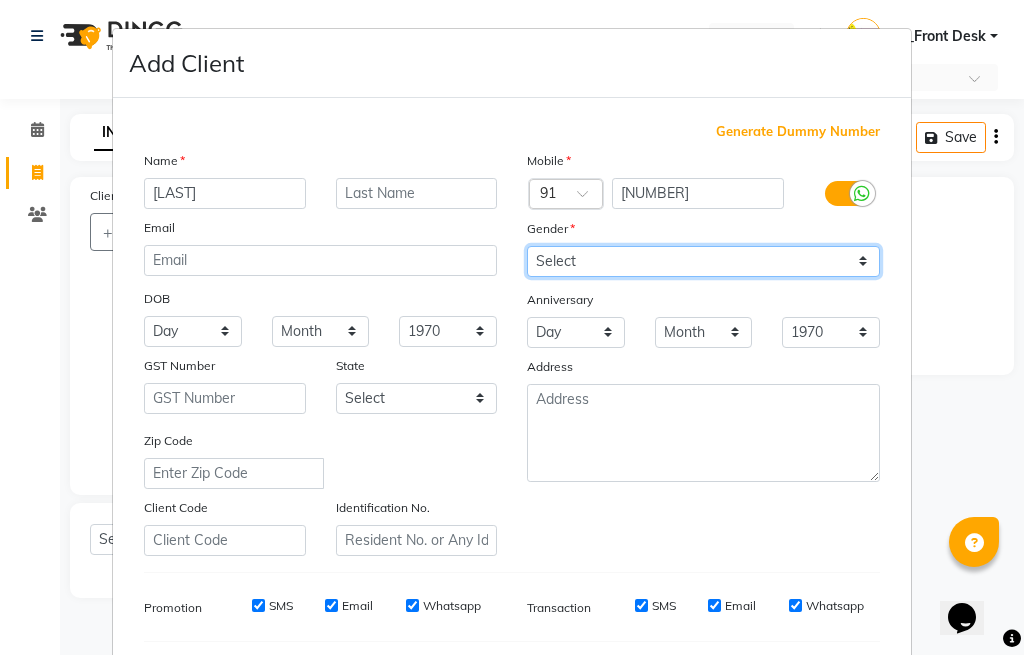 click on "Select Male Female Other Prefer Not To Say" at bounding box center [703, 261] 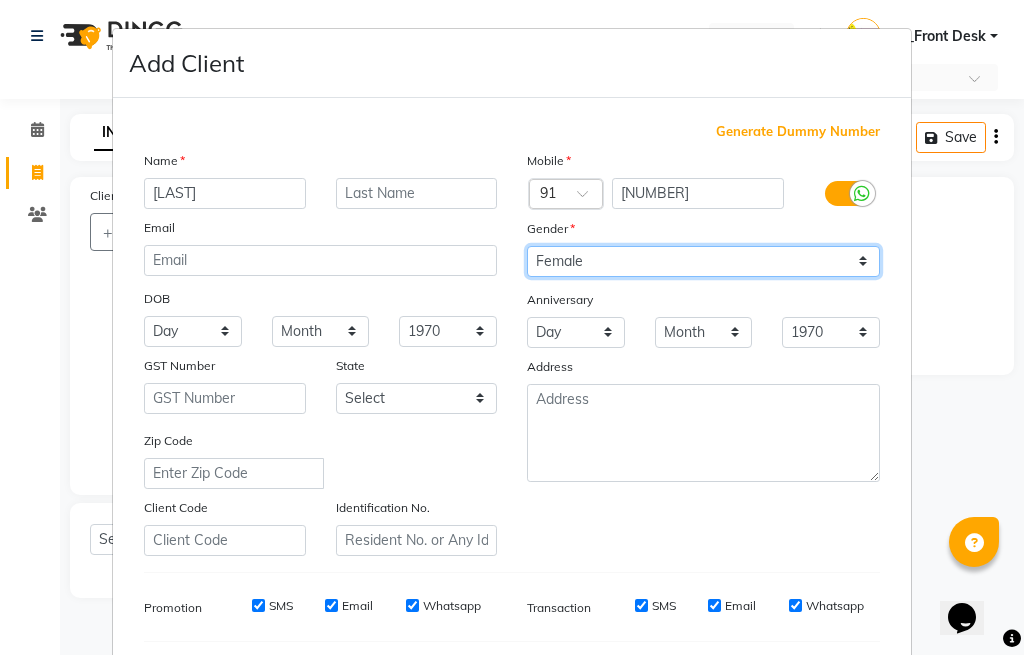 click on "Select Male Female Other Prefer Not To Say" at bounding box center [703, 261] 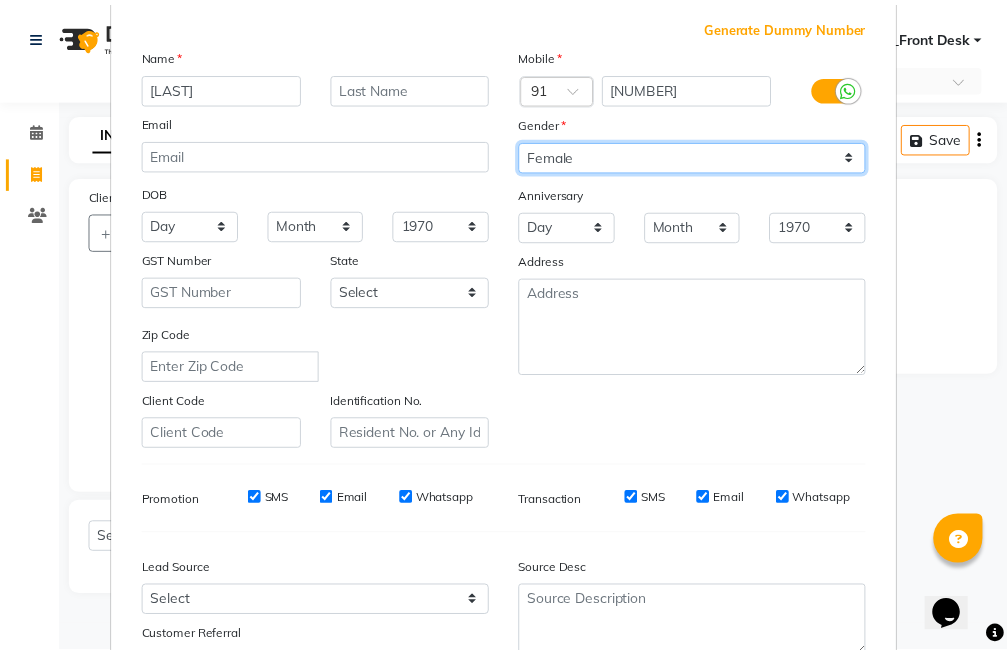 scroll, scrollTop: 268, scrollLeft: 0, axis: vertical 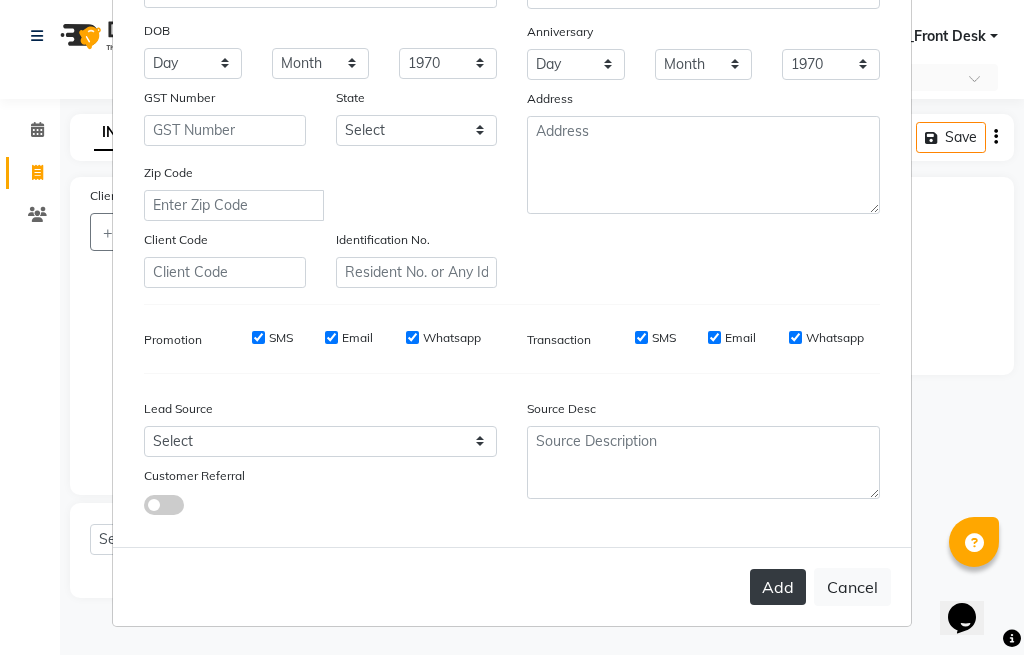 click on "Add" at bounding box center (778, 587) 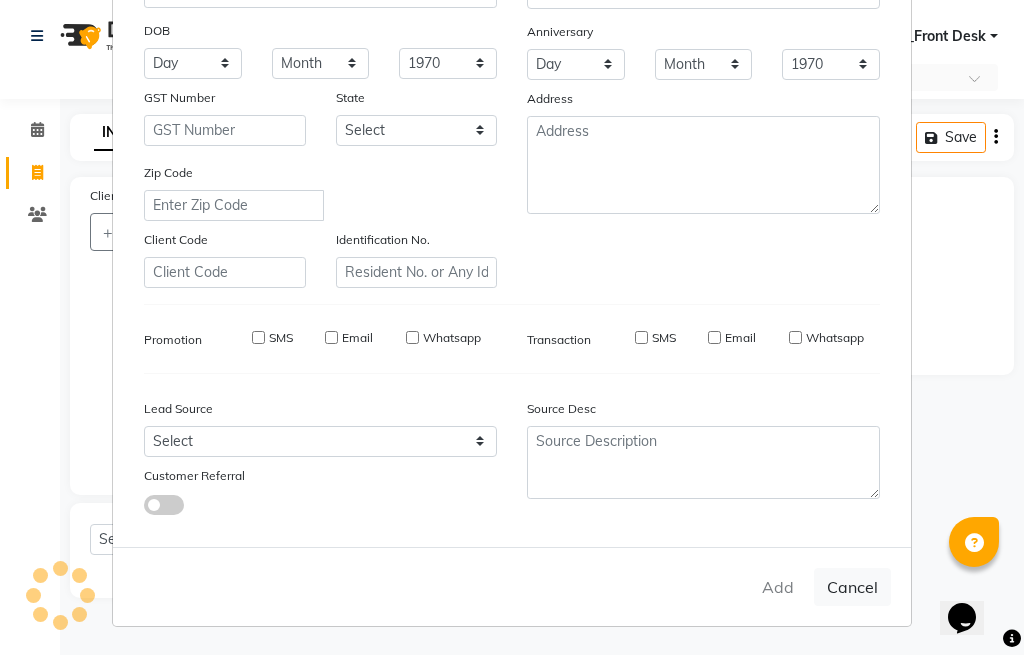 type on "95******97" 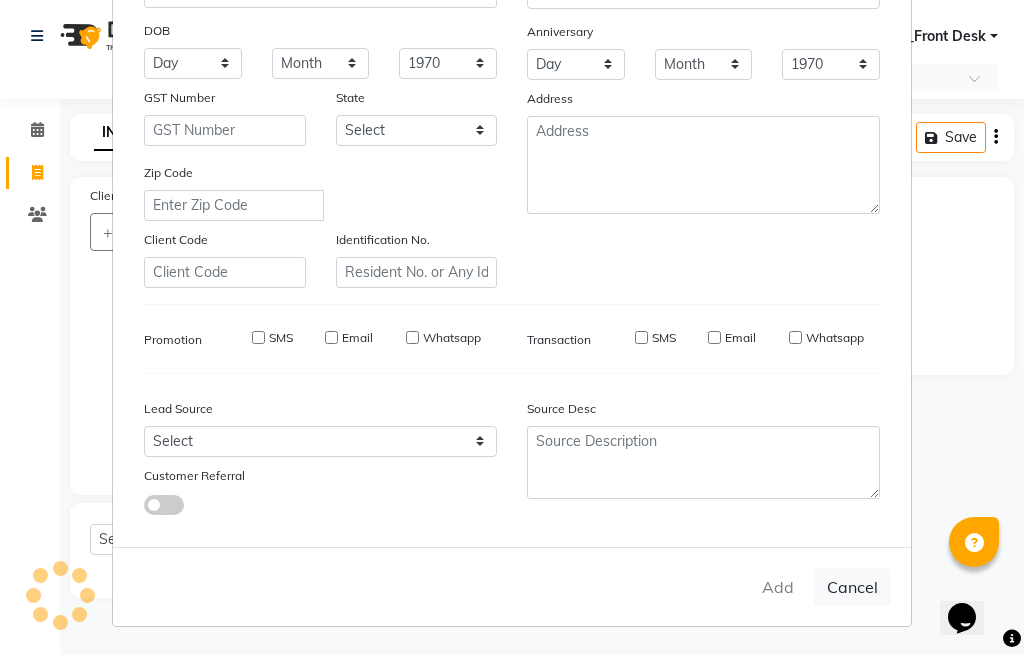 select 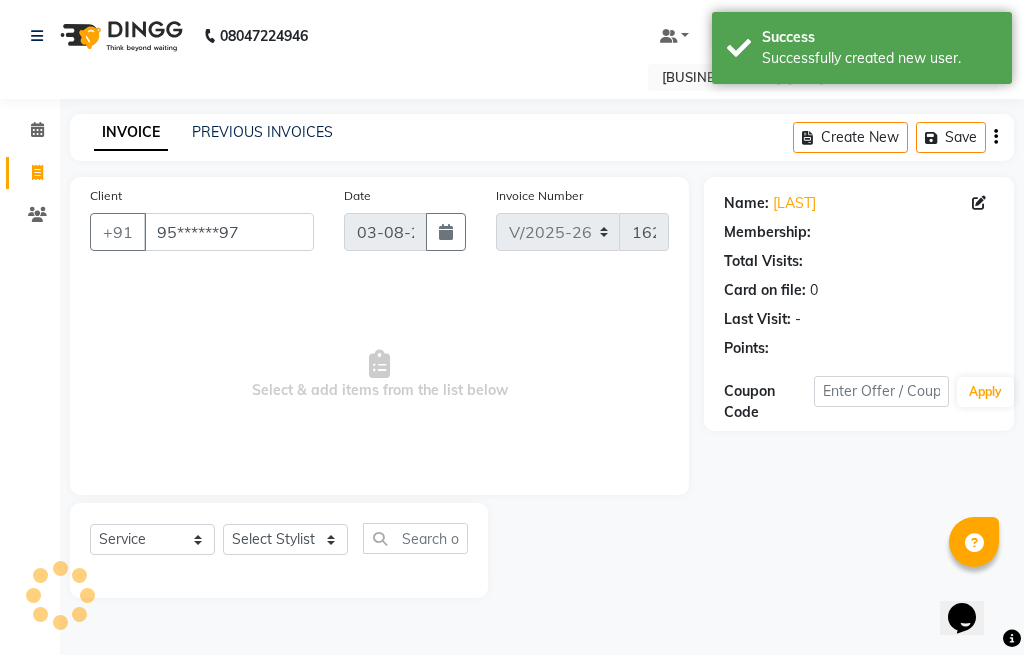 select on "1: Object" 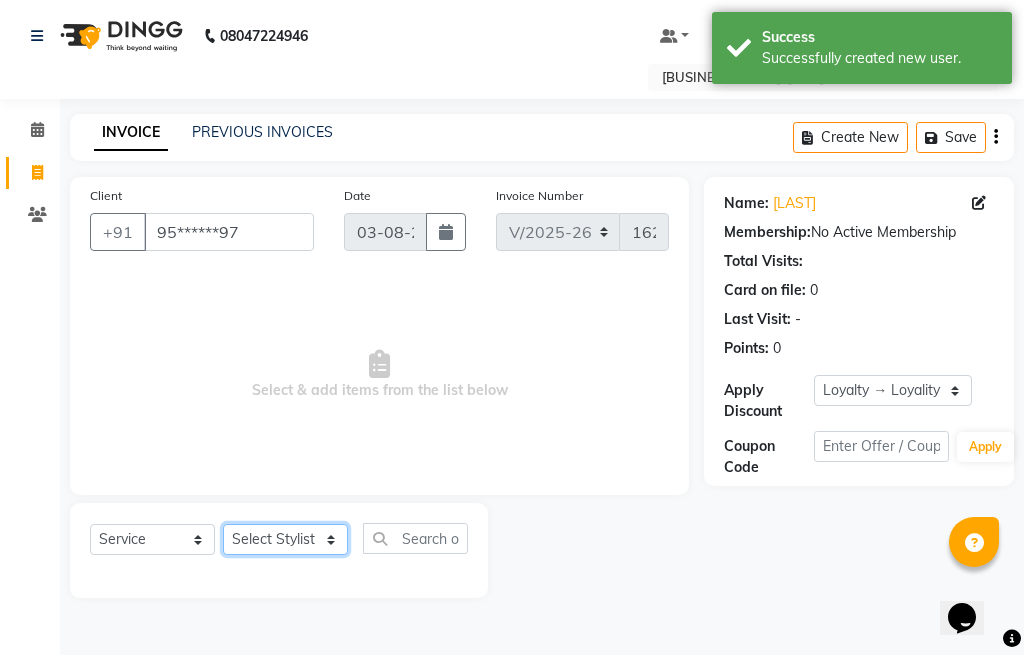 click on "Select Stylist [NUMBER]_[FIRST] [NUMBER]_[FIRST] [NUMBER]_[FIRST] [NUMBER]_[FIRST] [NUMBER]_[FIRST] [NUMBER]_[FIRST] [NUMBER]_[FIRST]" 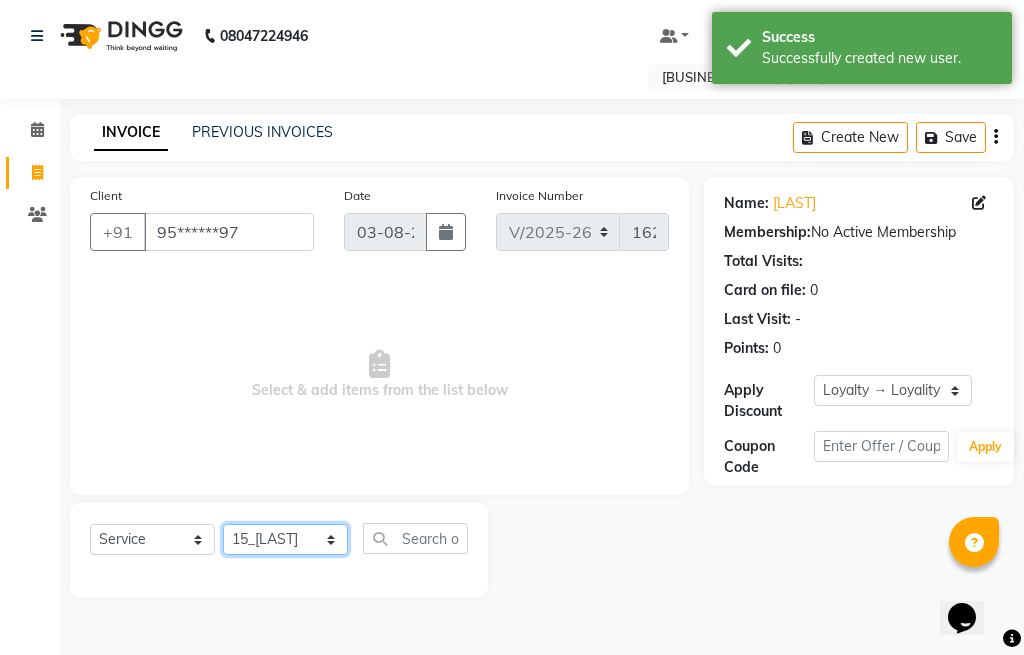 click on "Select Stylist [NUMBER]_[FIRST] [NUMBER]_[FIRST] [NUMBER]_[FIRST] [NUMBER]_[FIRST] [NUMBER]_[FIRST] [NUMBER]_[FIRST] [NUMBER]_[FIRST]" 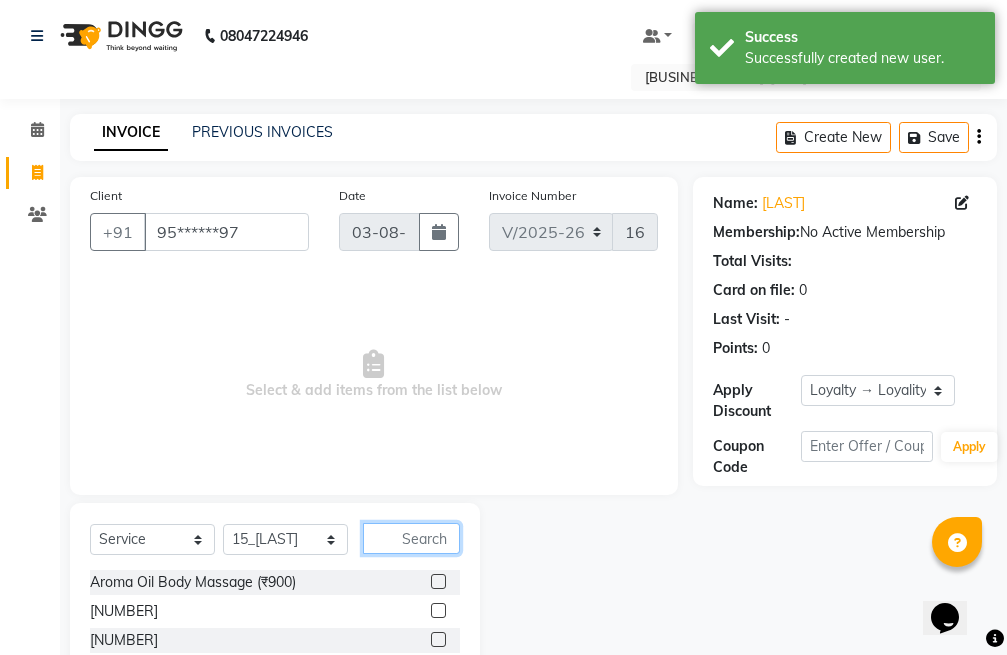 click 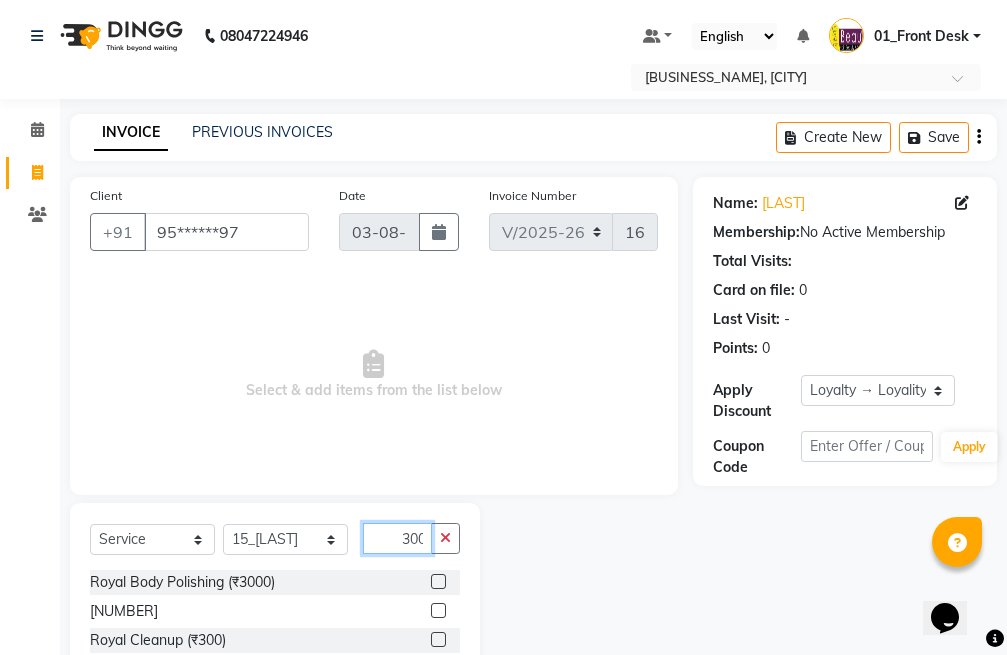 scroll, scrollTop: 0, scrollLeft: 2, axis: horizontal 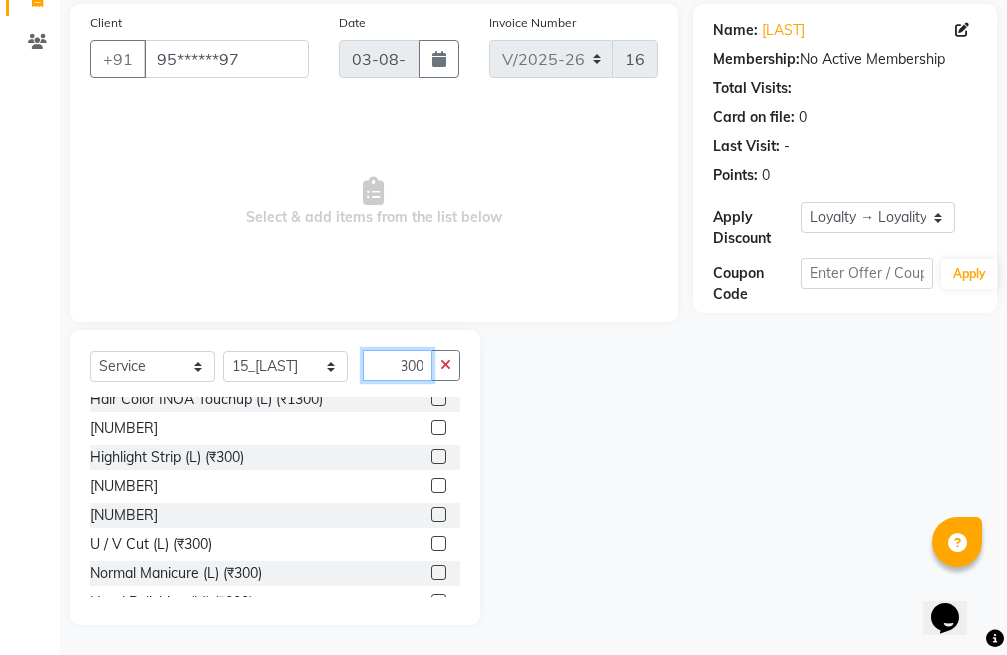 type on "300" 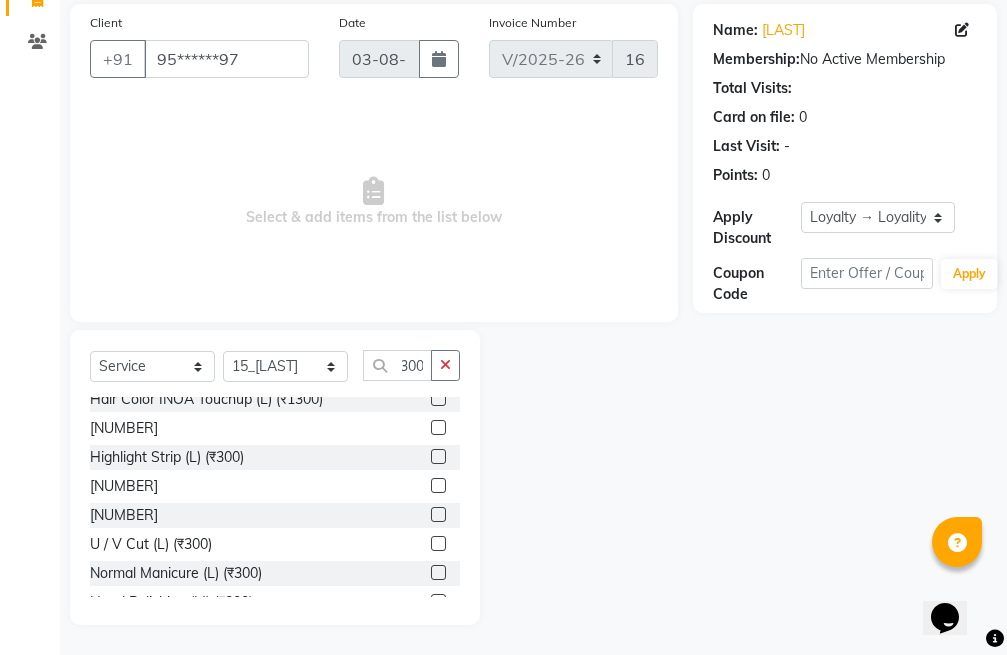 click 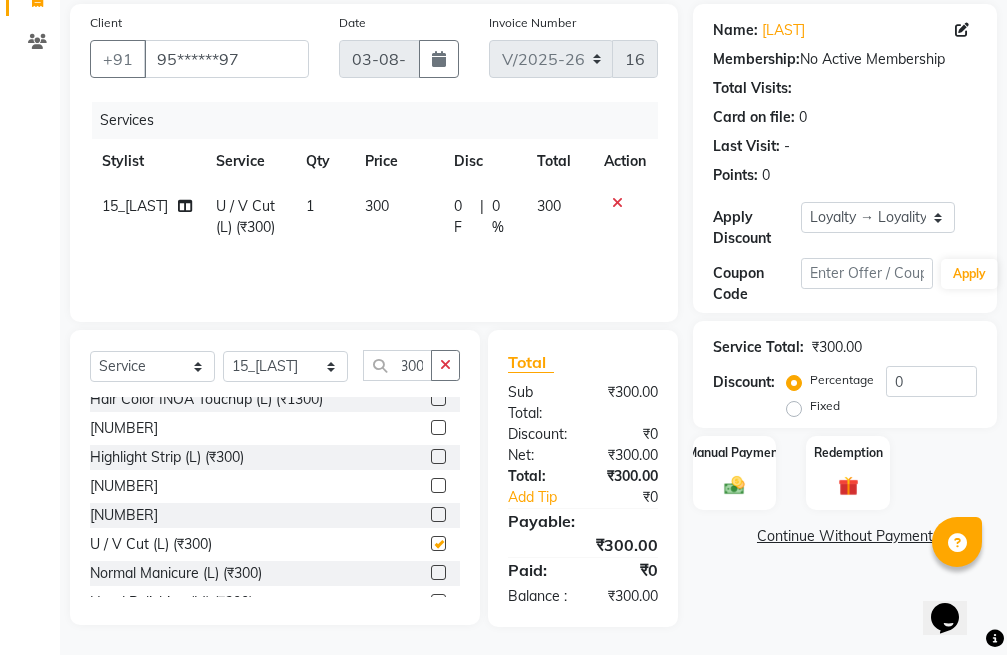 scroll, scrollTop: 0, scrollLeft: 0, axis: both 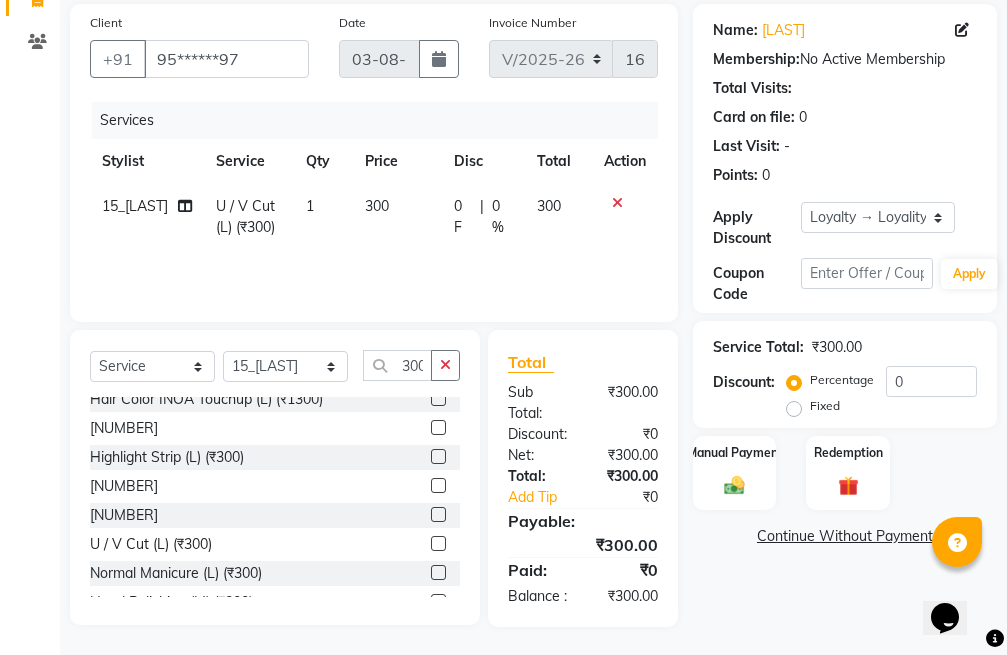 checkbox on "false" 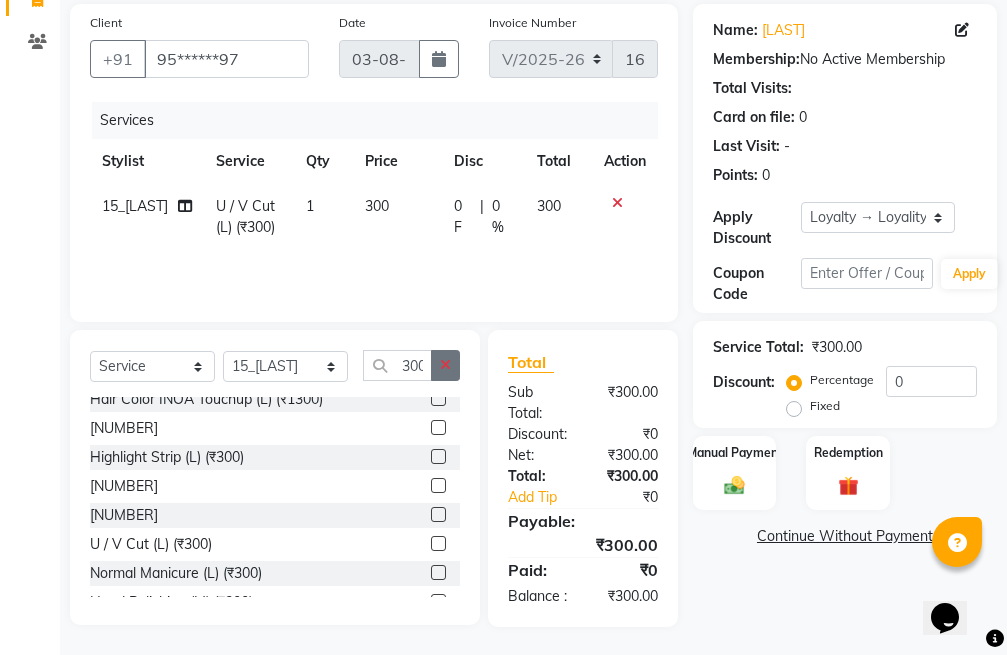 click 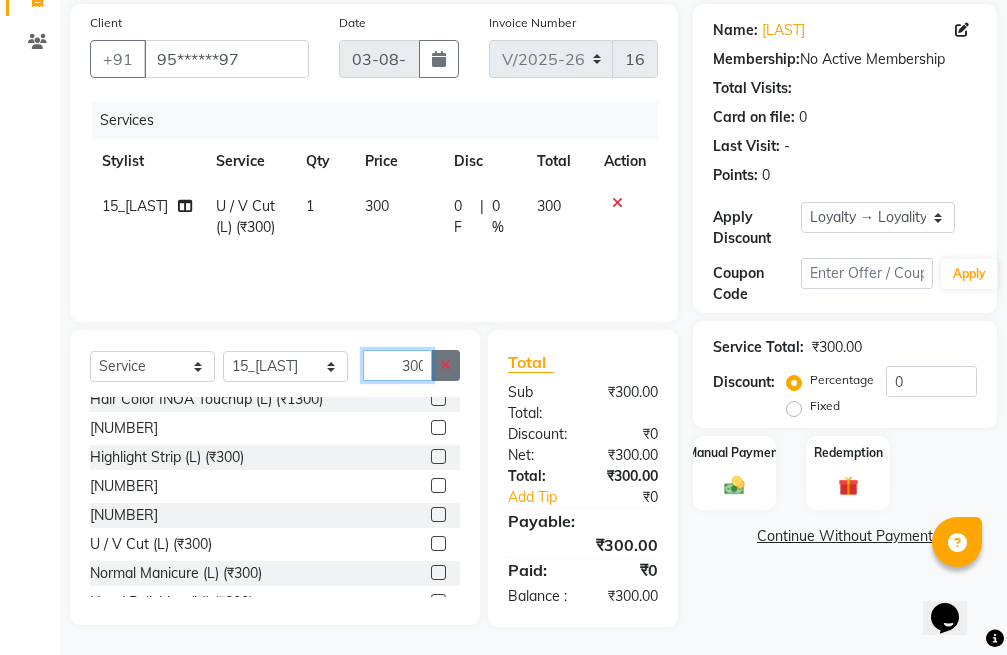 type 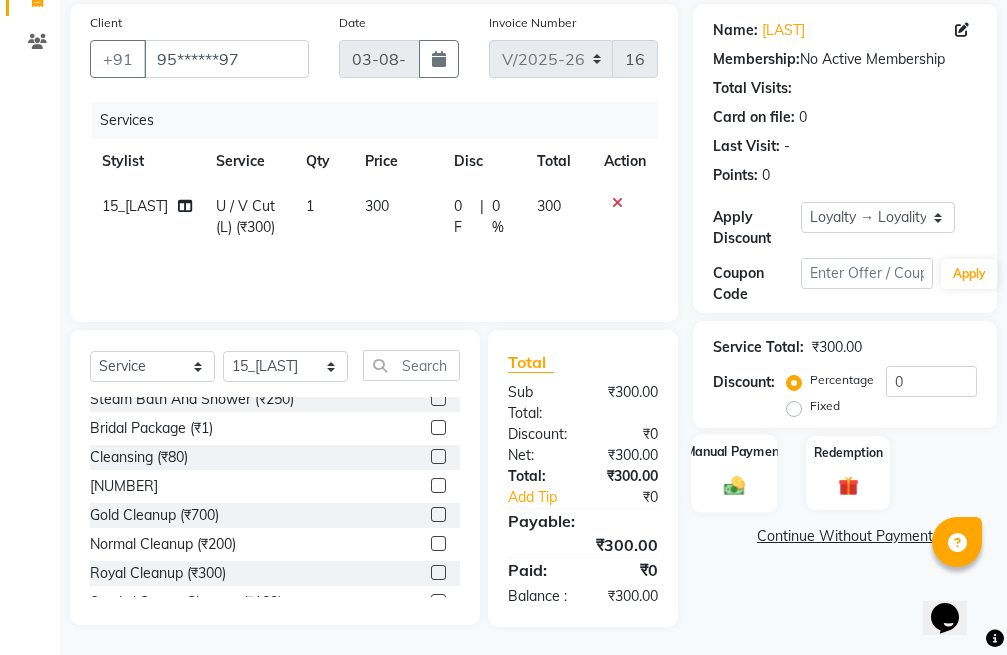 click on "Manual Payment" 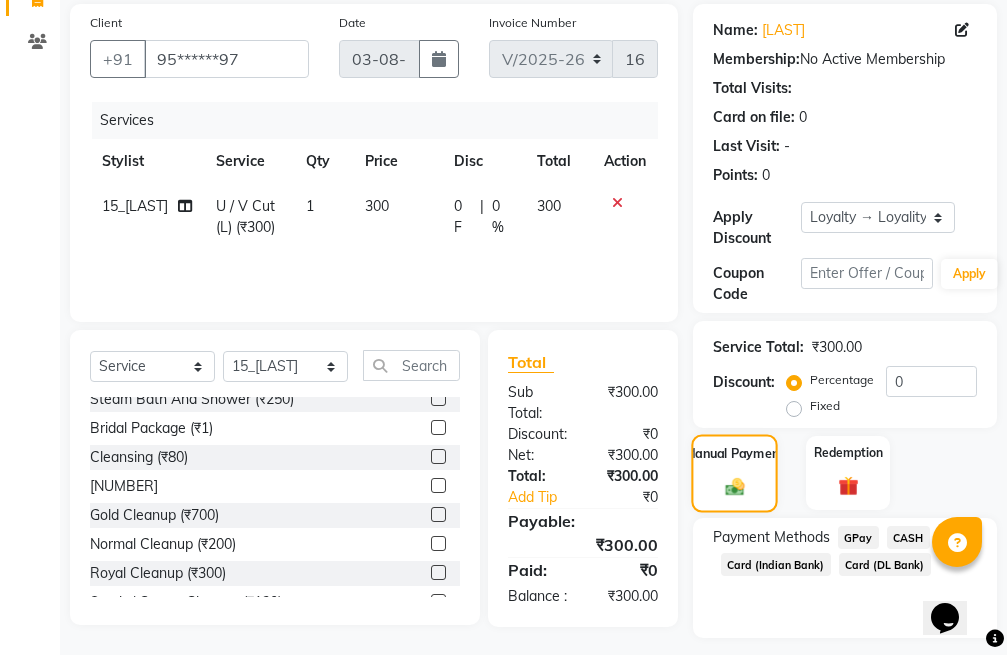 scroll, scrollTop: 227, scrollLeft: 0, axis: vertical 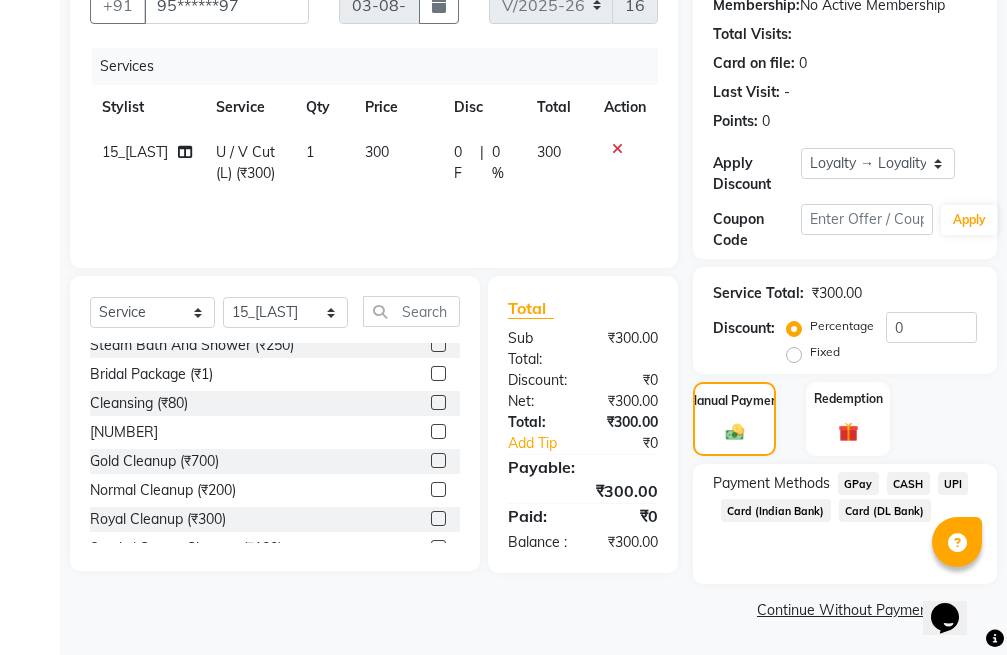 click on "GPay" 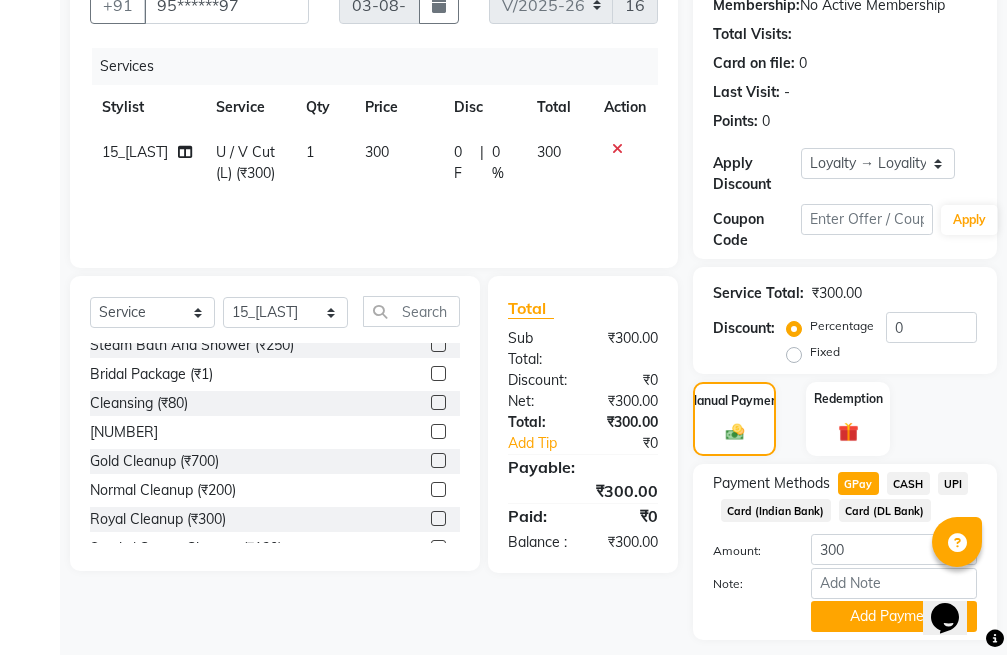 scroll, scrollTop: 283, scrollLeft: 0, axis: vertical 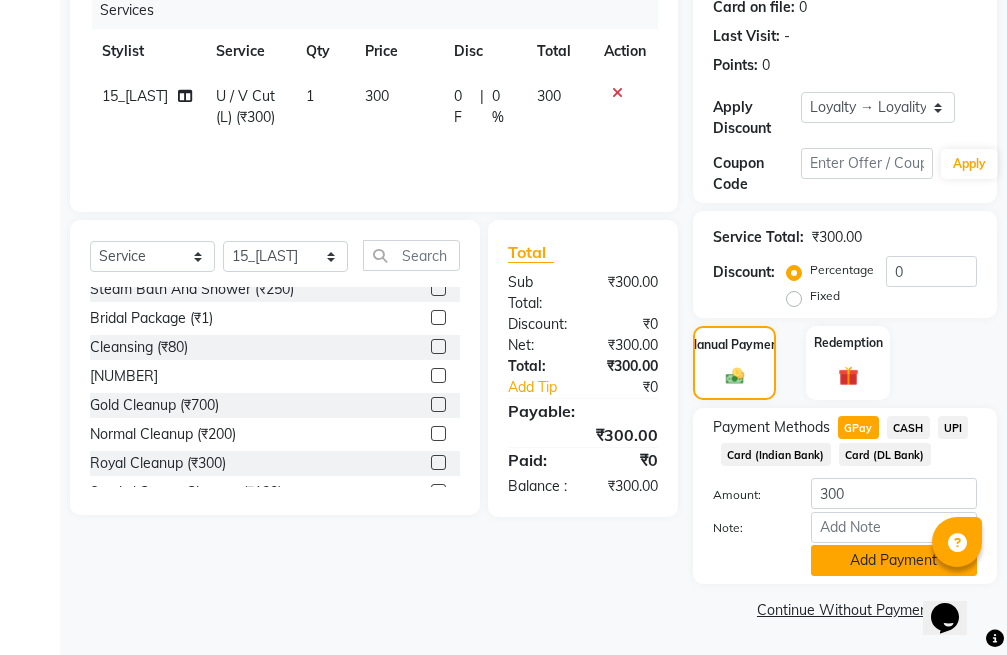 click on "Add Payment" 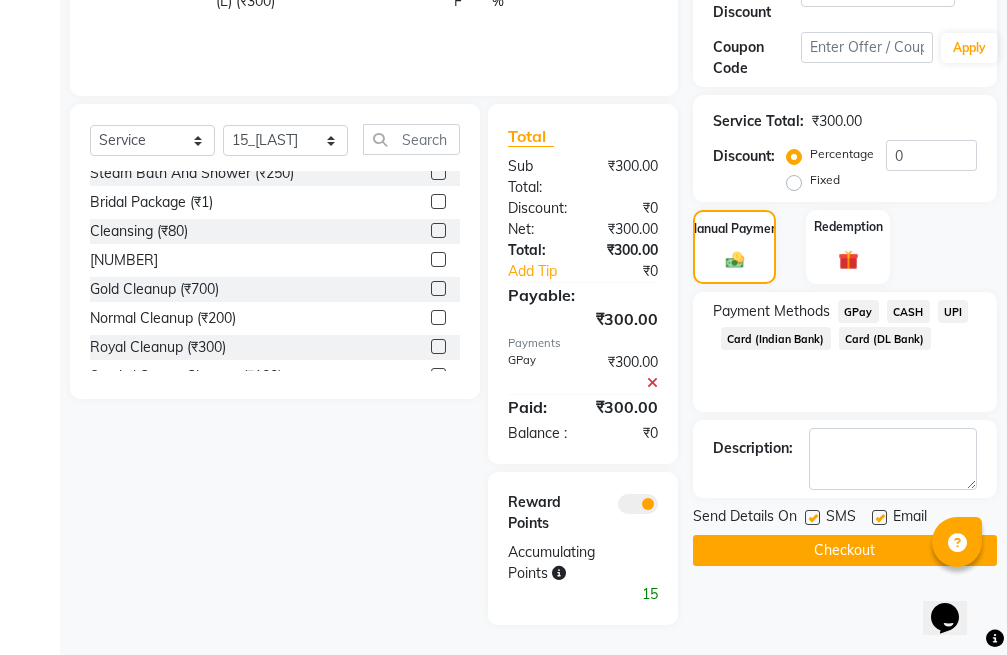 scroll, scrollTop: 420, scrollLeft: 0, axis: vertical 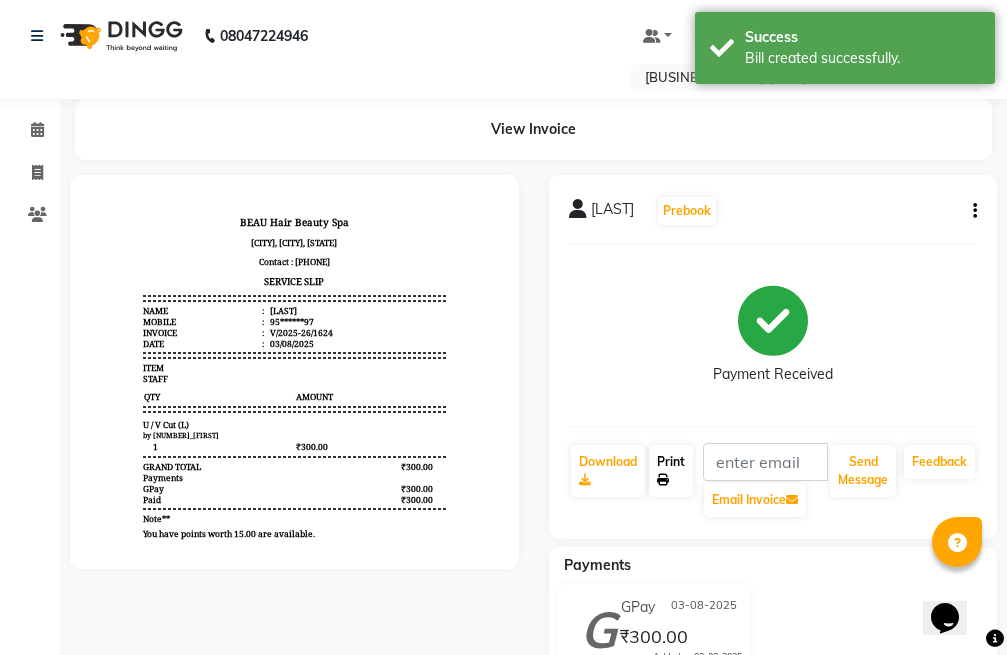 click on "Print" 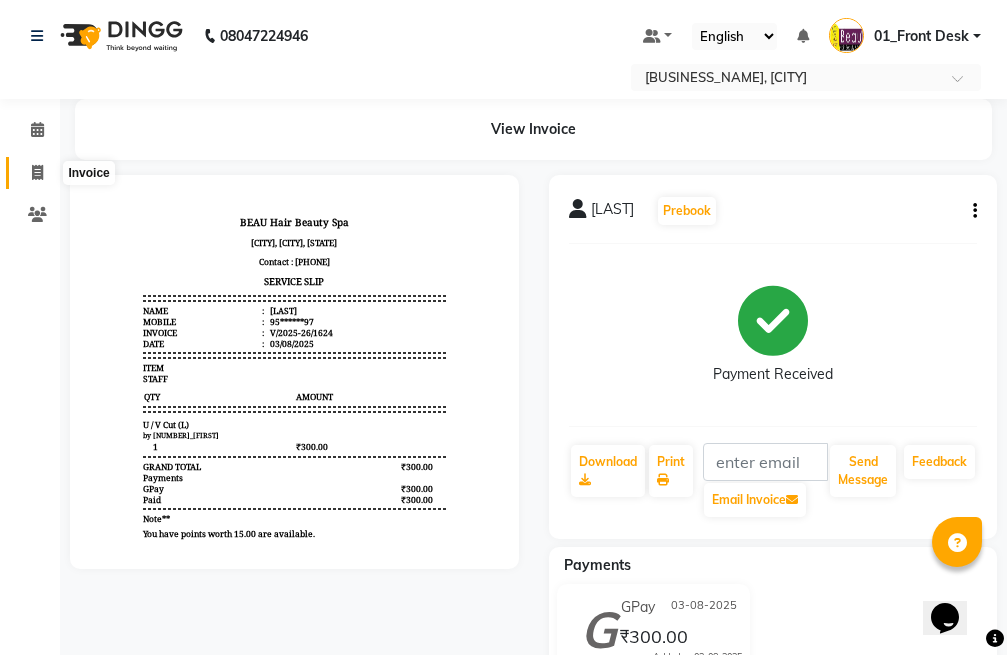 click 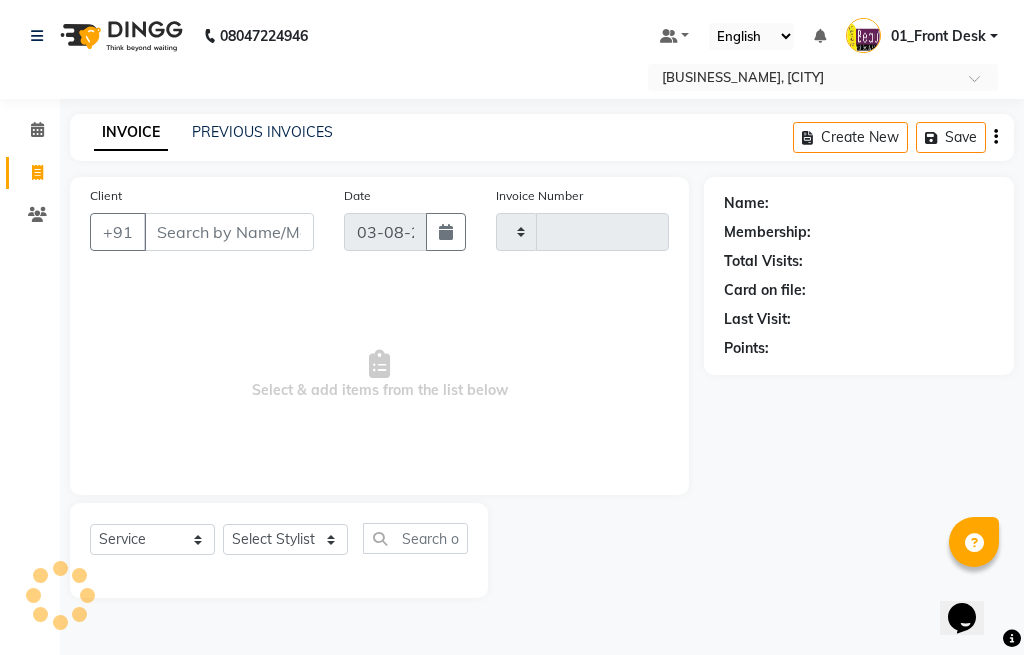 type on "1625" 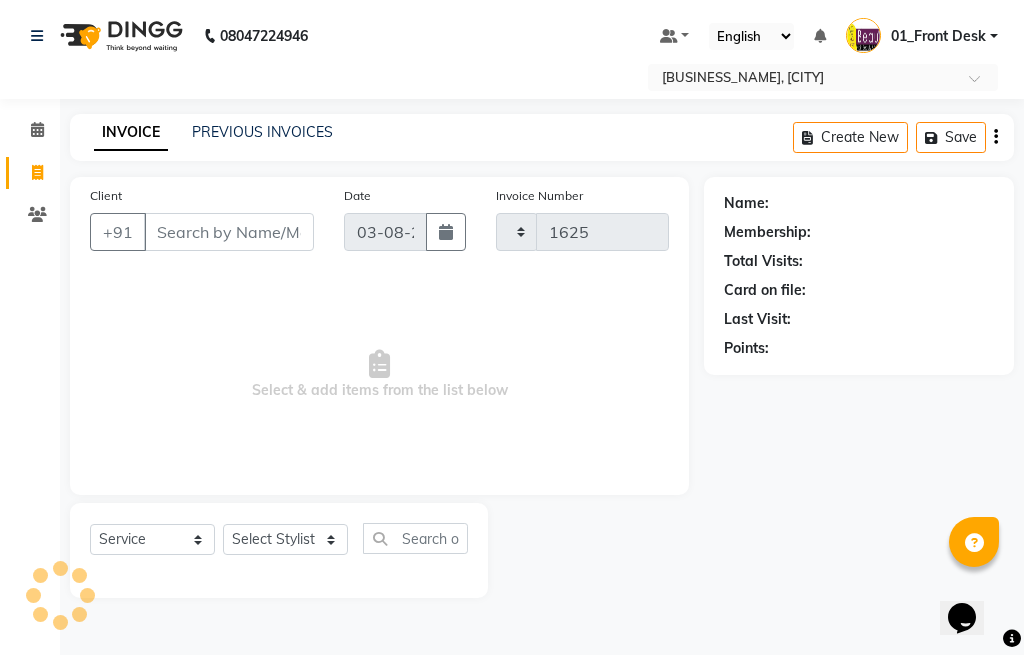 select on "3470" 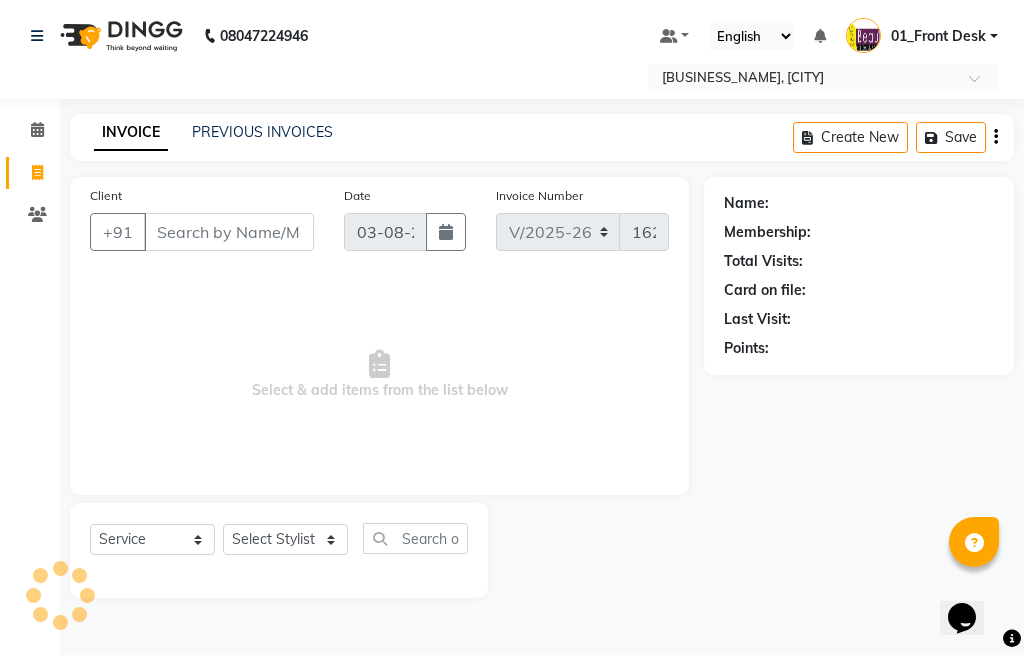 drag, startPoint x: 238, startPoint y: 232, endPoint x: 212, endPoint y: 221, distance: 28.231188 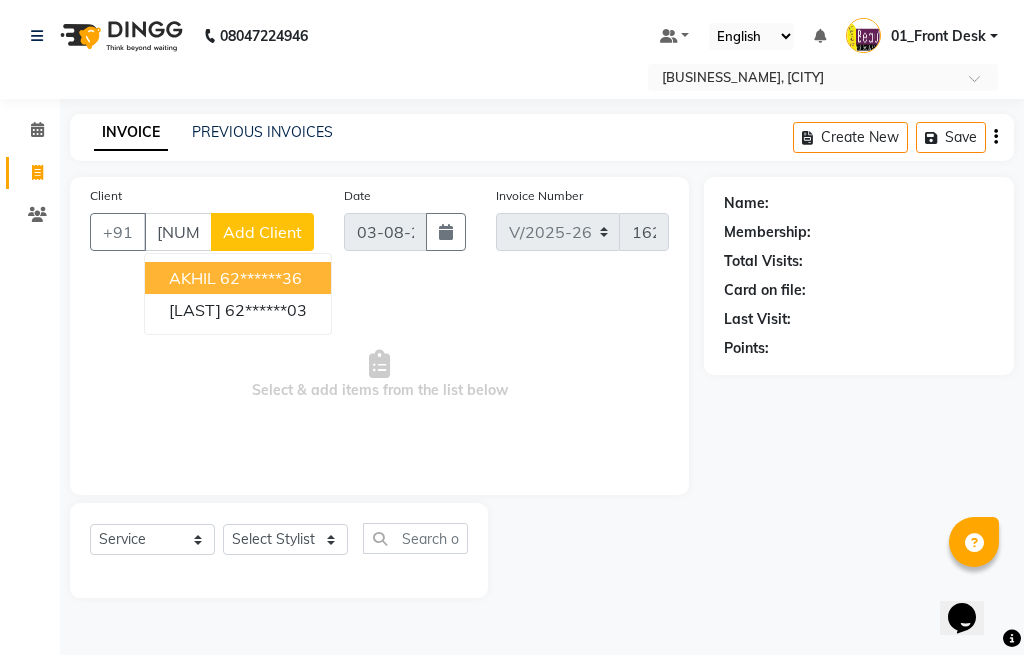 click on "[FIRST] [PHONE]" at bounding box center (238, 278) 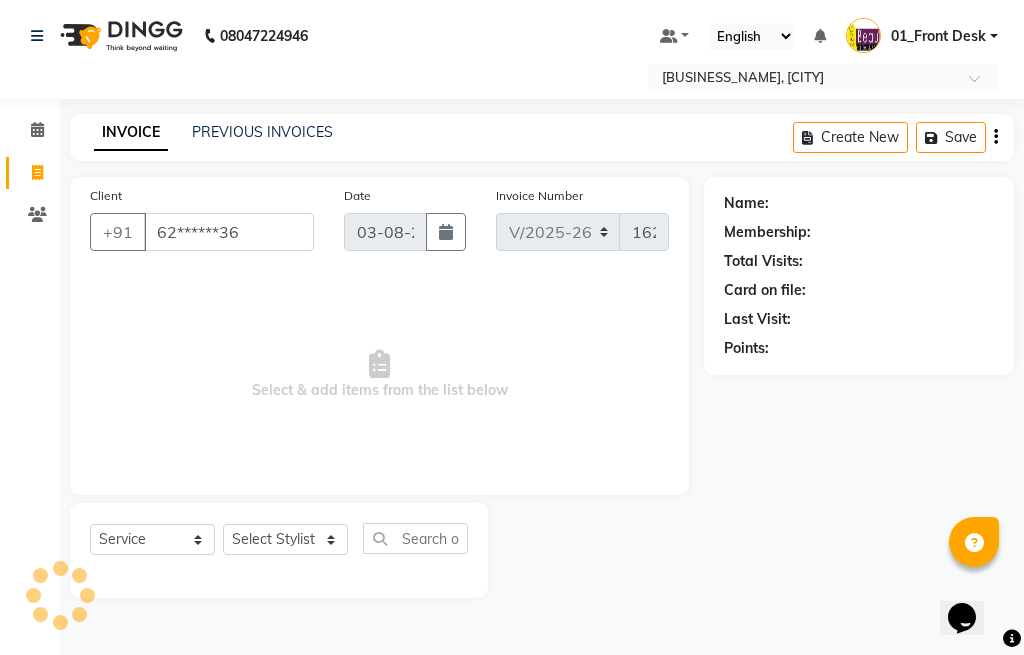 type on "62******36" 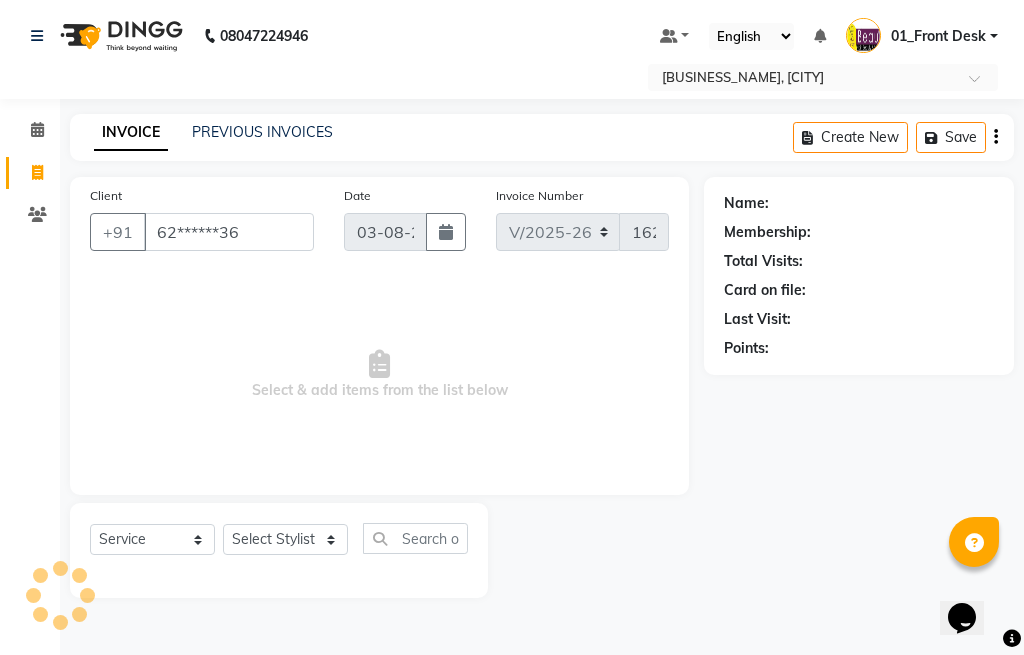 select on "1: Object" 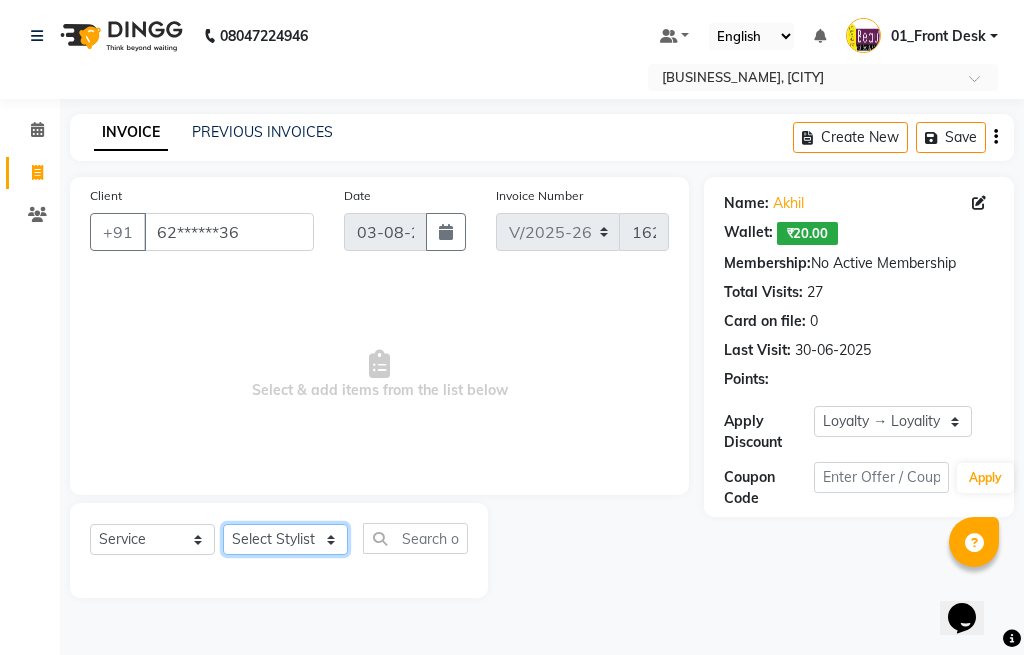 click on "Select Stylist [NUMBER]_[FIRST] [NUMBER]_[FIRST] [NUMBER]_[FIRST] [NUMBER]_[FIRST] [NUMBER]_[FIRST] [NUMBER]_[FIRST] [NUMBER]_[FIRST]" 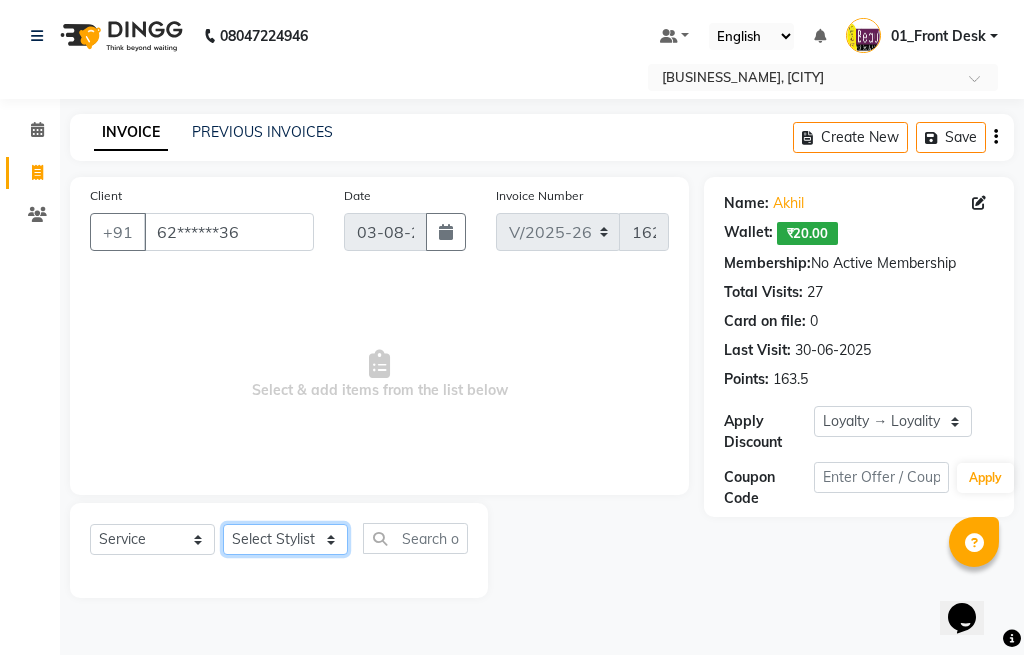 select on "15614" 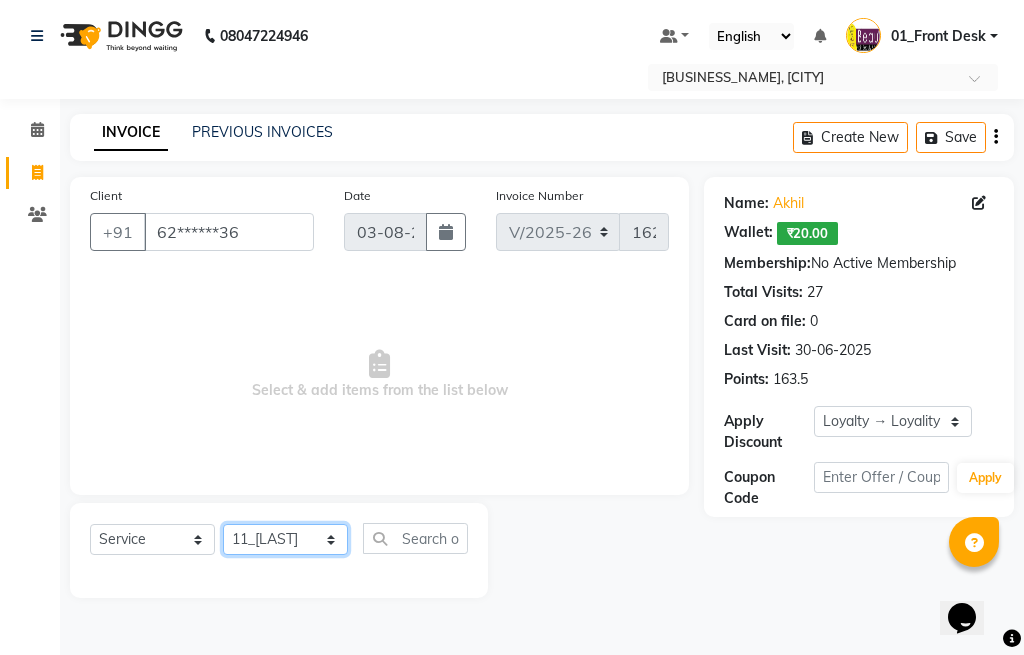 click on "Select Stylist [NUMBER]_[FIRST] [NUMBER]_[FIRST] [NUMBER]_[FIRST] [NUMBER]_[FIRST] [NUMBER]_[FIRST] [NUMBER]_[FIRST] [NUMBER]_[FIRST]" 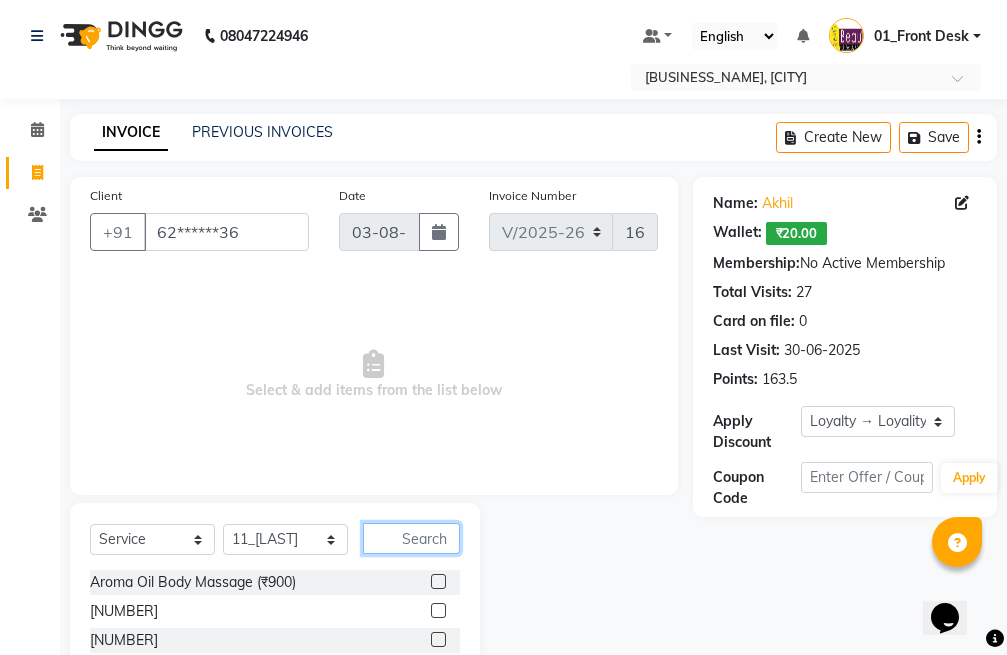 click 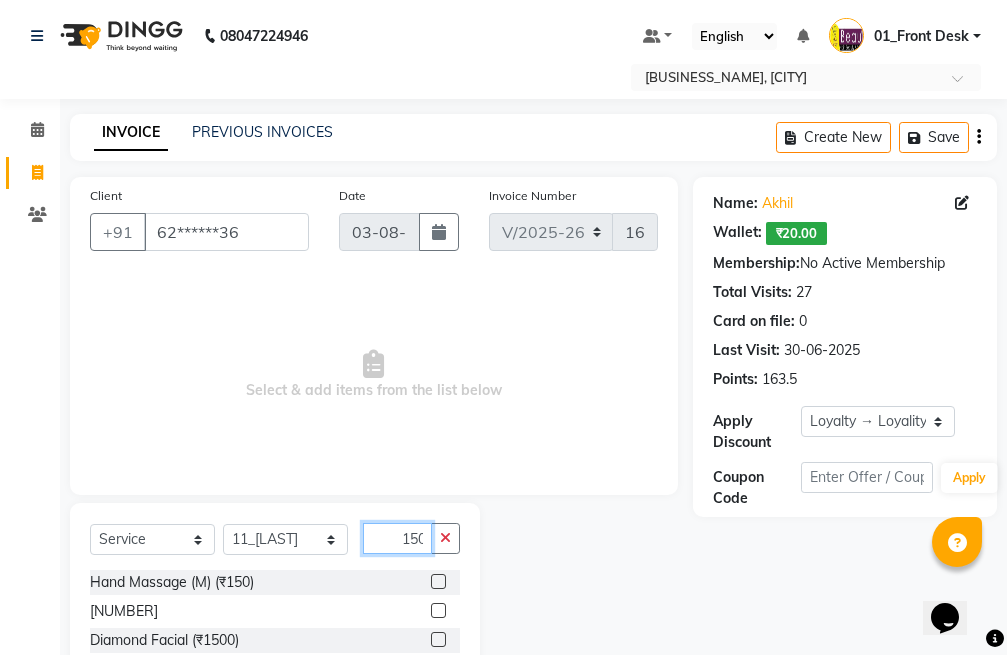 scroll, scrollTop: 0, scrollLeft: 2, axis: horizontal 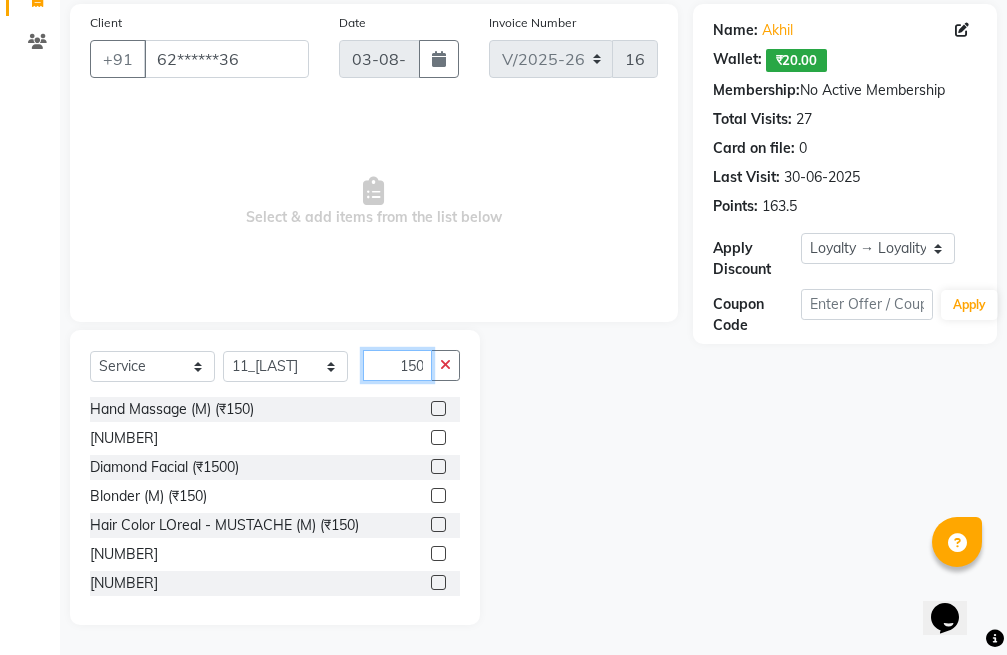 type on "150" 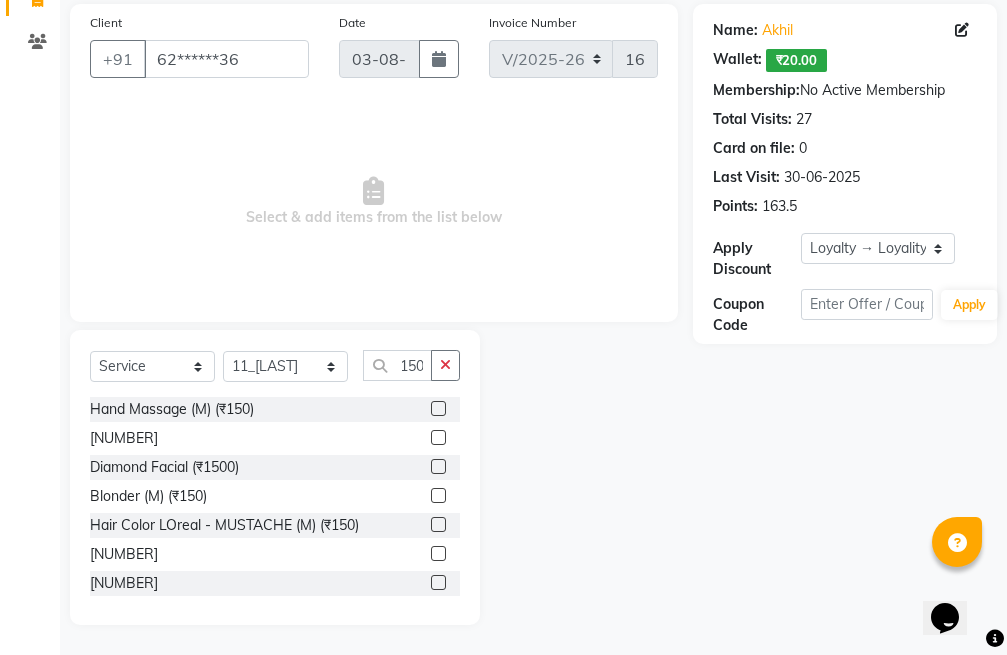 click 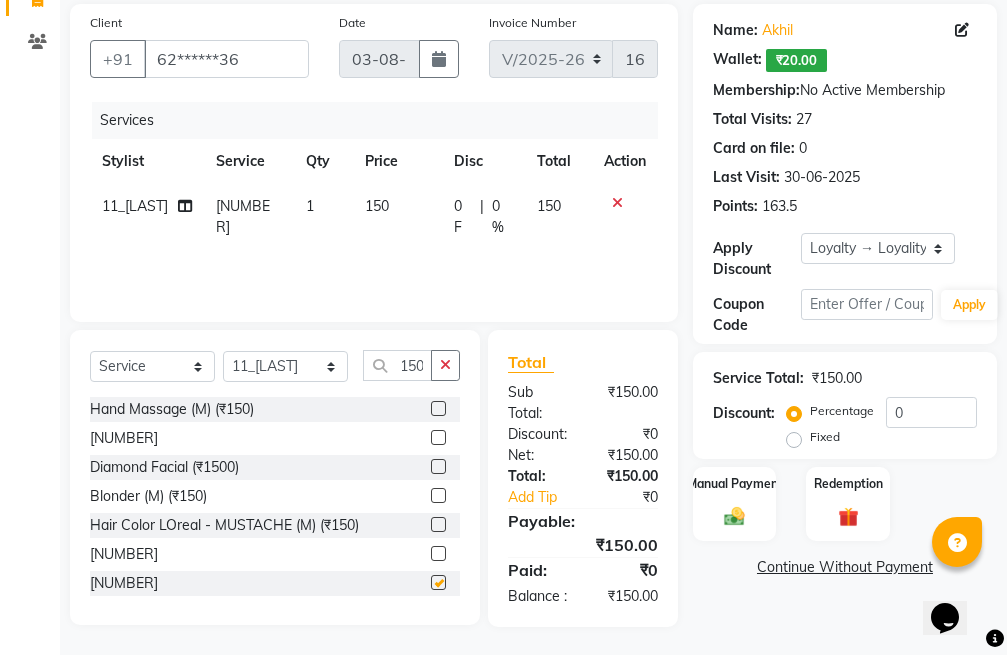scroll, scrollTop: 0, scrollLeft: 0, axis: both 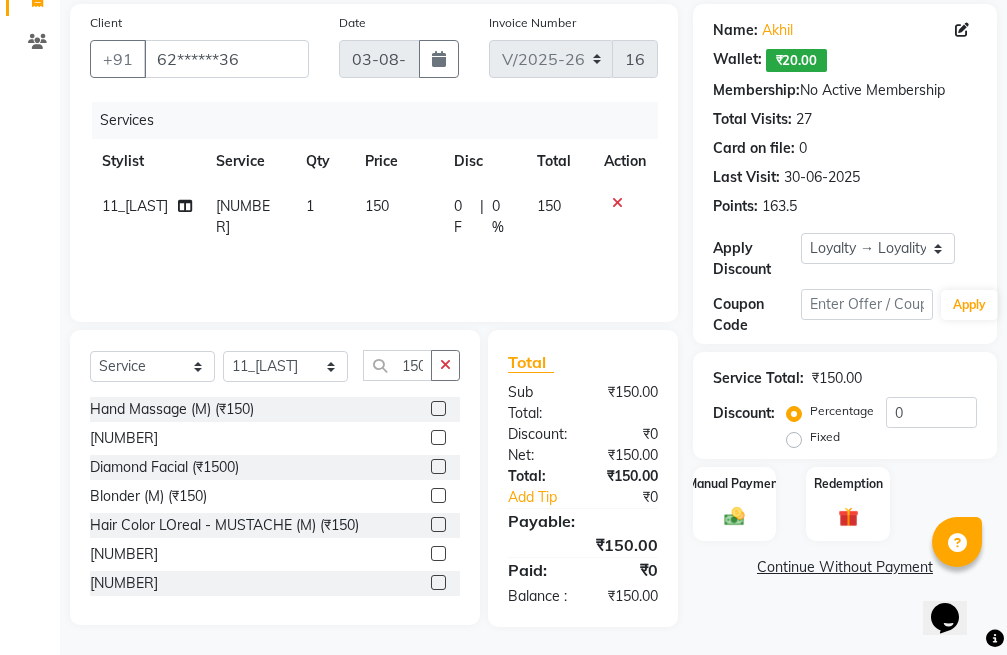 checkbox on "false" 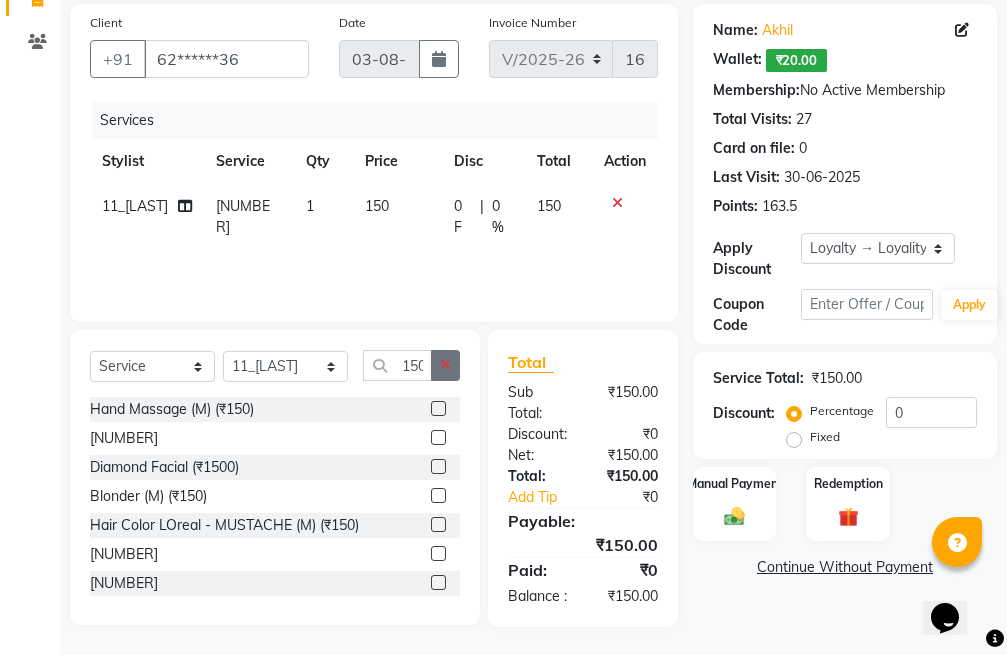 click 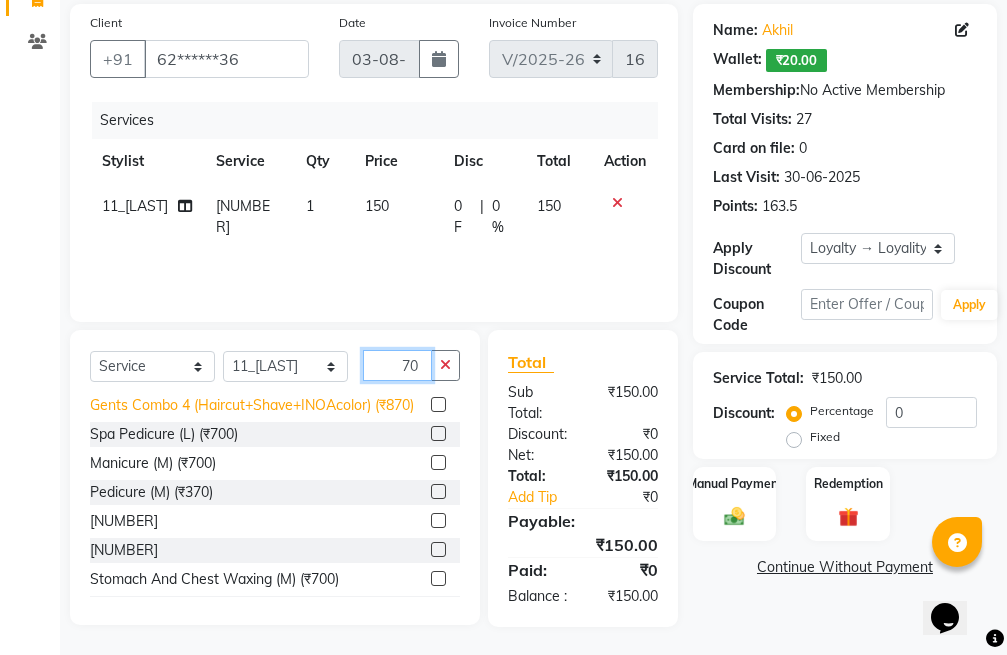 scroll, scrollTop: 675, scrollLeft: 0, axis: vertical 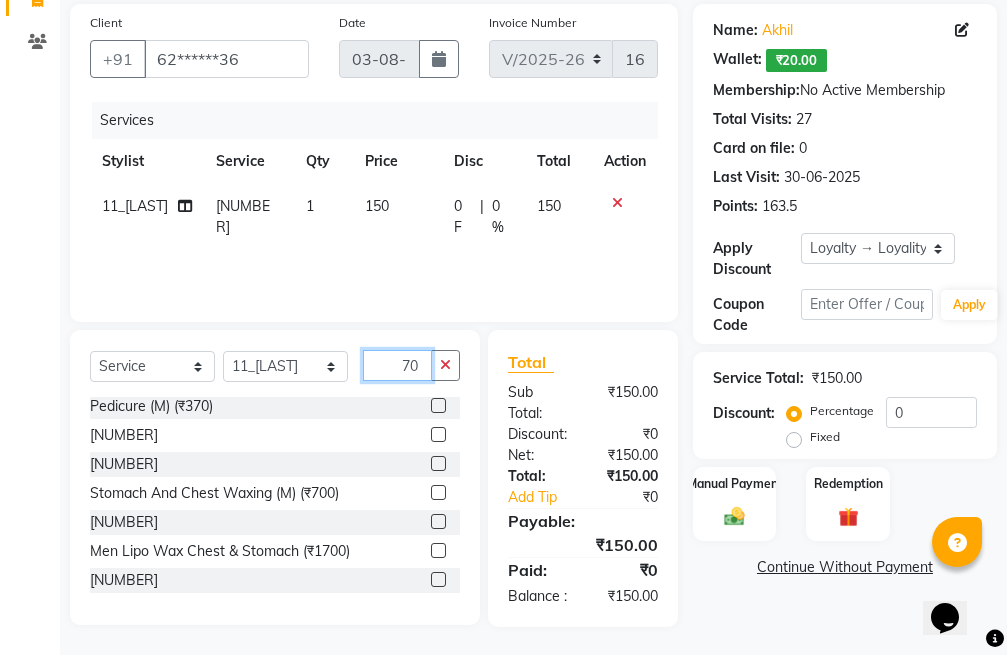 type on "70" 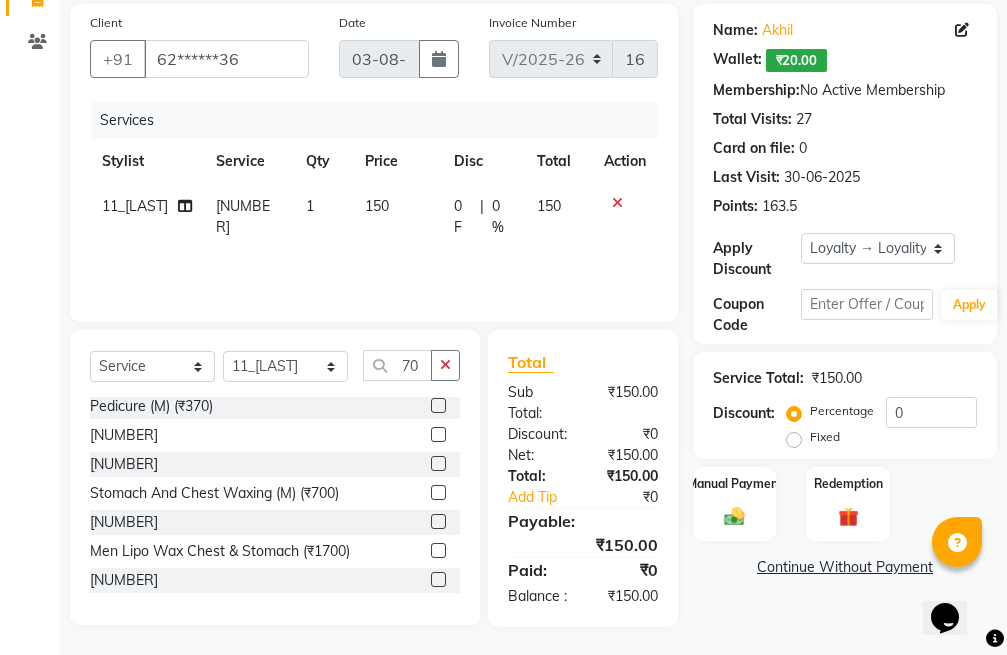 click 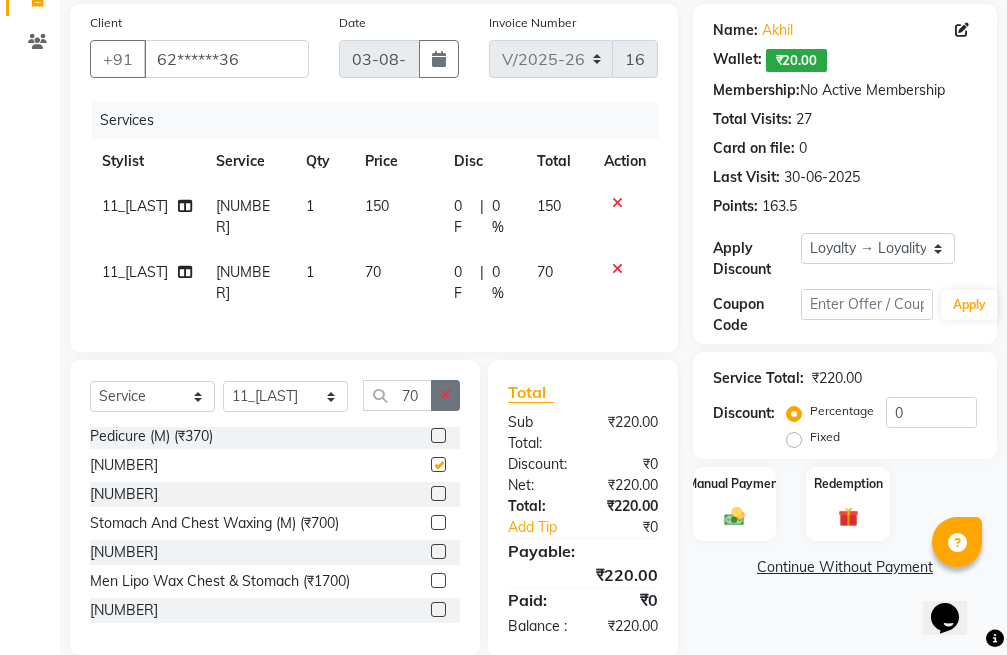 checkbox on "false" 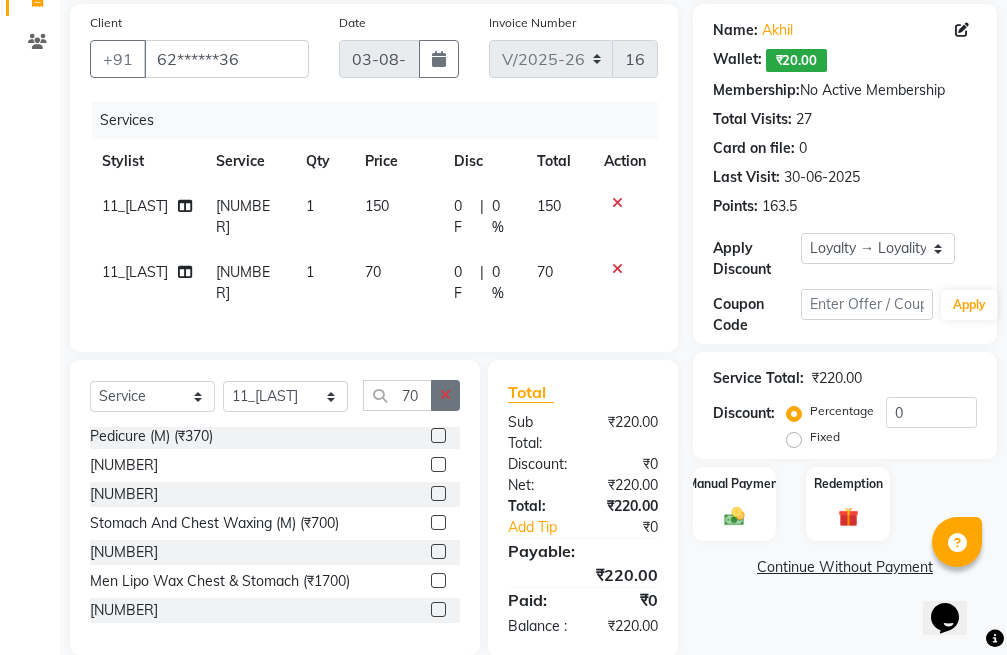 click 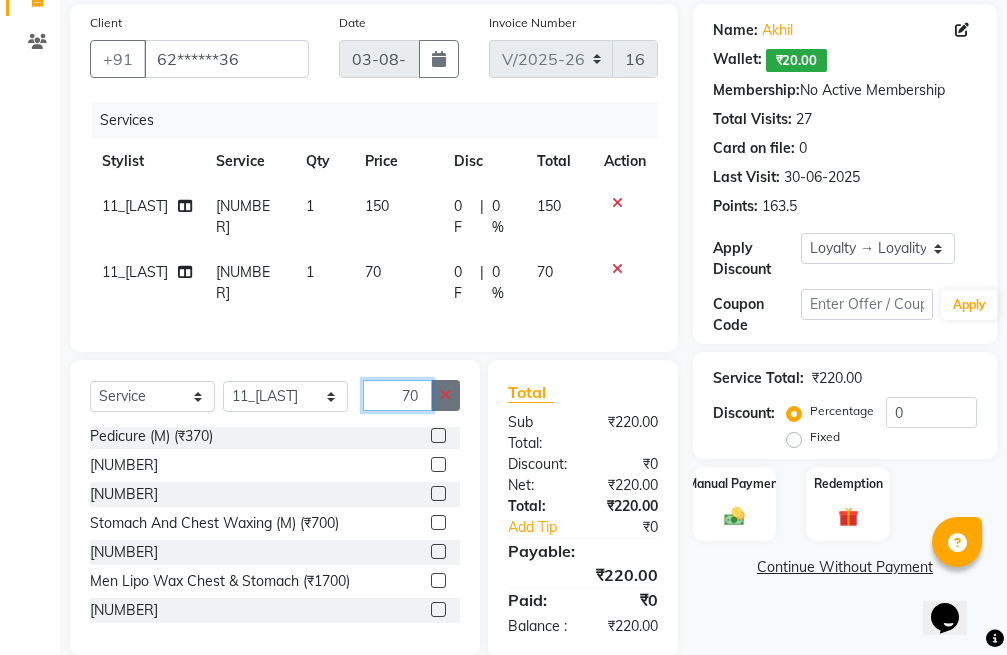 type 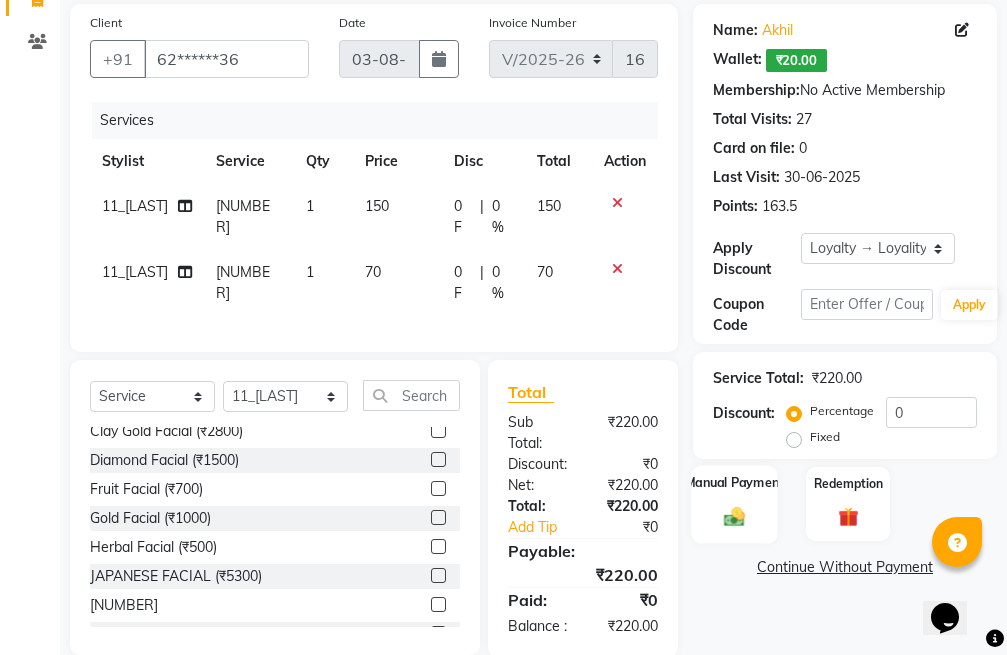 click on "Manual Payment" 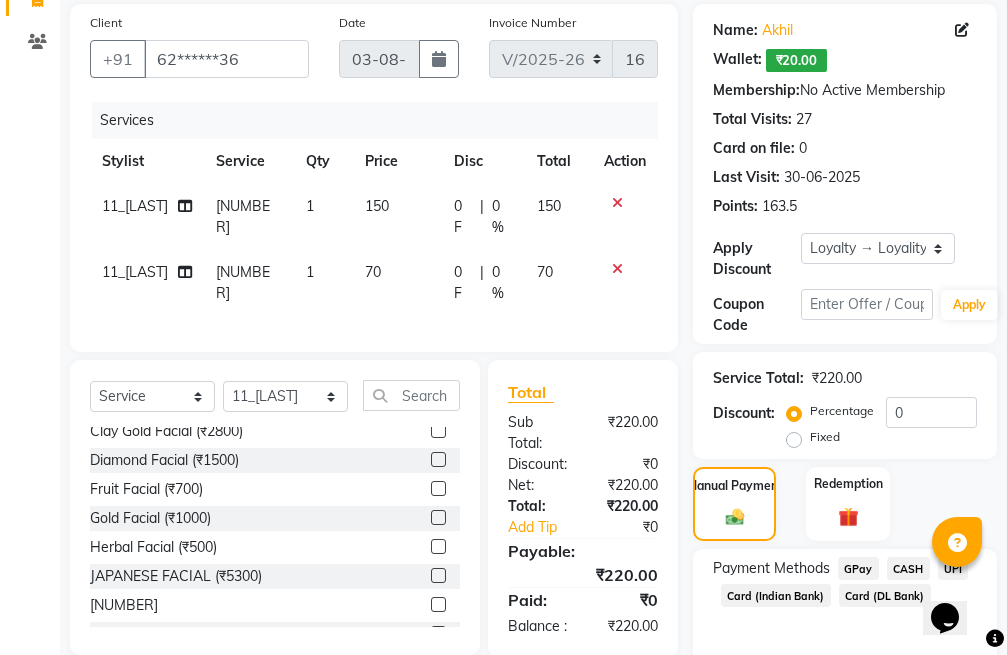 click on "CASH" 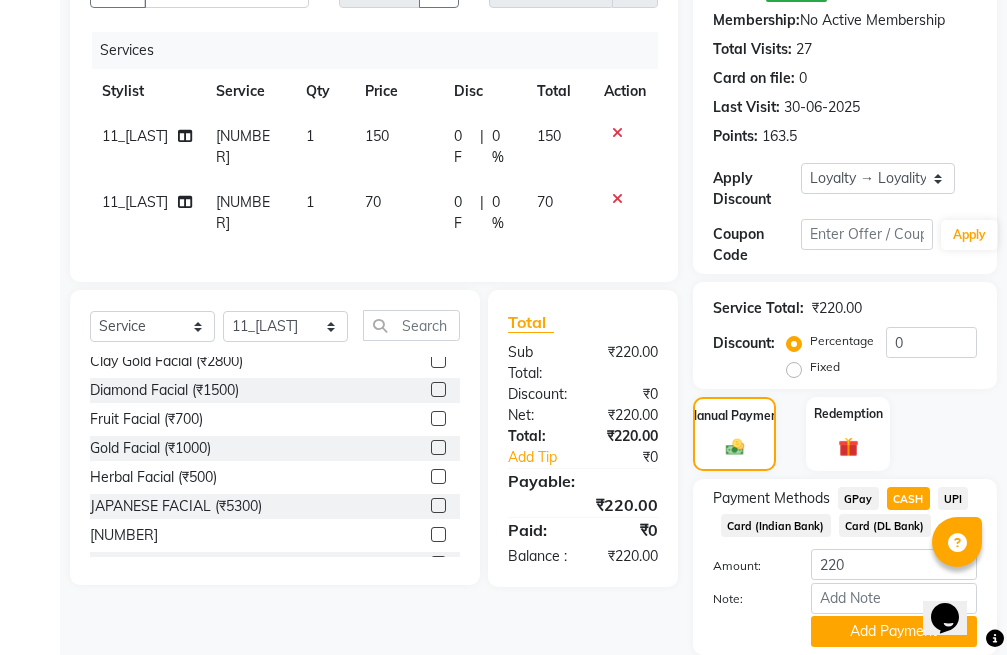 scroll, scrollTop: 314, scrollLeft: 0, axis: vertical 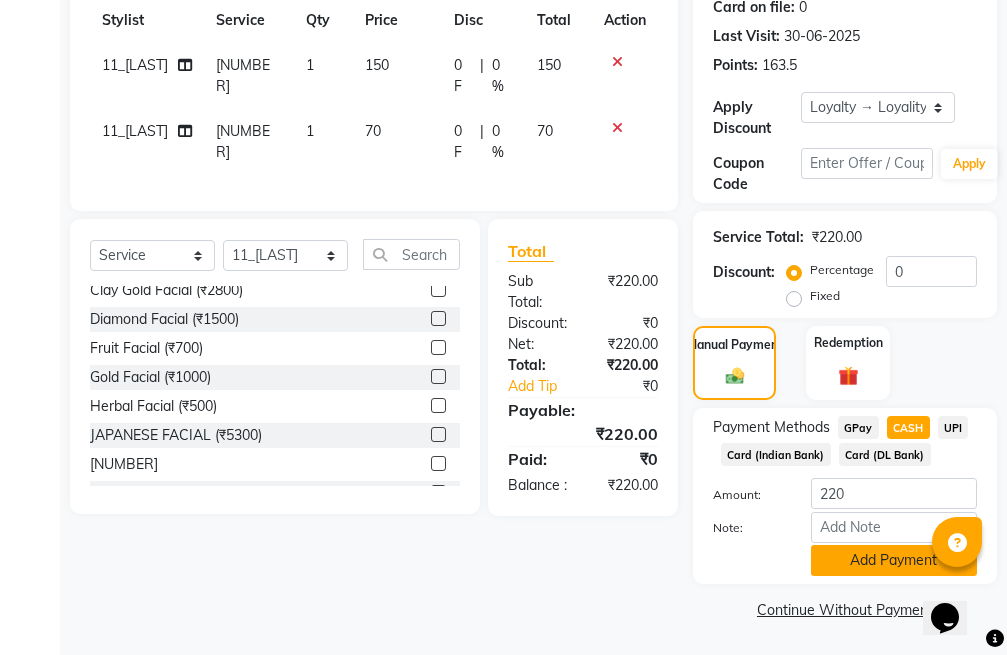 click on "Add Payment" 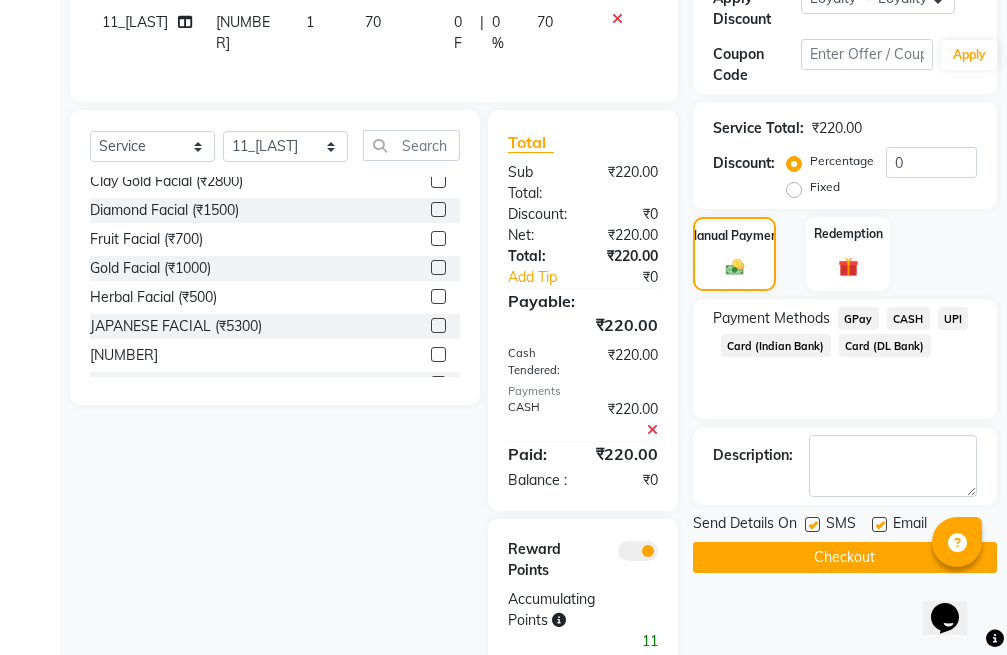 scroll, scrollTop: 550, scrollLeft: 0, axis: vertical 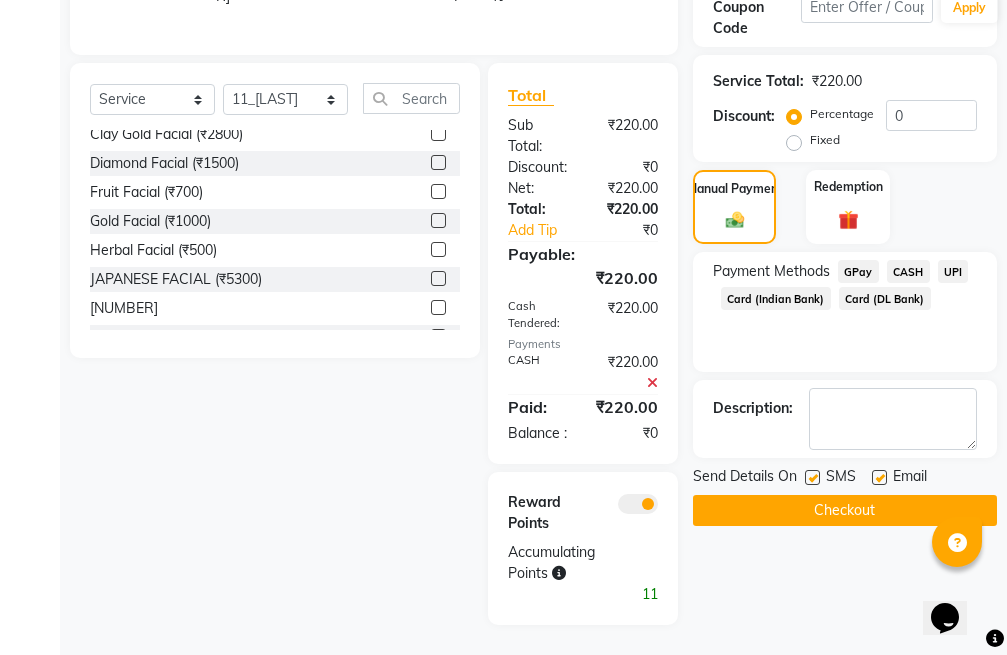 click on "Checkout" 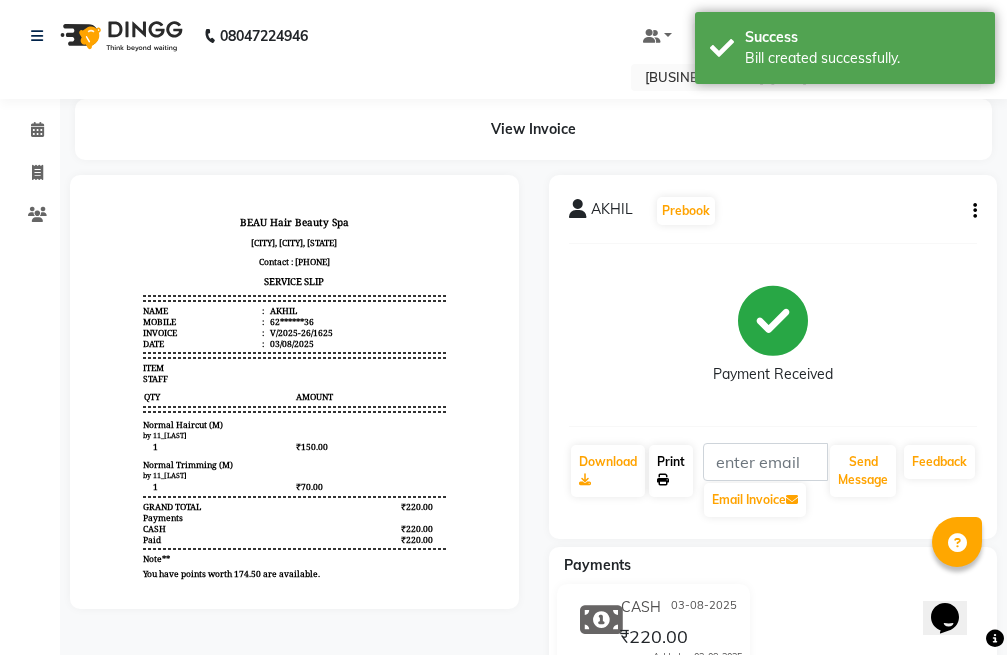 scroll, scrollTop: 0, scrollLeft: 0, axis: both 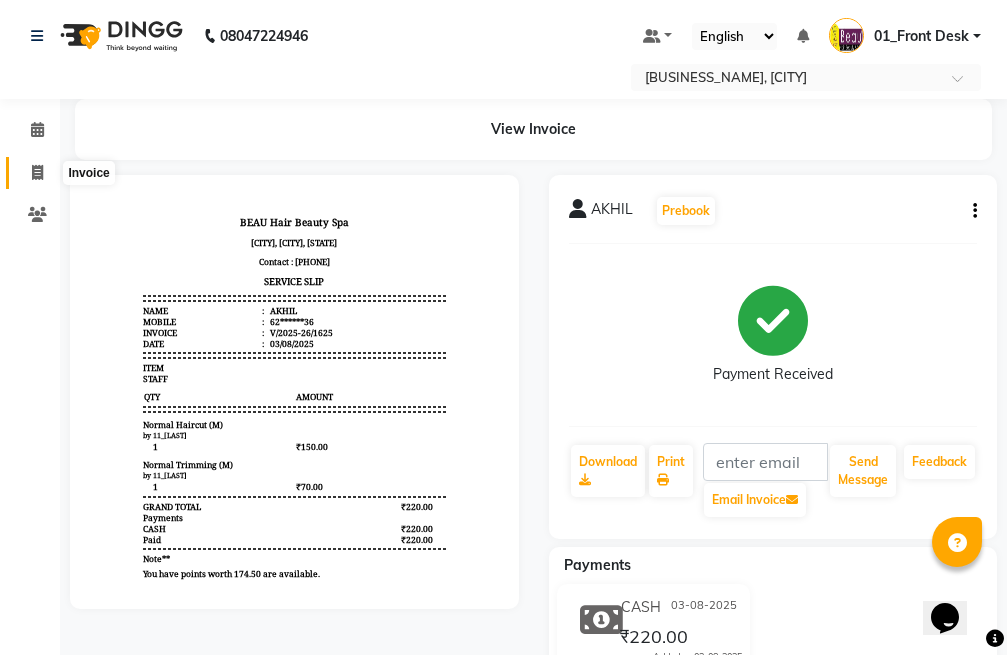 click 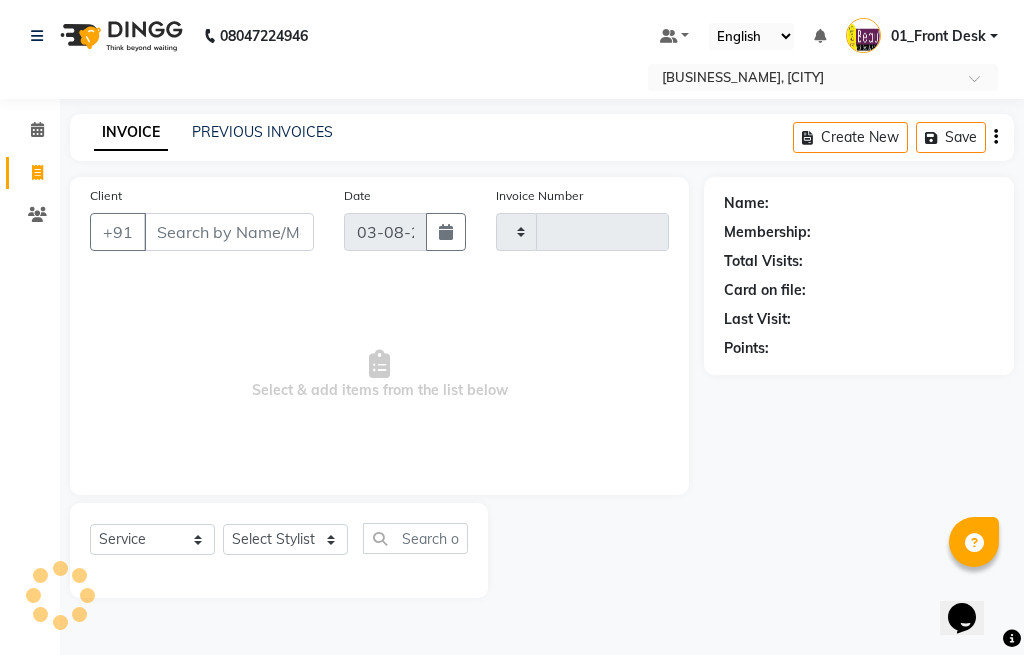 type on "1626" 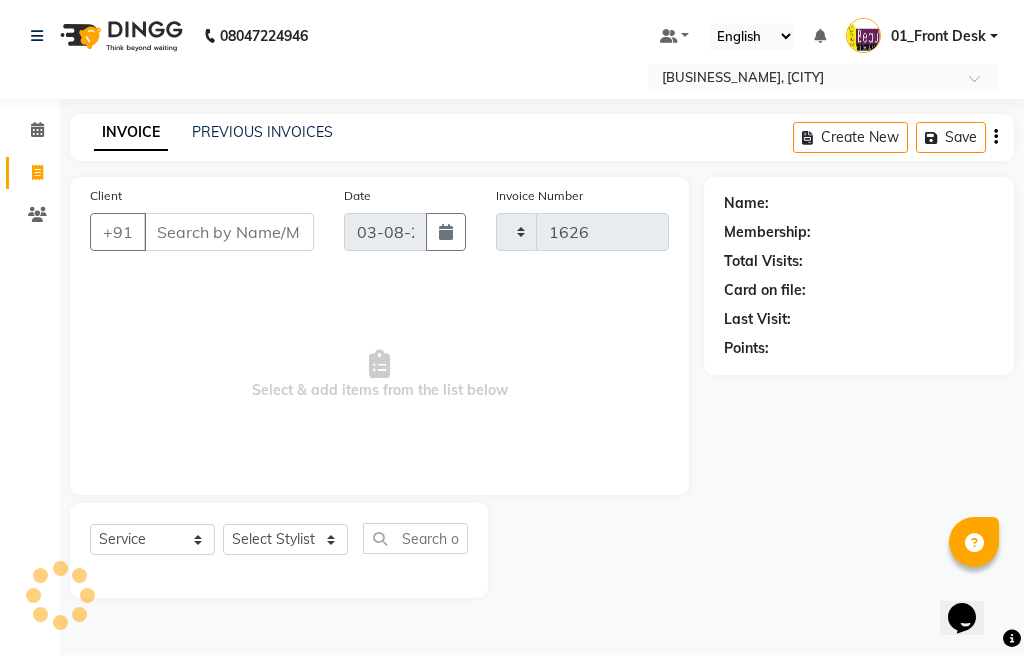 select on "3470" 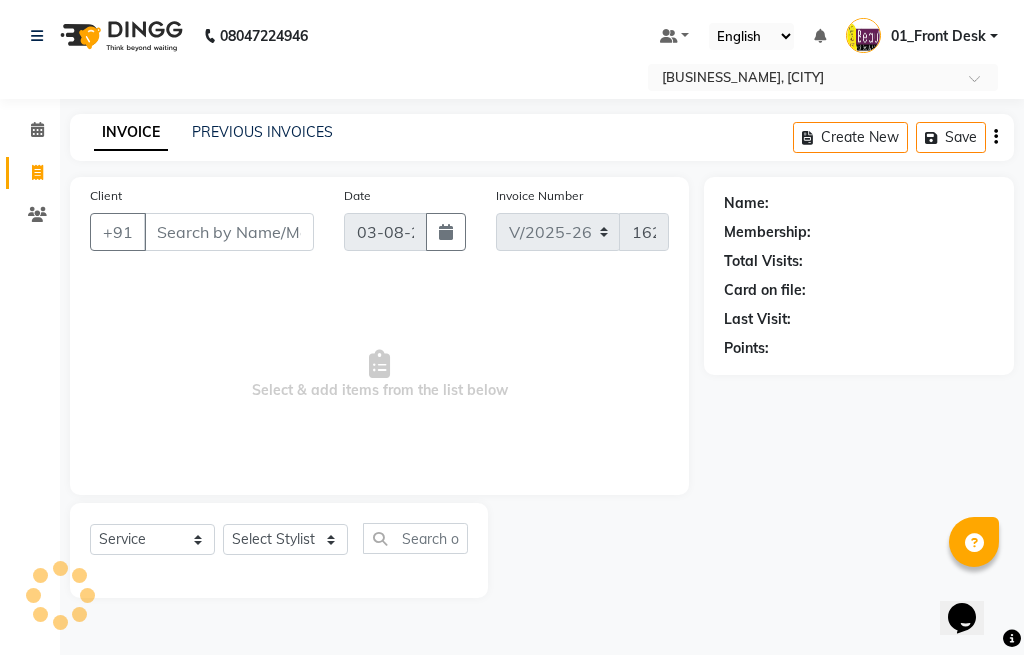 click on "Client" at bounding box center (229, 232) 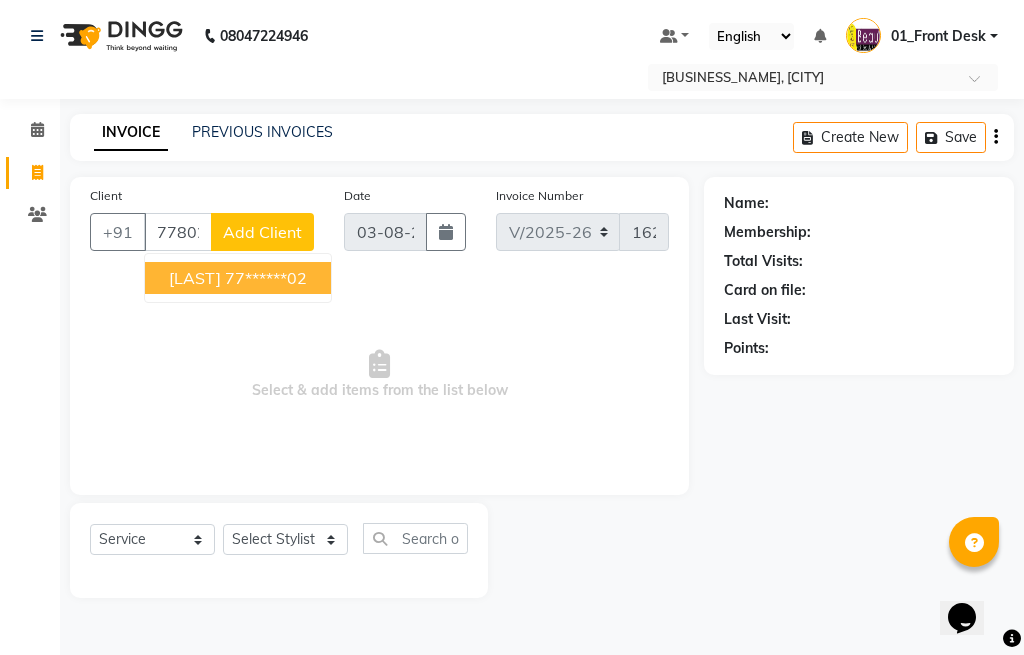 click on "77******02" at bounding box center [266, 278] 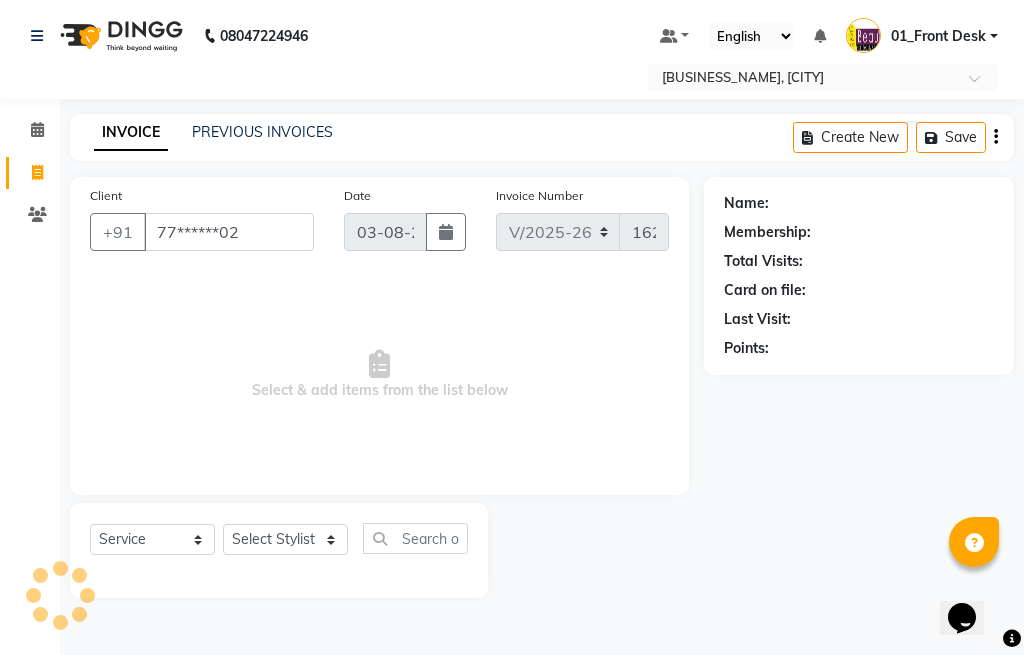 type on "77******02" 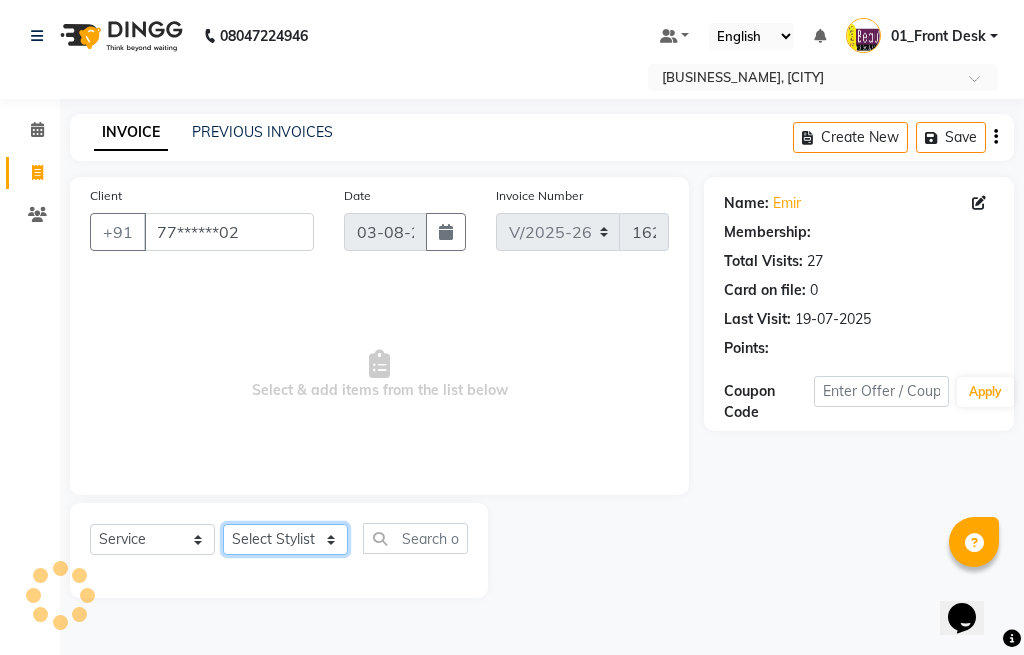 select on "1: Object" 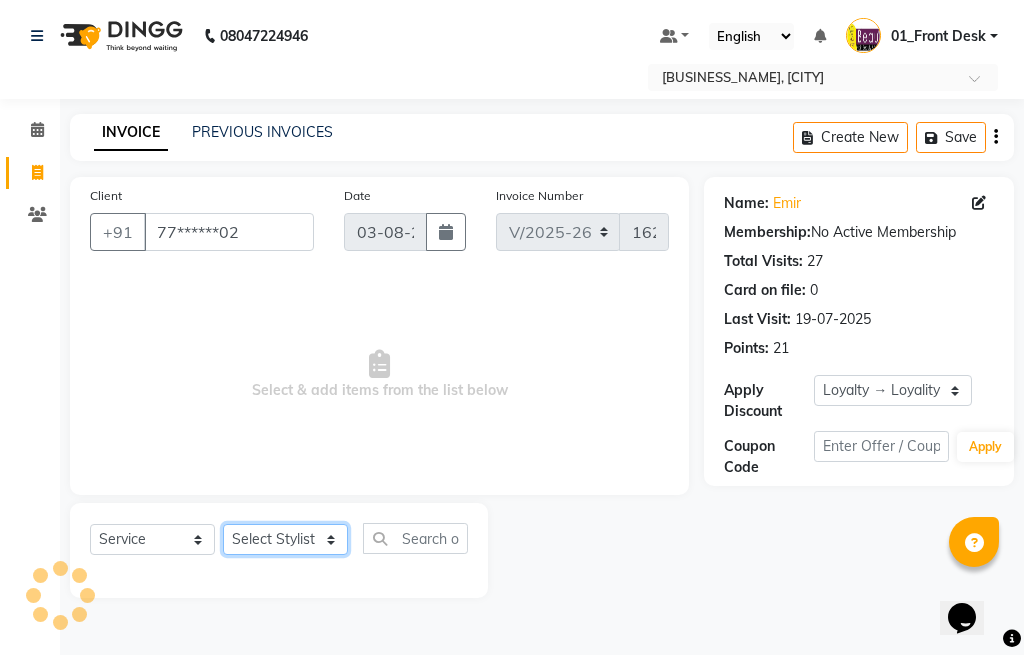 click on "Select Stylist [NUMBER]_[FIRST] [NUMBER]_[FIRST] [NUMBER]_[FIRST] [NUMBER]_[FIRST] [NUMBER]_[FIRST] [NUMBER]_[FIRST] [NUMBER]_[FIRST]" 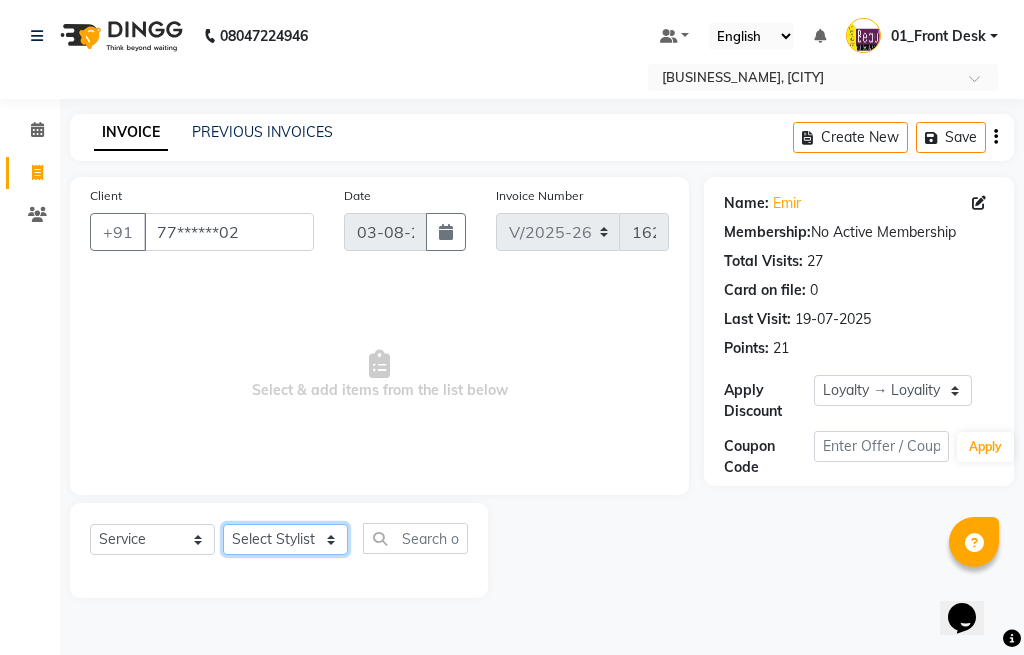 select on "15615" 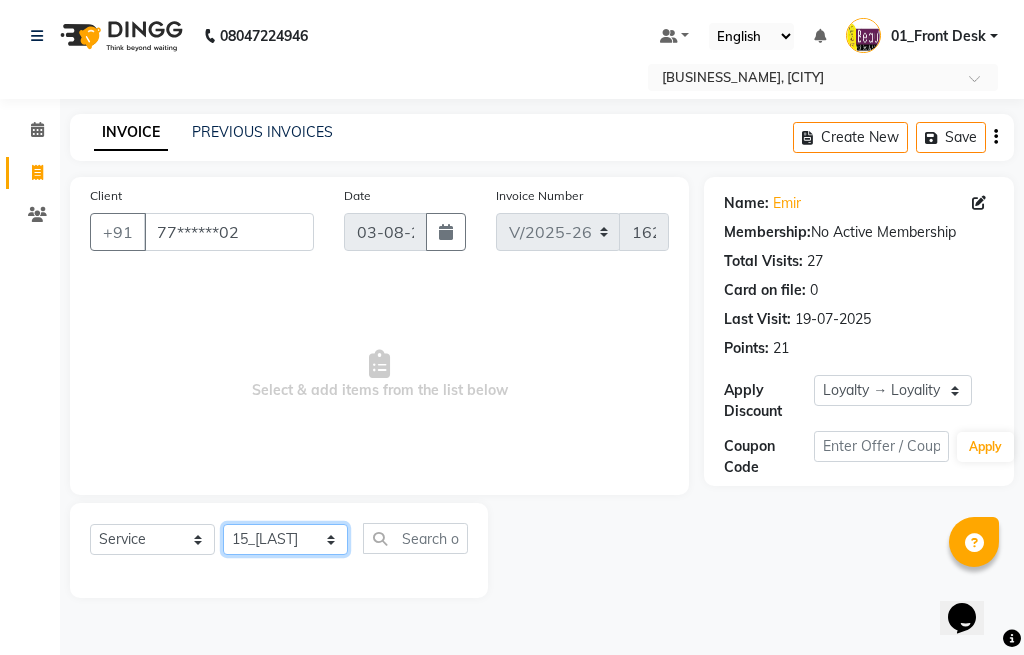 click on "Select Stylist [NUMBER]_[FIRST] [NUMBER]_[FIRST] [NUMBER]_[FIRST] [NUMBER]_[FIRST] [NUMBER]_[FIRST] [NUMBER]_[FIRST] [NUMBER]_[FIRST]" 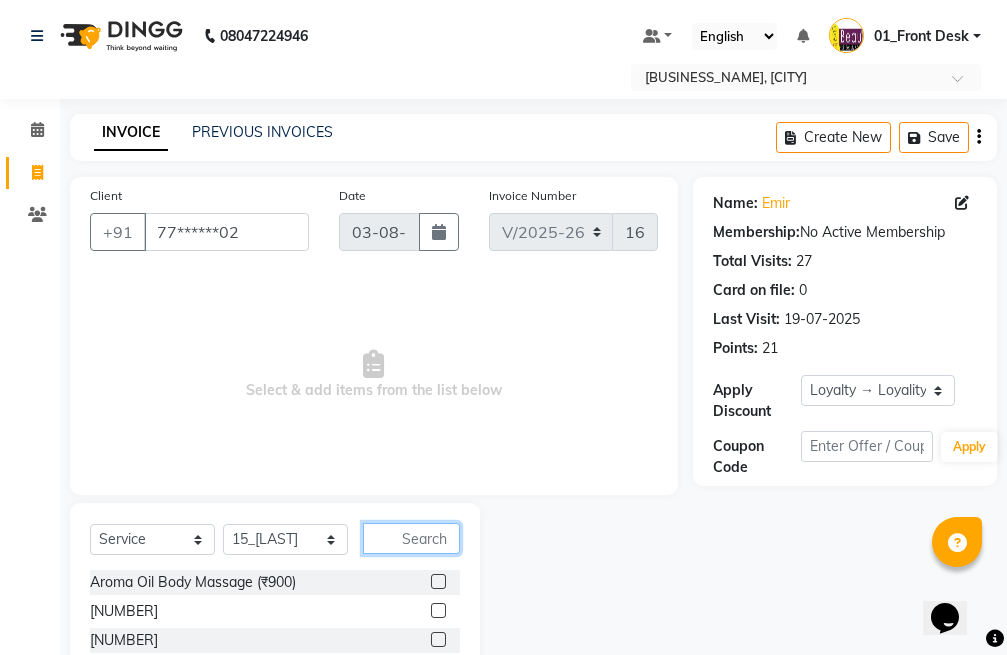 click 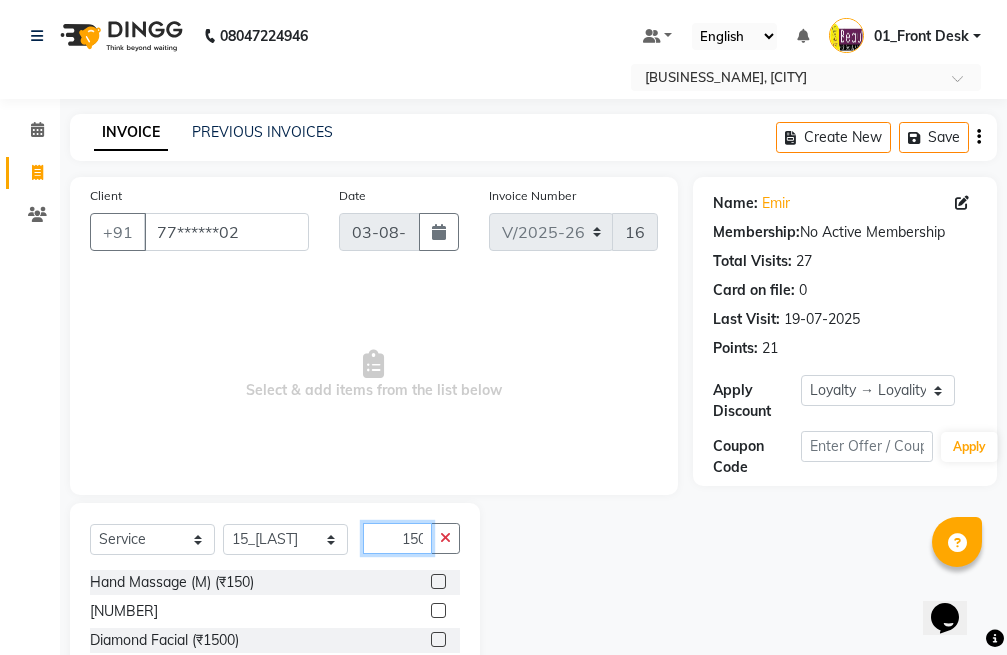 scroll, scrollTop: 0, scrollLeft: 2, axis: horizontal 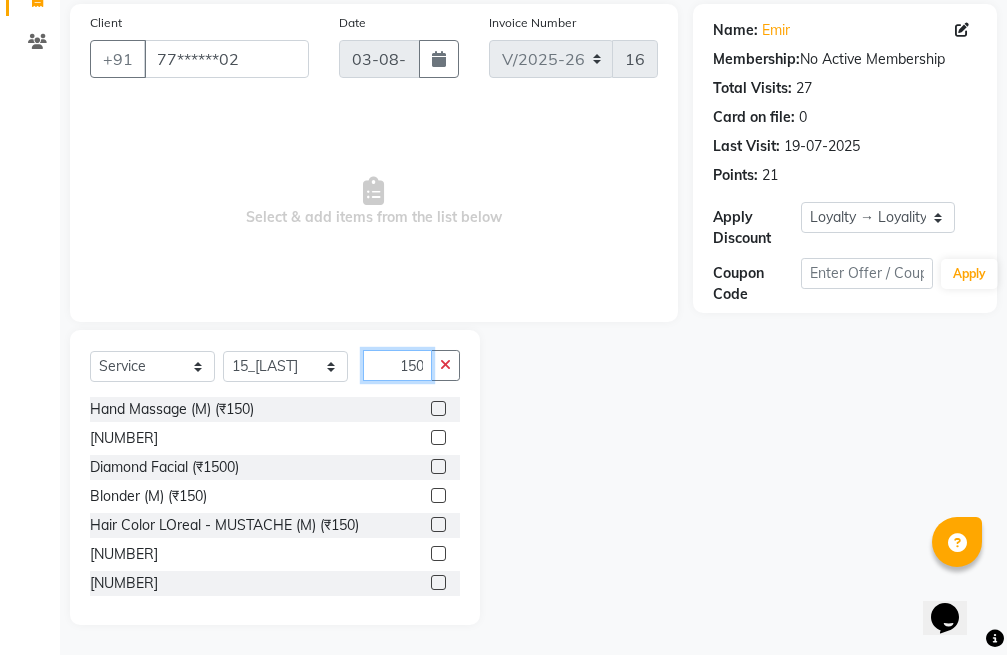 type on "150" 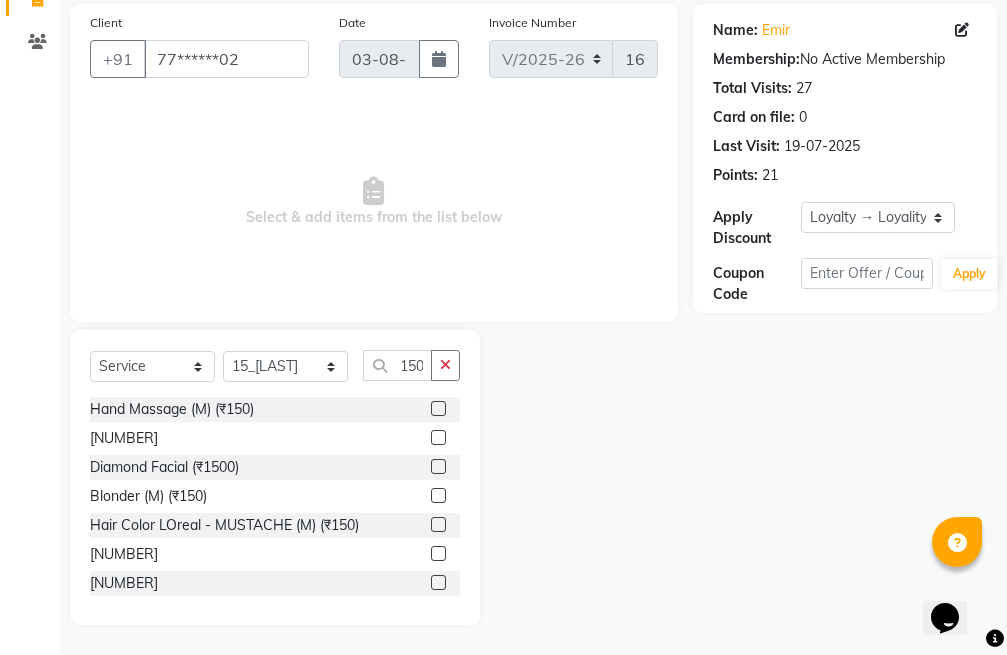 click 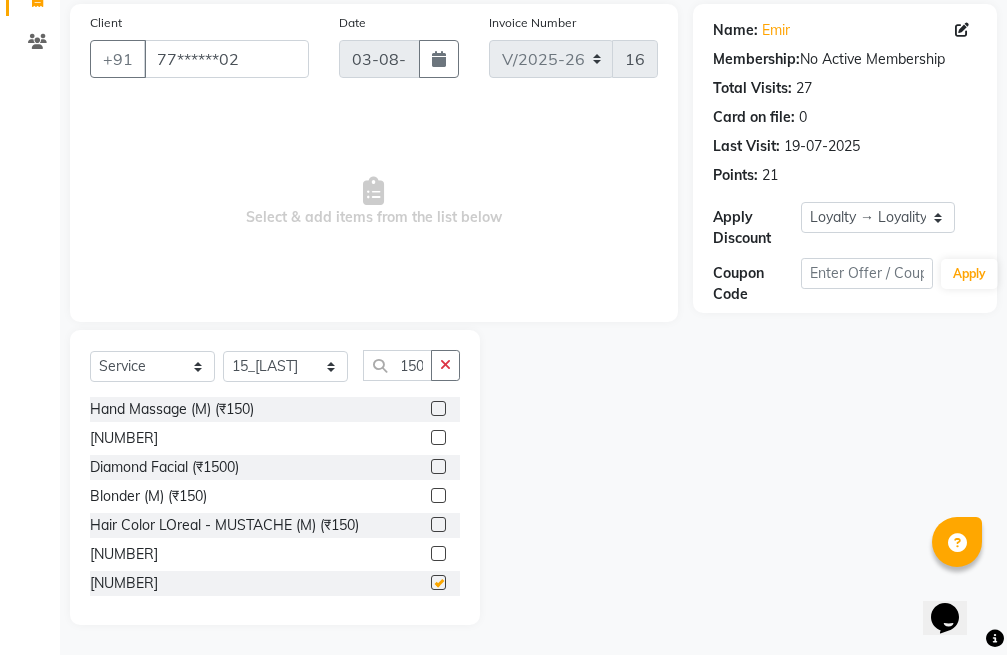 scroll, scrollTop: 0, scrollLeft: 0, axis: both 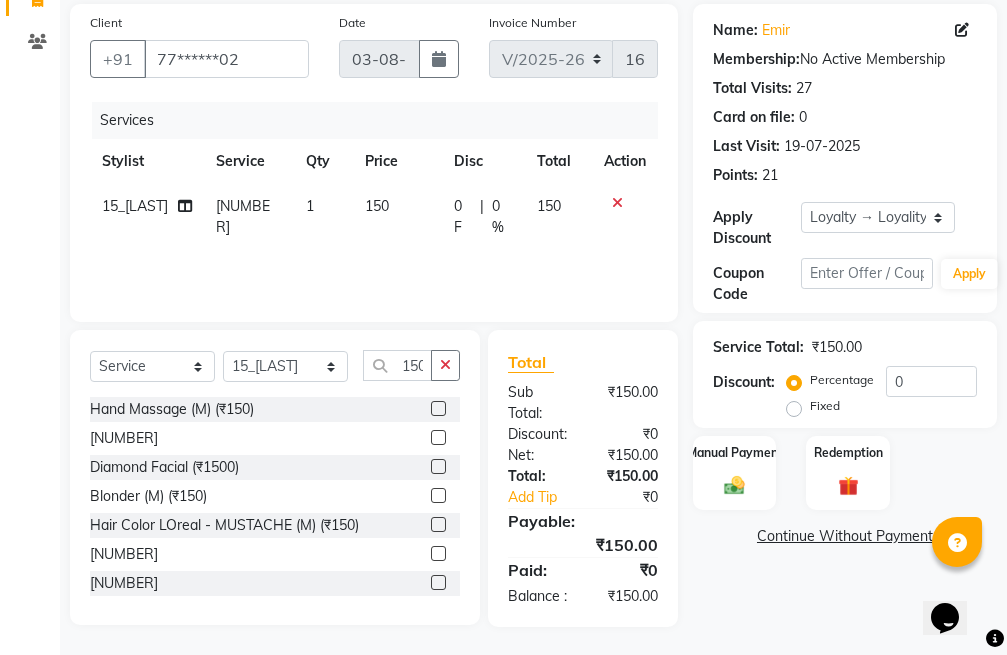 checkbox on "false" 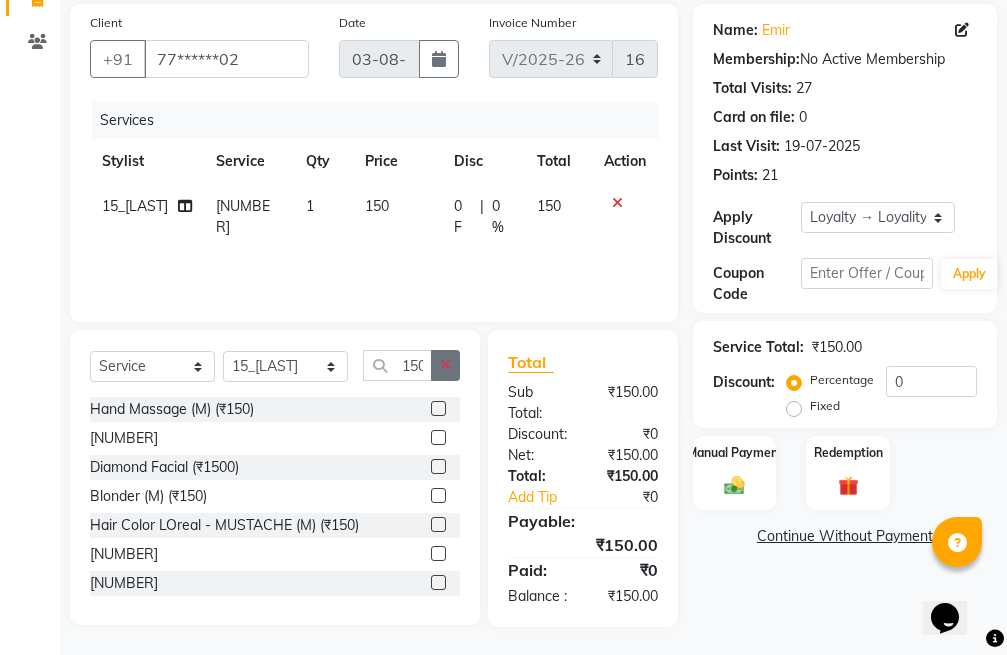 click 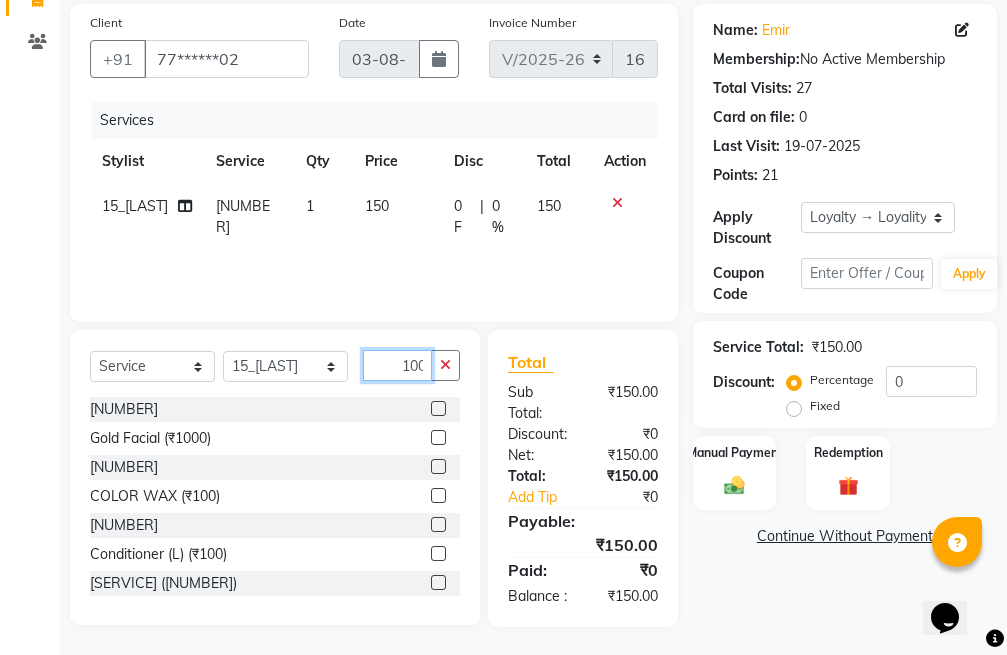scroll, scrollTop: 0, scrollLeft: 2, axis: horizontal 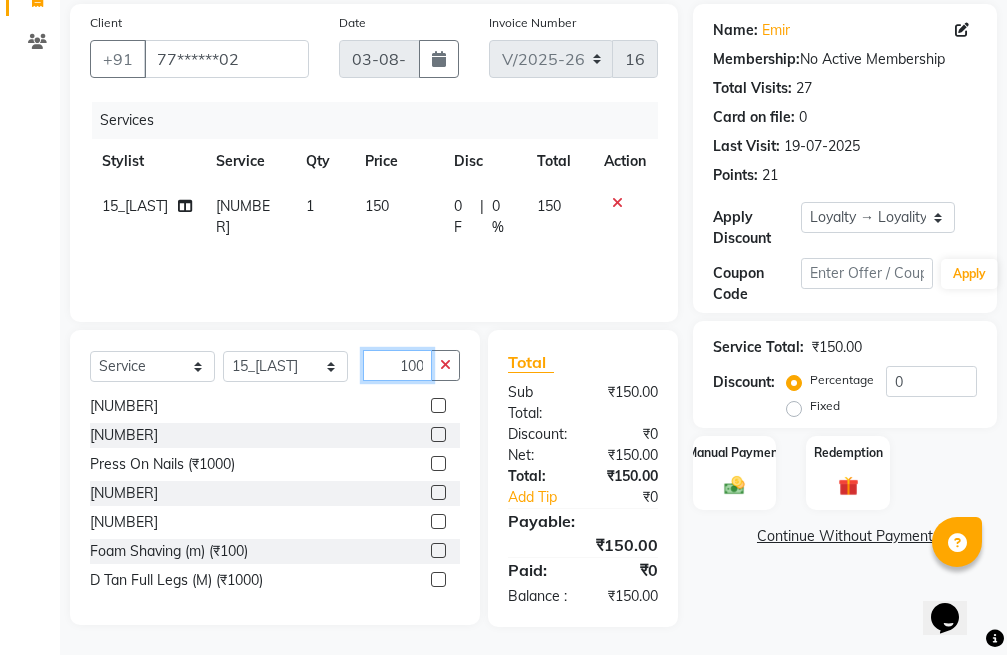 type on "100" 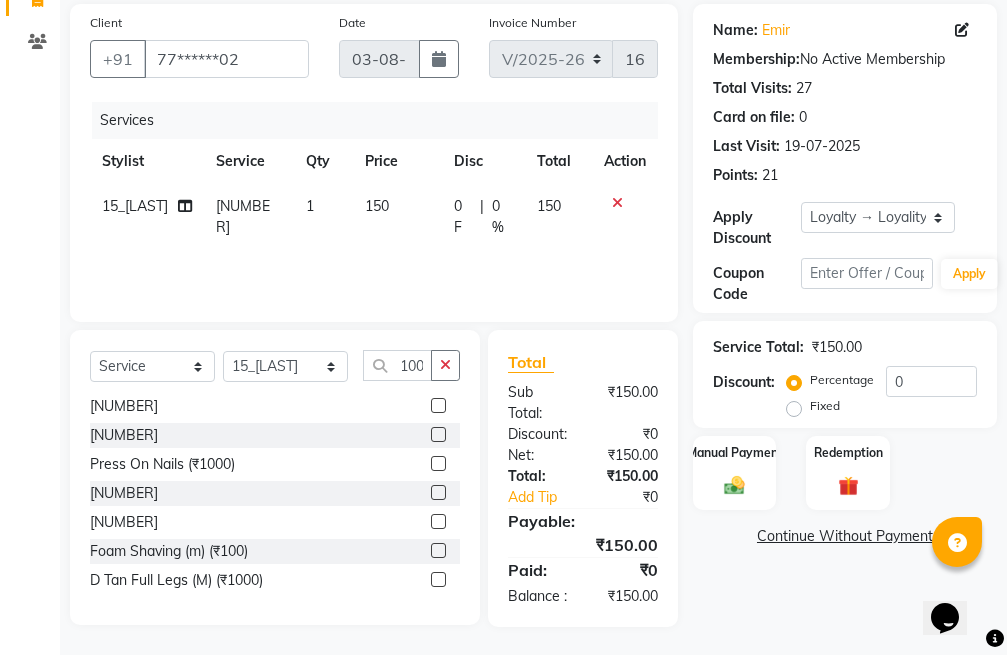 scroll, scrollTop: 0, scrollLeft: 0, axis: both 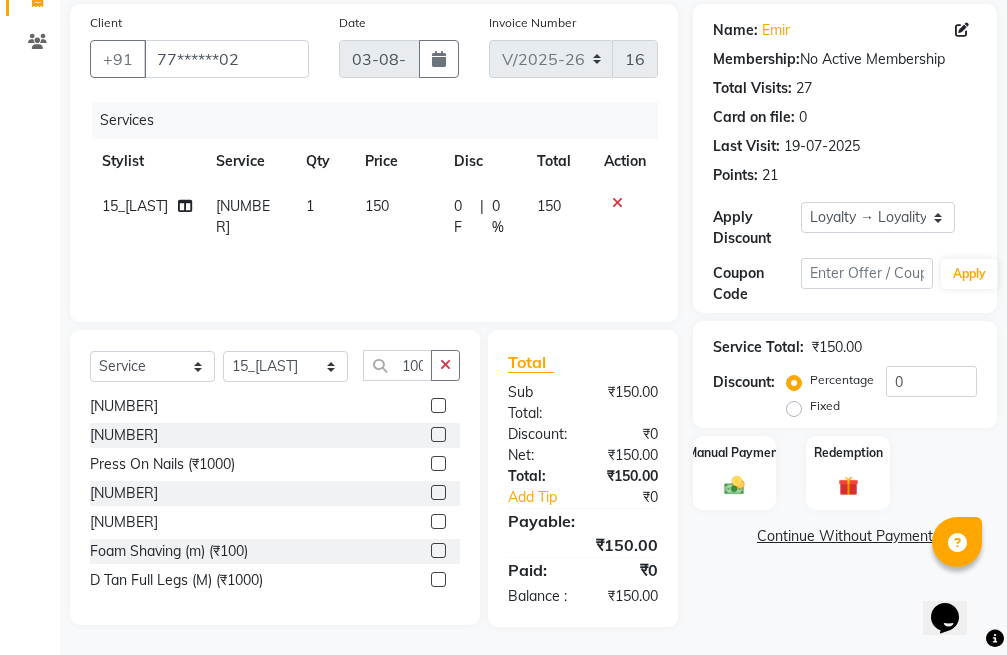 drag, startPoint x: 418, startPoint y: 522, endPoint x: 436, endPoint y: 501, distance: 27.658634 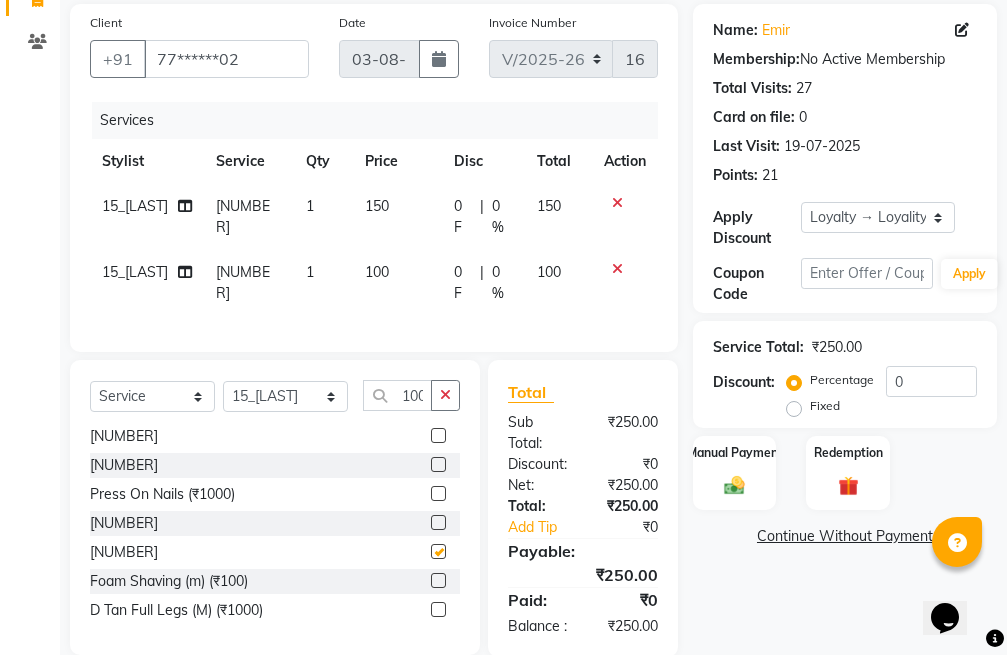 checkbox on "false" 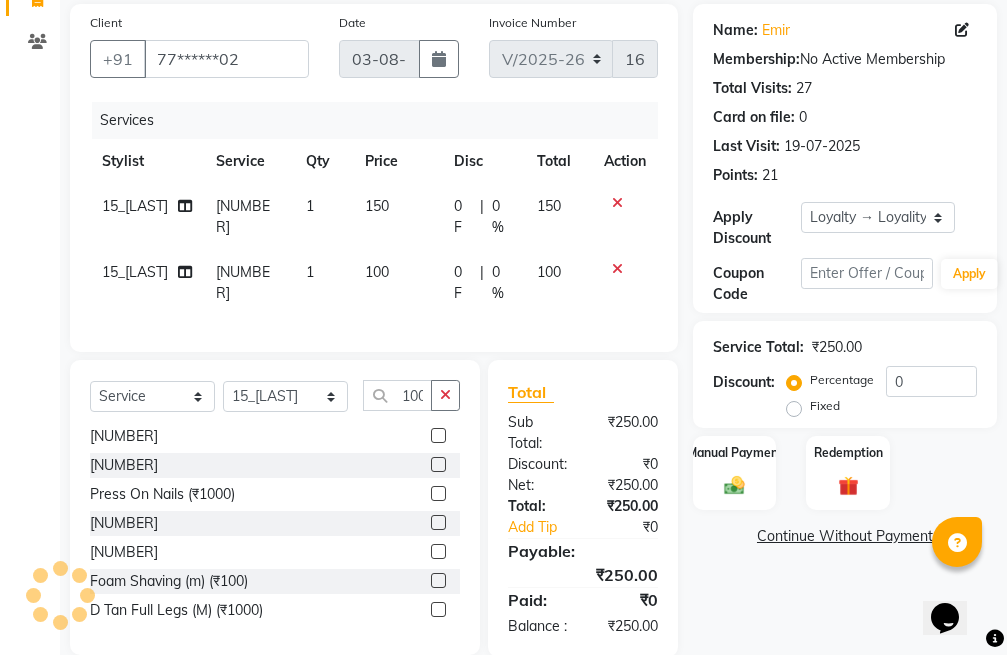click 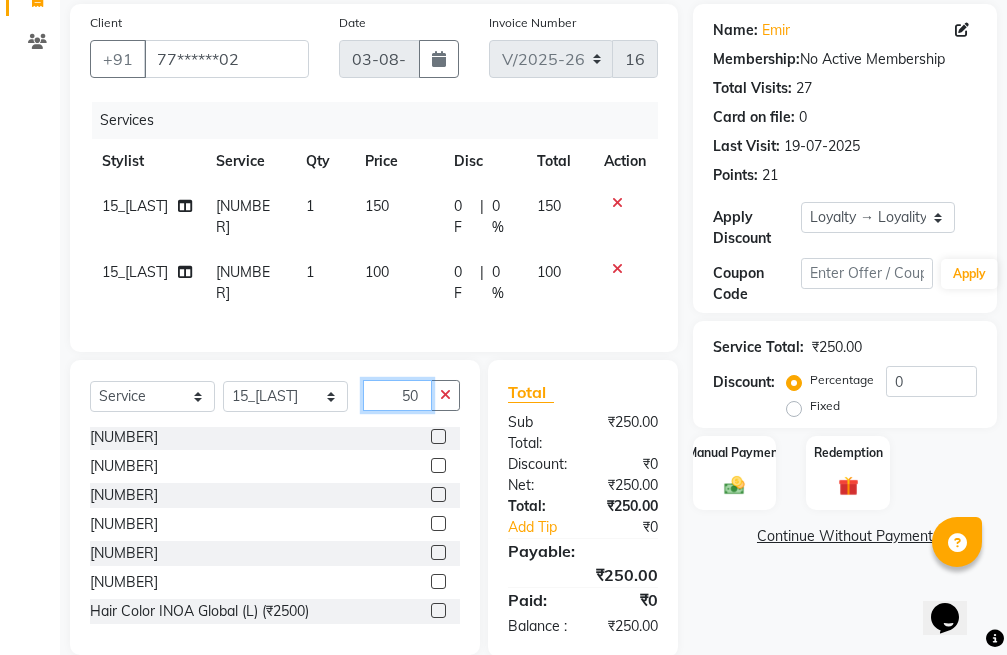 scroll, scrollTop: 420, scrollLeft: 0, axis: vertical 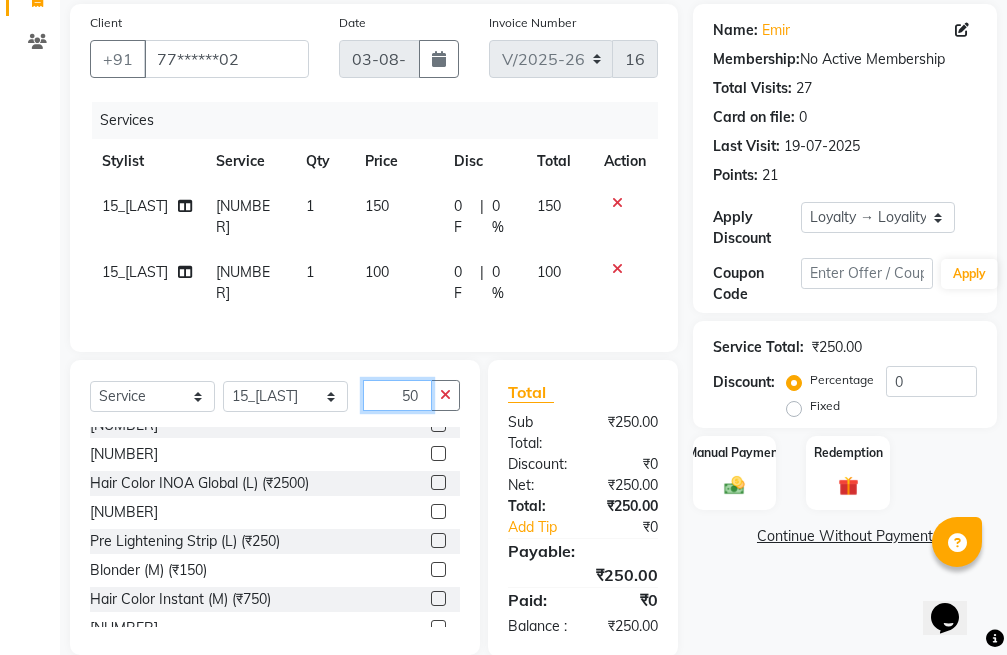 type on "50" 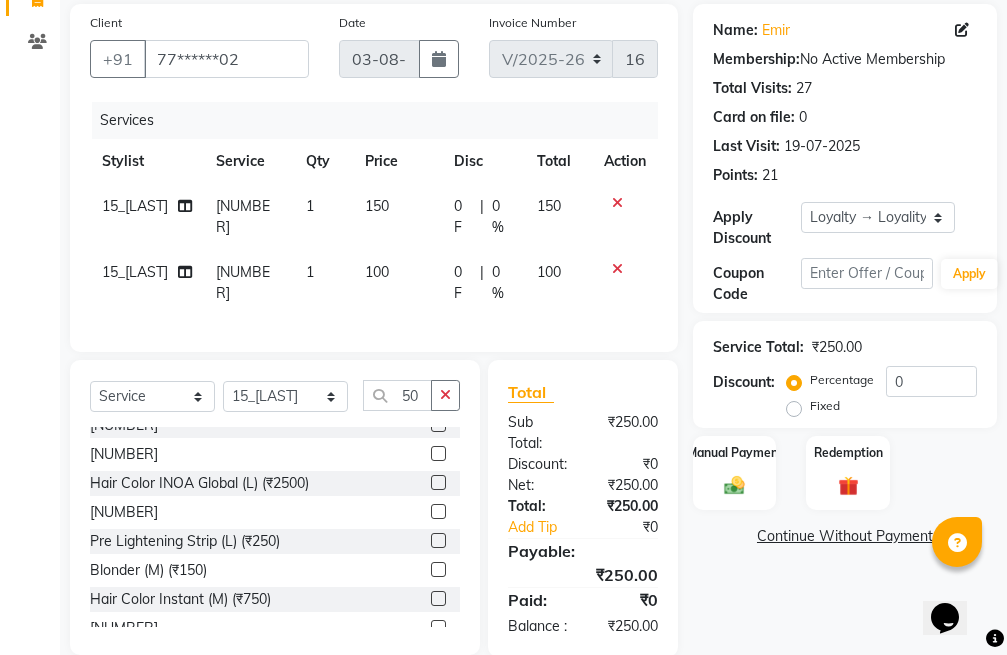 click 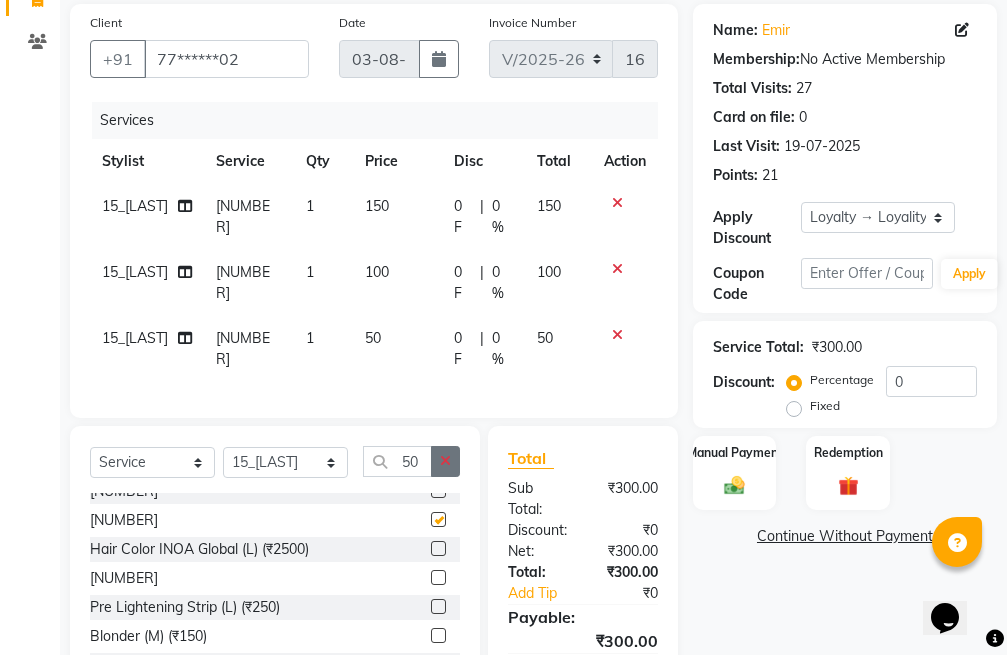 checkbox on "false" 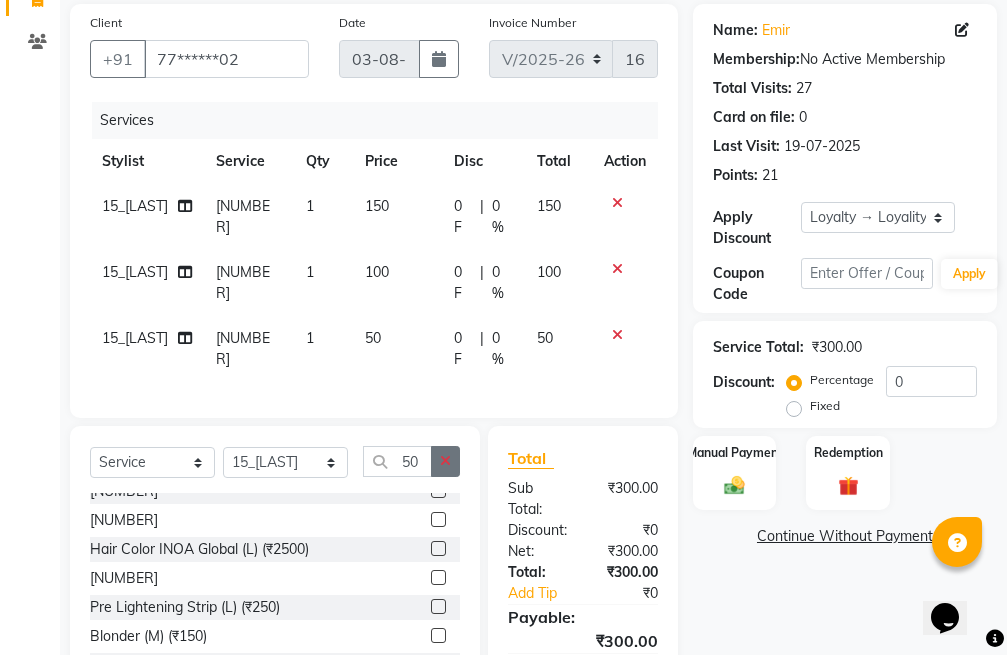 click 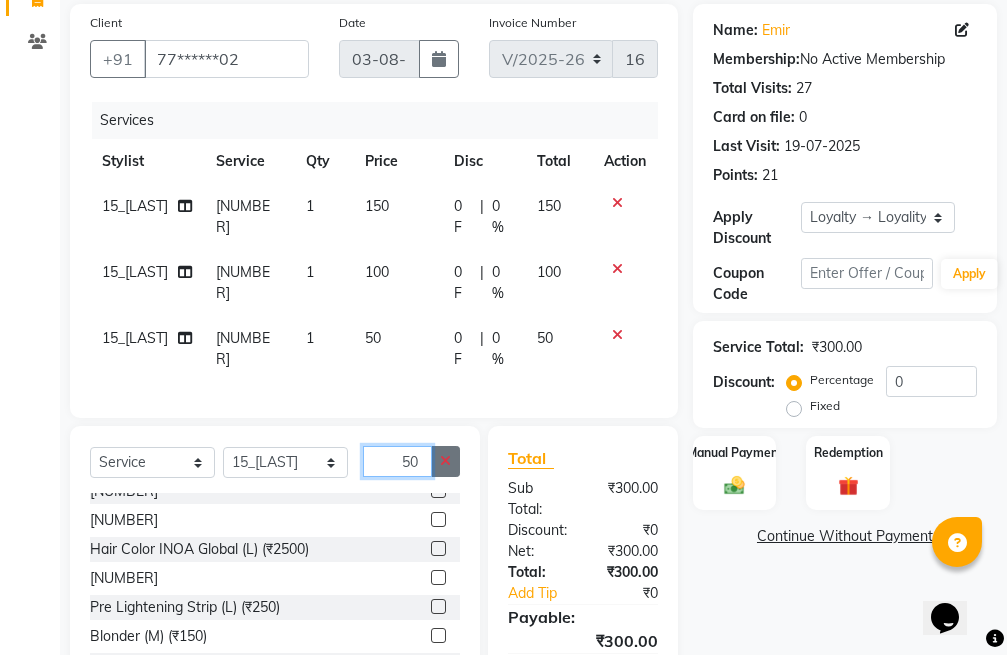 type 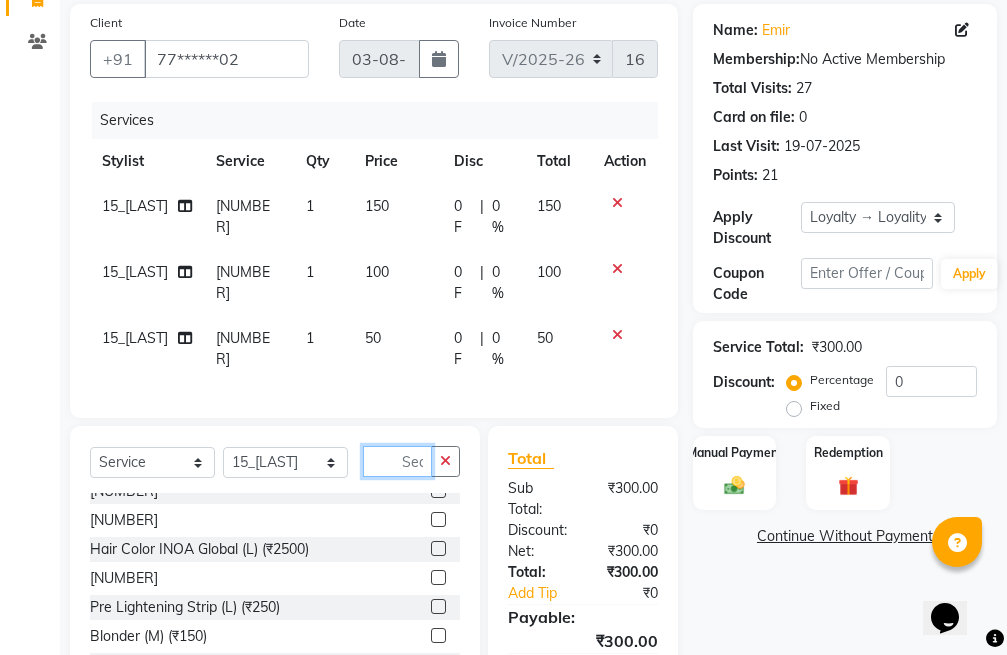 scroll, scrollTop: 1250, scrollLeft: 0, axis: vertical 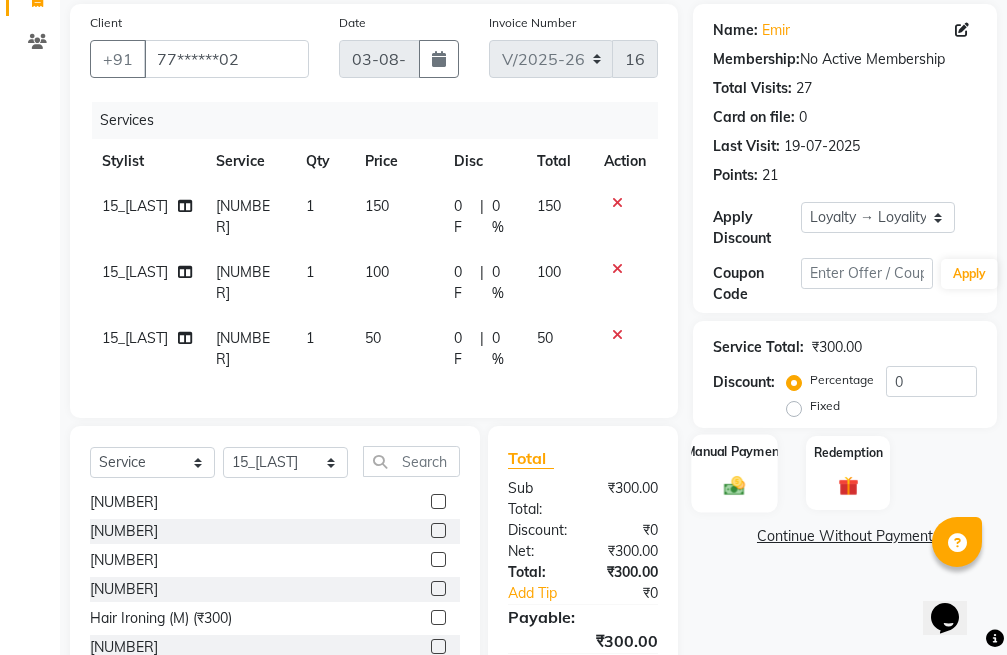 click on "Manual Payment" 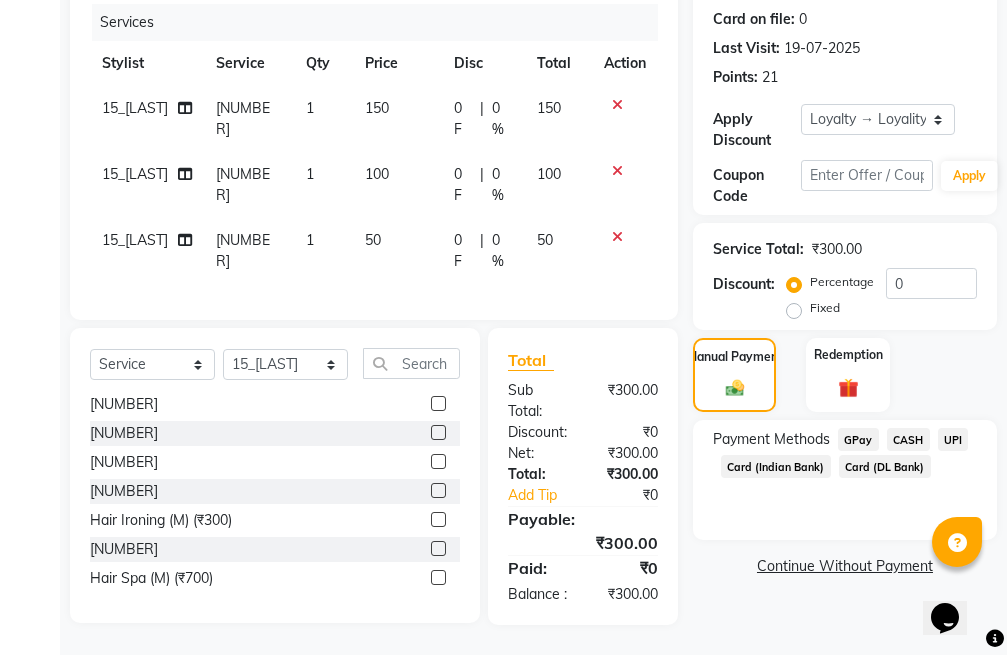 scroll, scrollTop: 372, scrollLeft: 0, axis: vertical 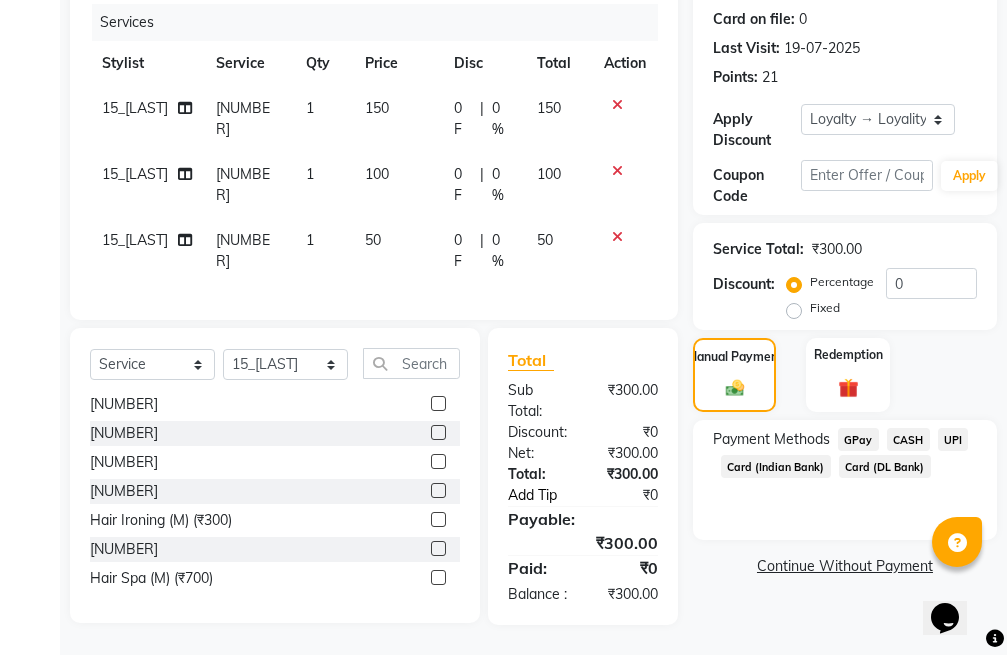 click on "Add Tip" 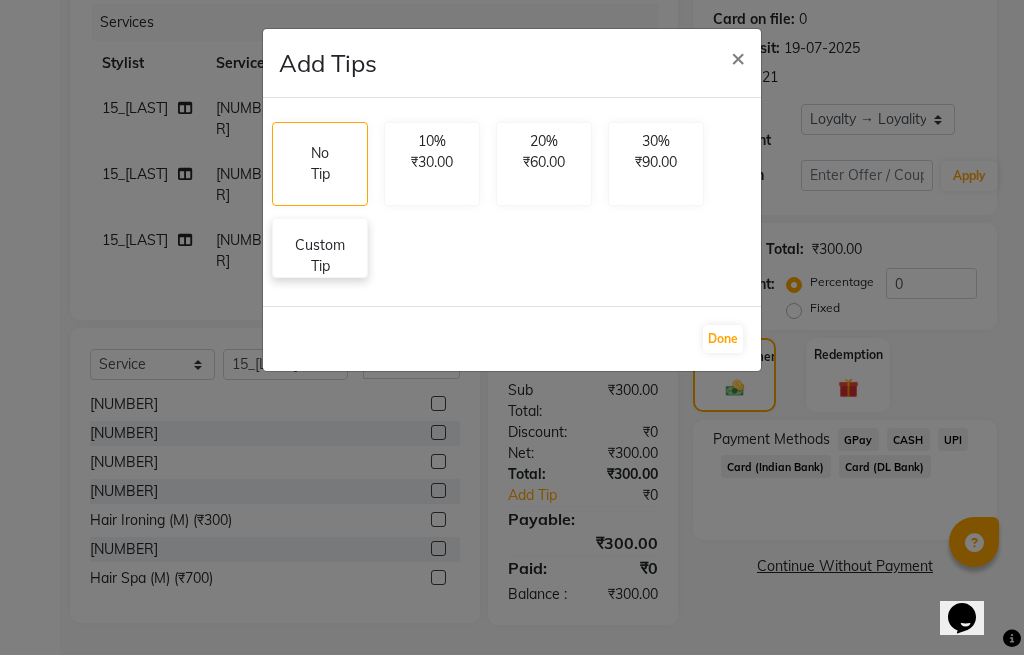 click on "Custom Tip" 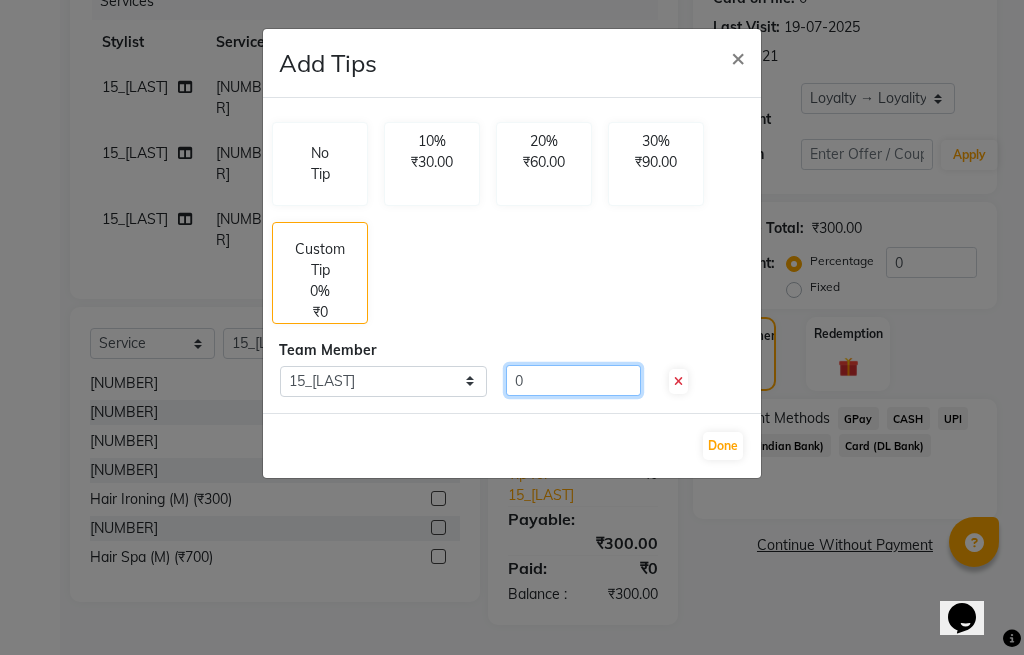 click on "0" 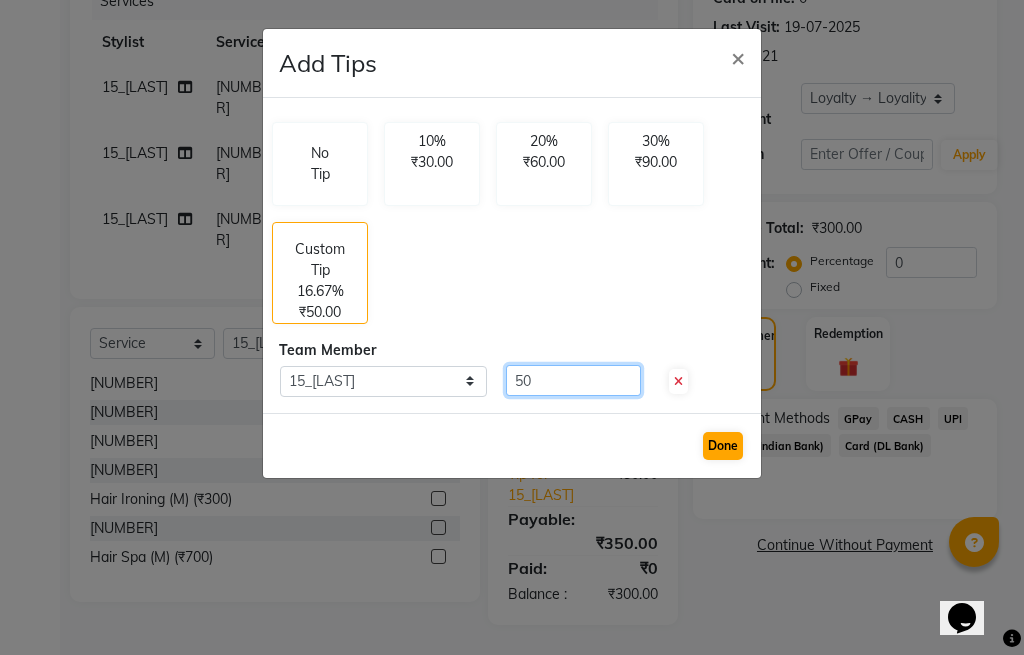 type on "50" 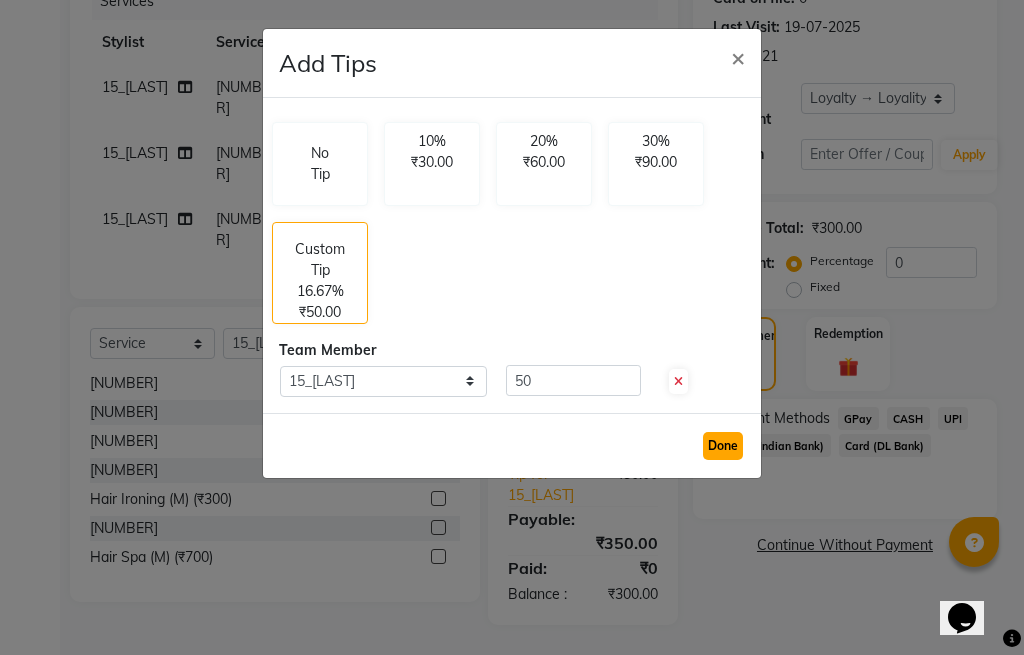 click on "Done" 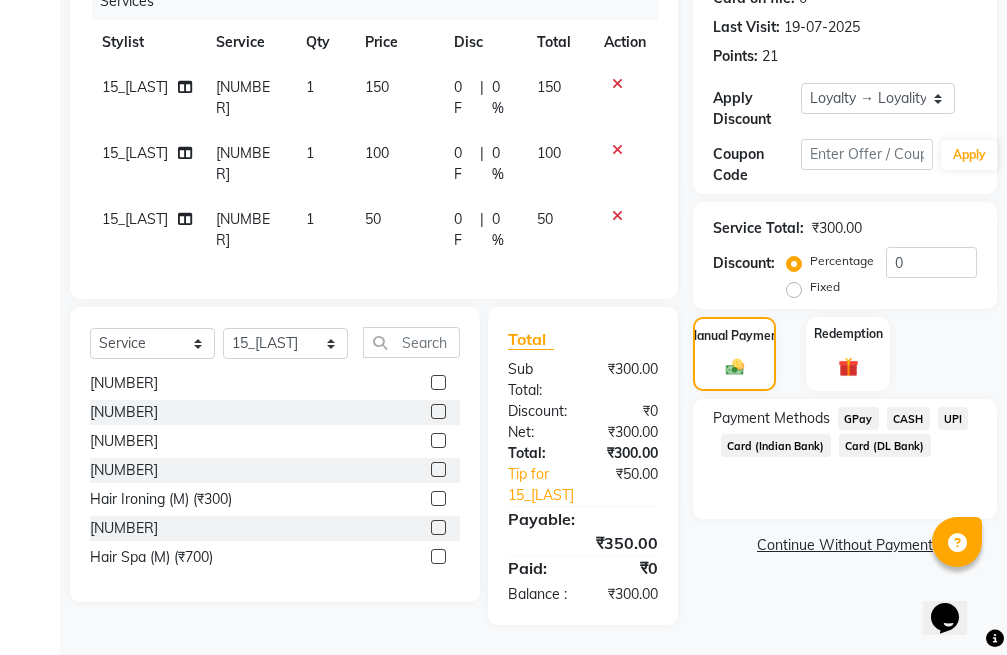 click on "GPay" 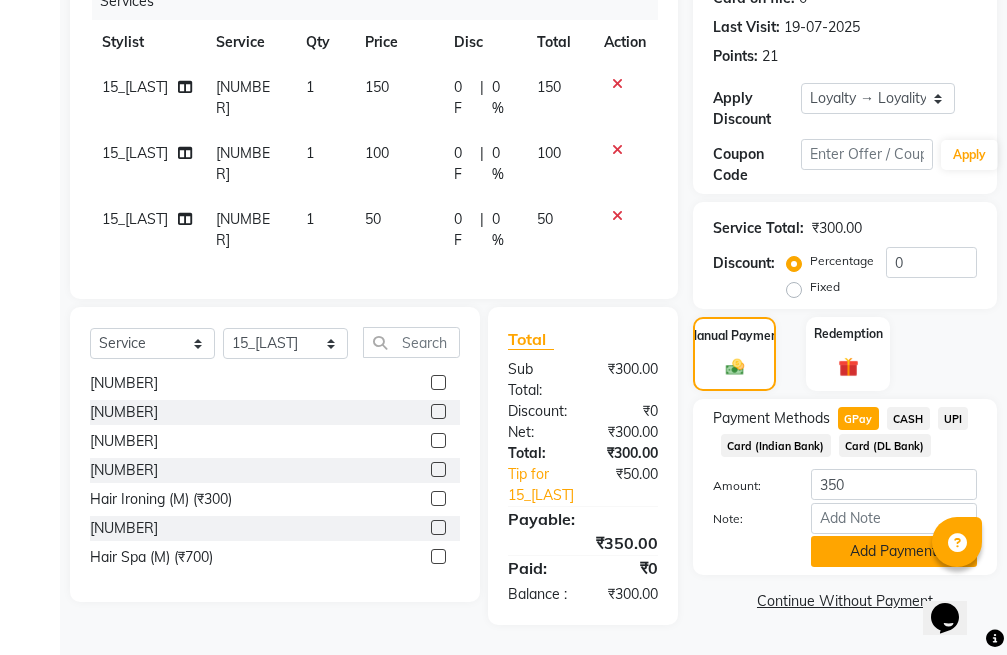 click on "Add Payment" 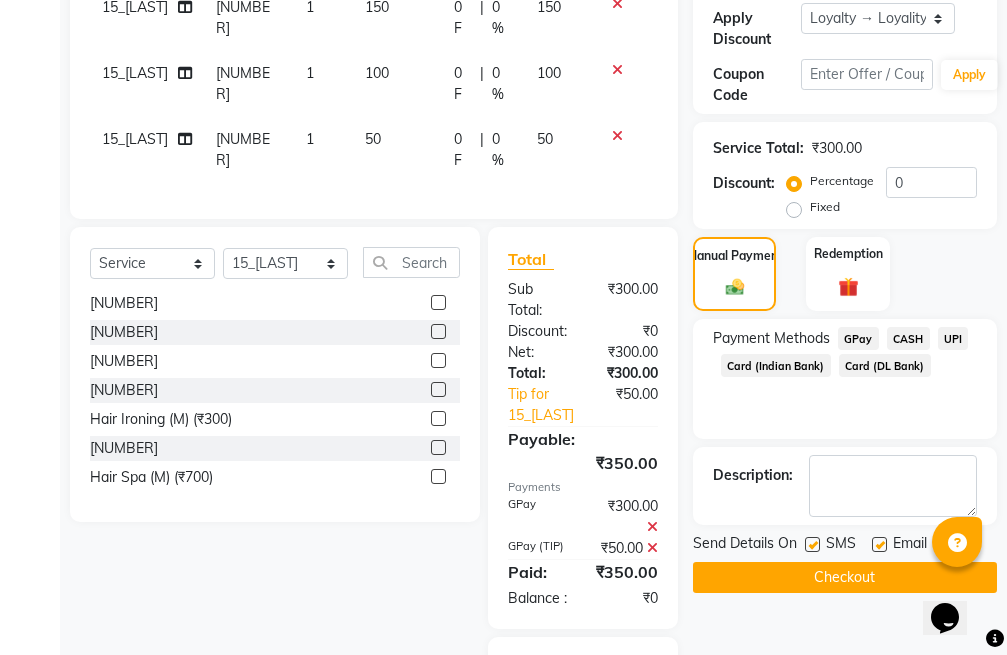 click on "Checkout" 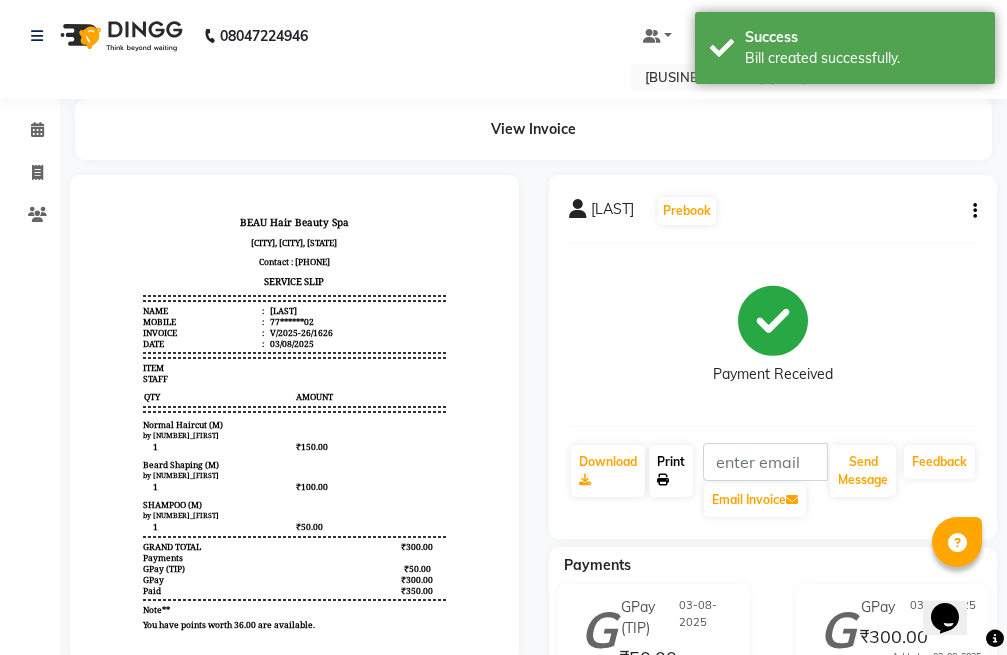 scroll, scrollTop: 0, scrollLeft: 0, axis: both 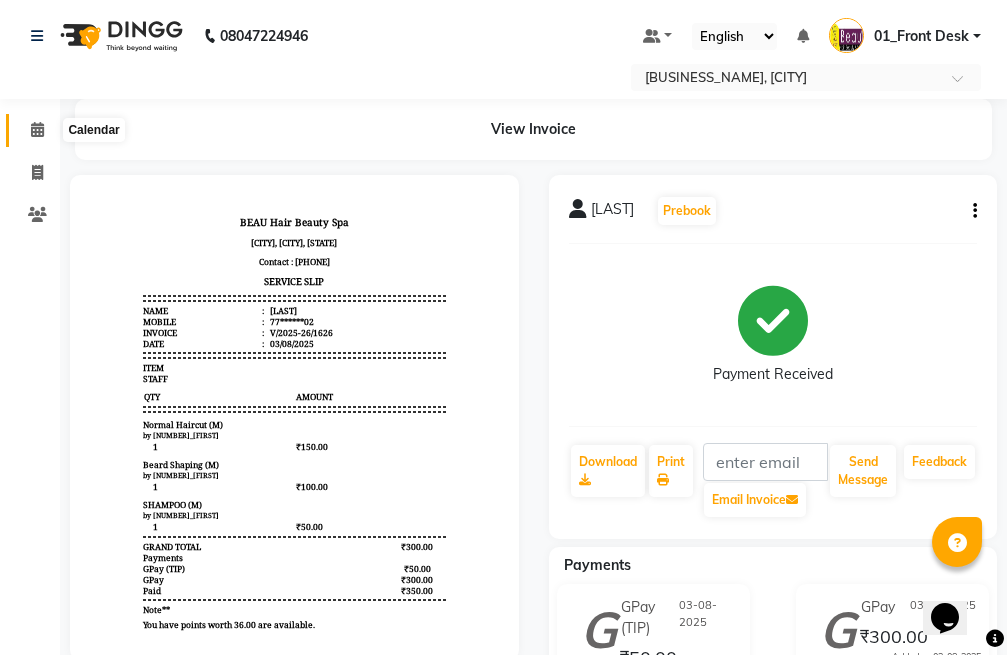 click 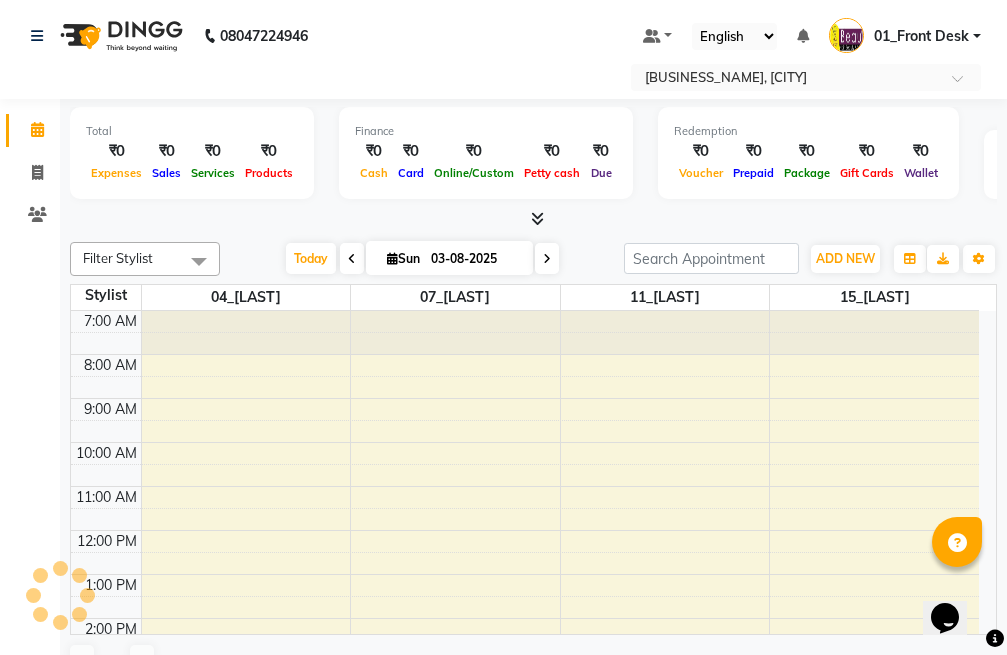 scroll, scrollTop: 380, scrollLeft: 0, axis: vertical 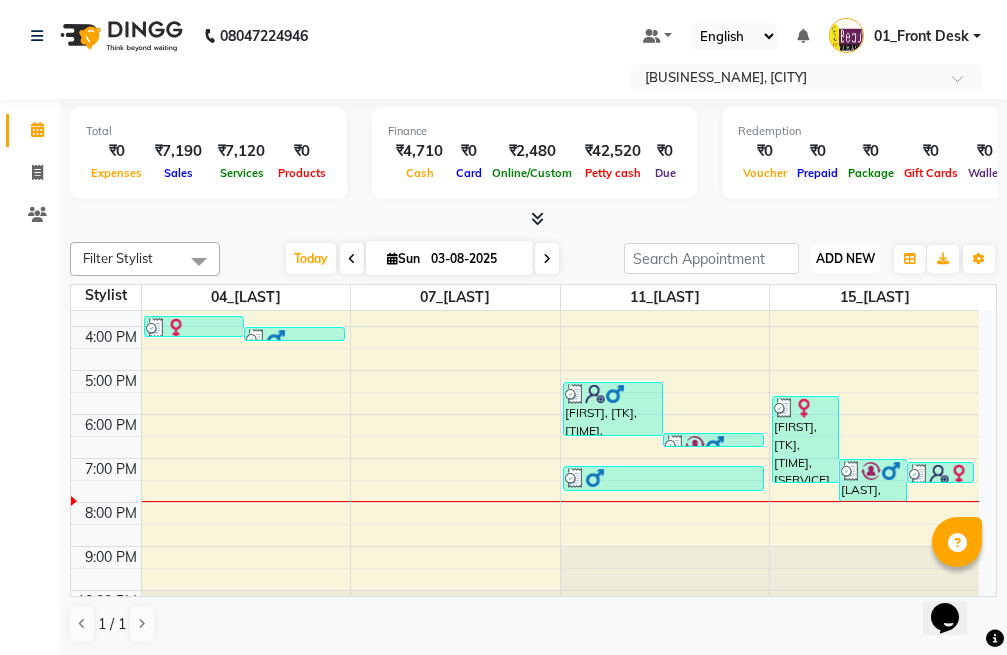 click on "ADD NEW" at bounding box center [845, 258] 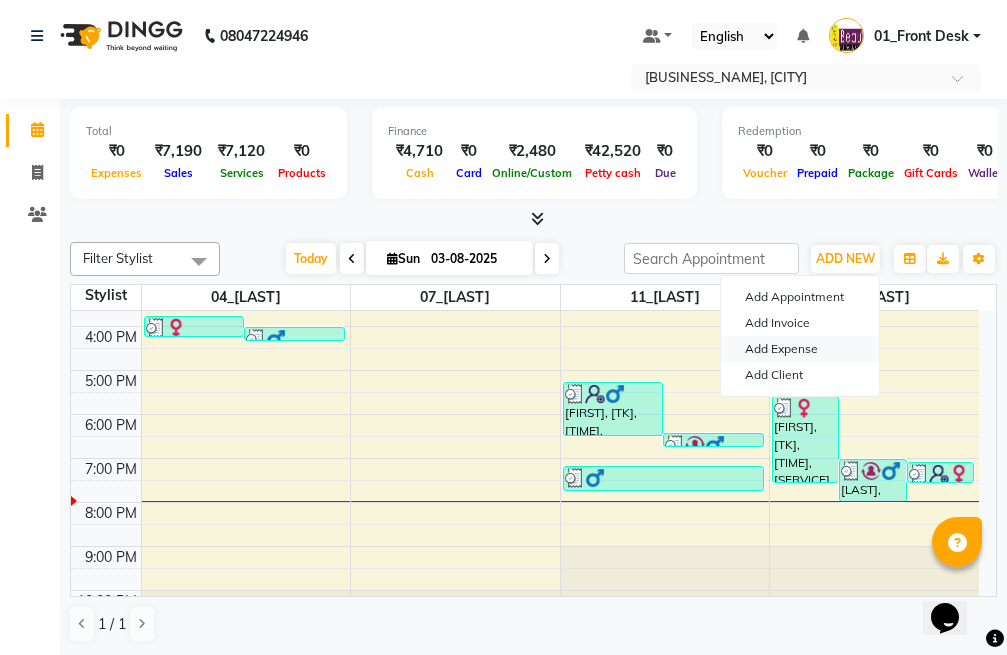 click on "Add Expense" at bounding box center (800, 349) 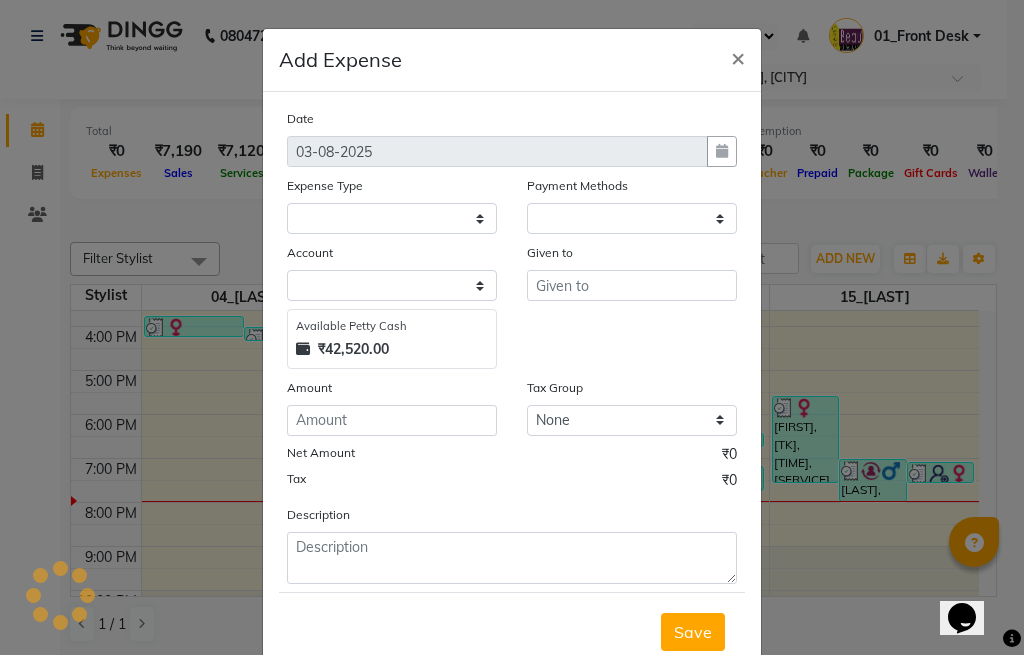 select on "1" 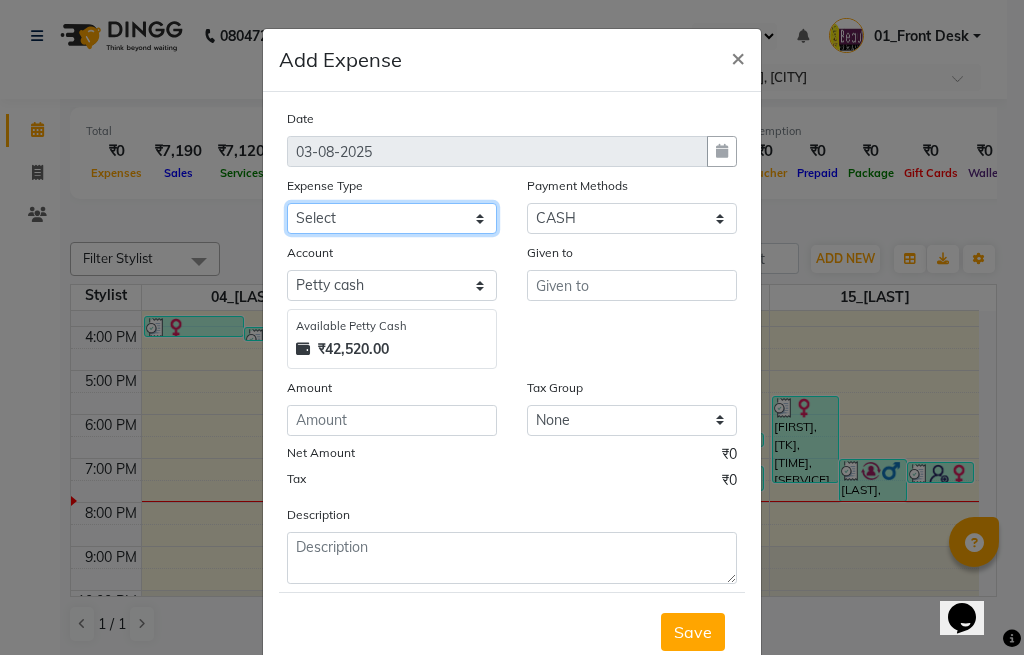 click on "Select GPay Prepaid CASH Points UPI Card (Indian Bank) Card (DL Bank)" 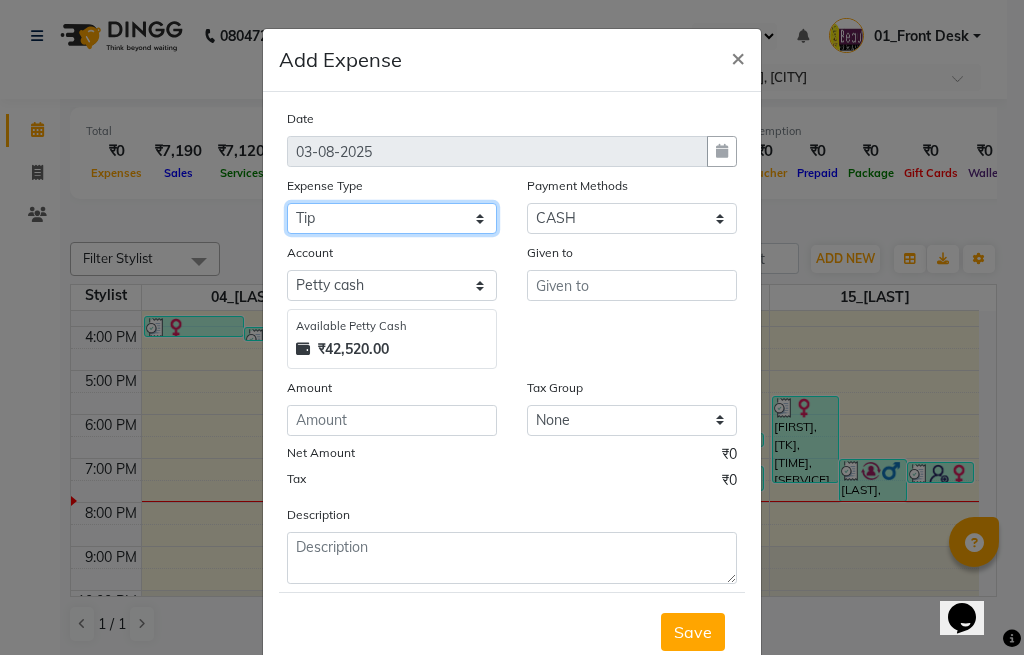 click on "Select GPay Prepaid CASH Points UPI Card (Indian Bank) Card (DL Bank)" 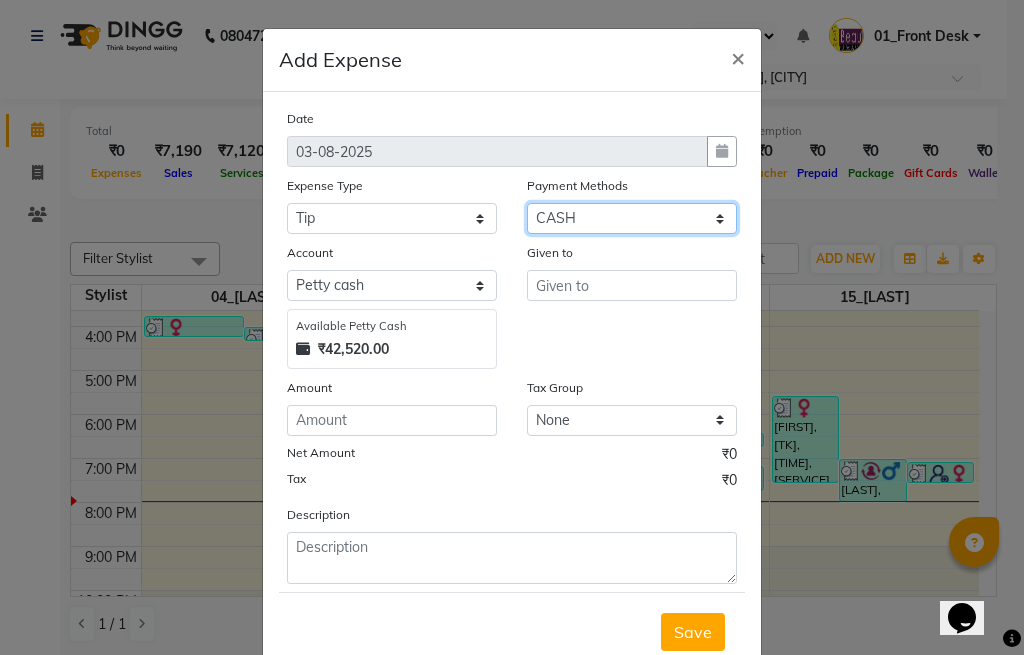 click on "Select GPay Prepaid CASH Points UPI Card (Indian Bank) Card (DL Bank)" 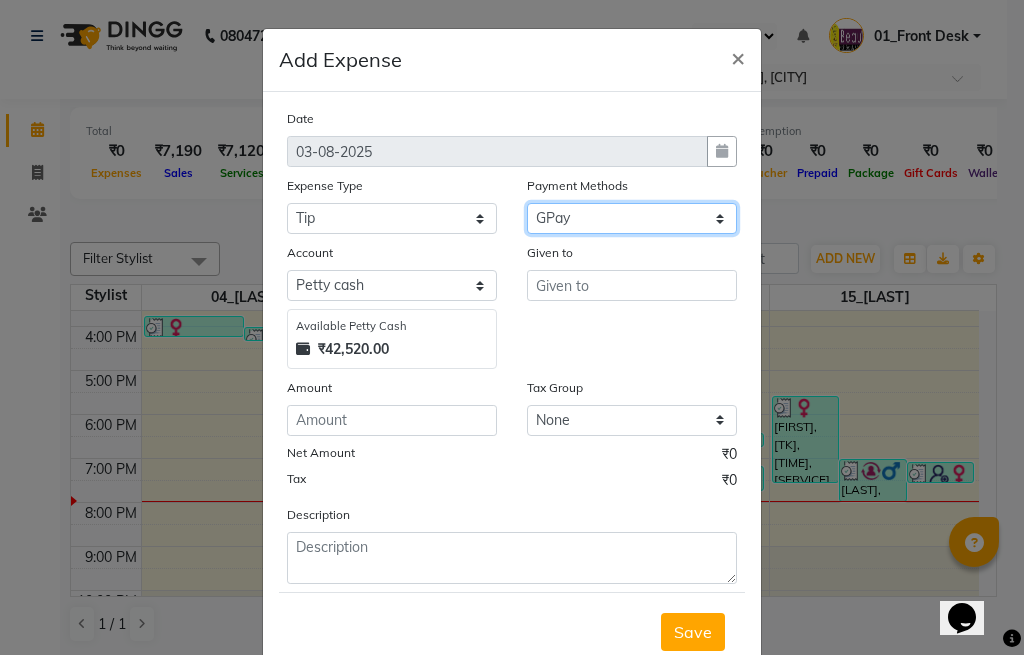 click on "Select GPay Prepaid CASH Points UPI Card (Indian Bank) Card (DL Bank)" 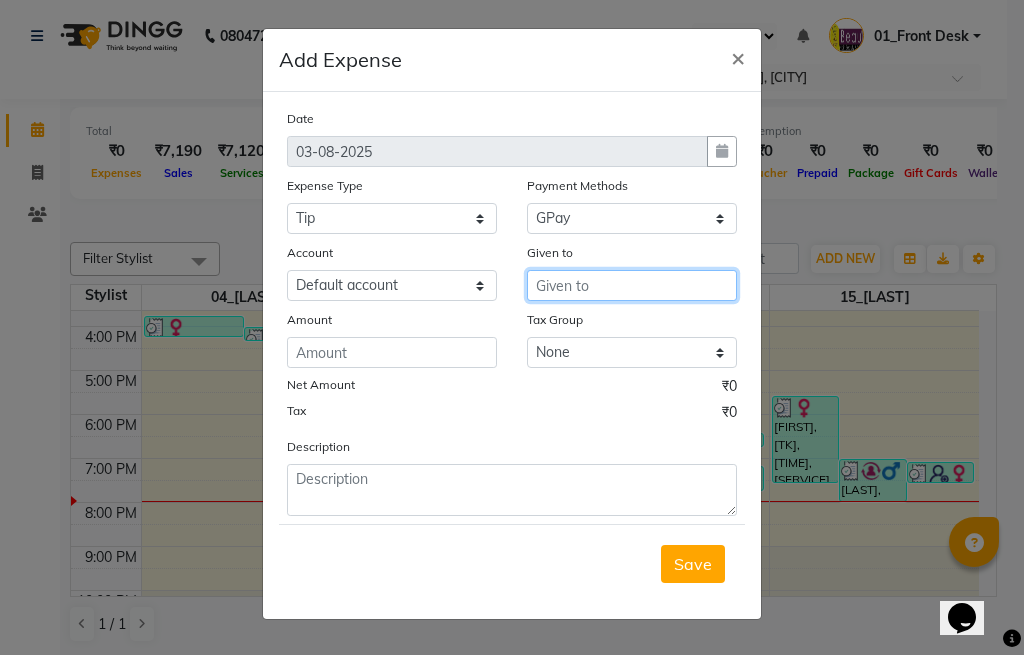 click at bounding box center (632, 285) 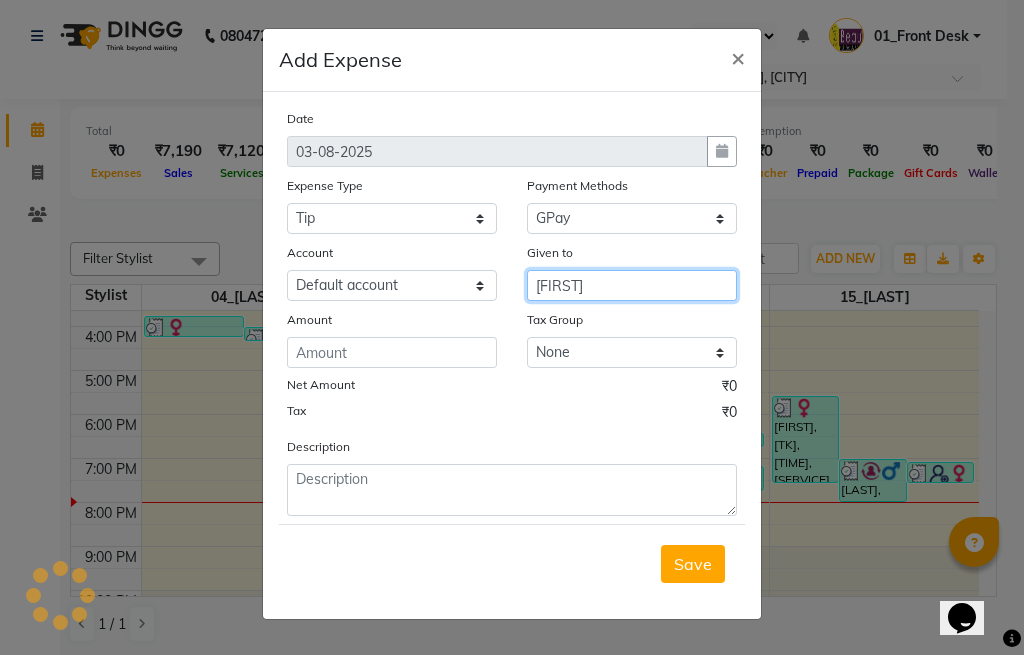 type on "[FIRST]" 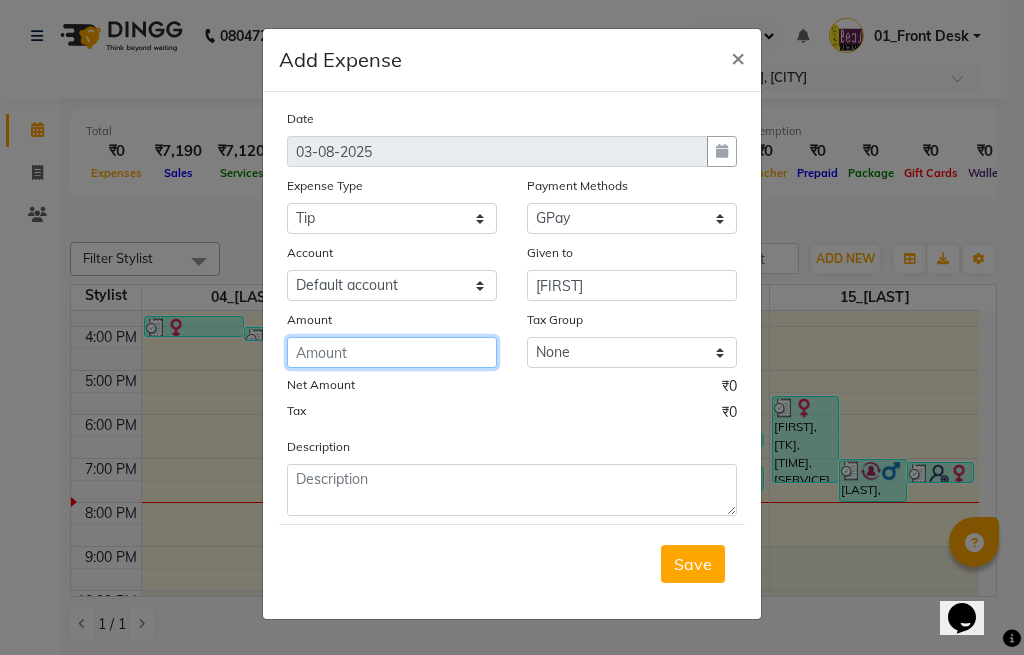 click 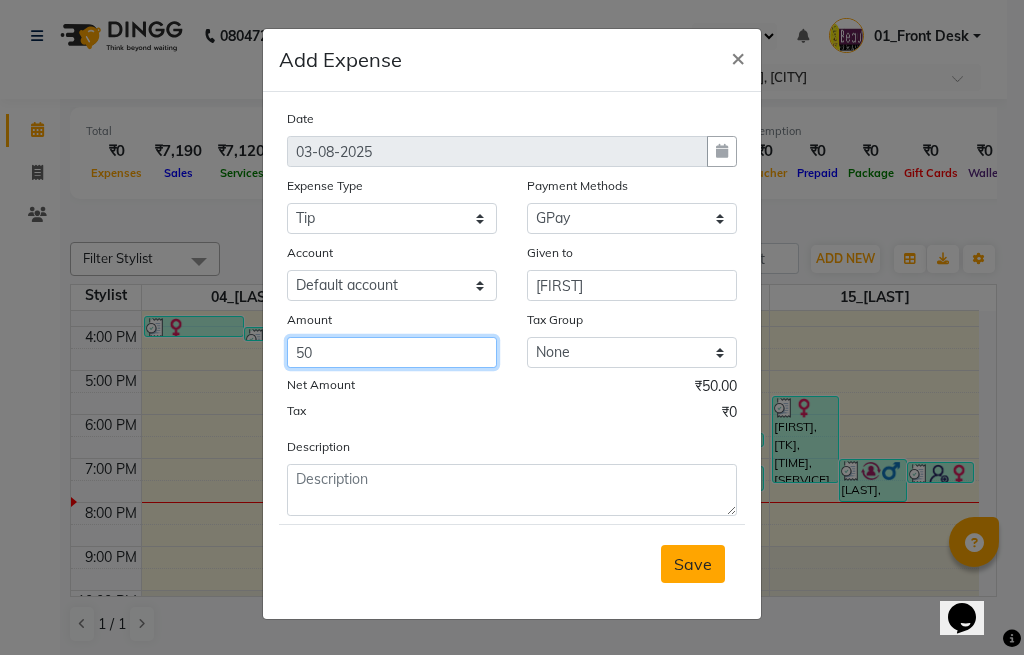 type on "50" 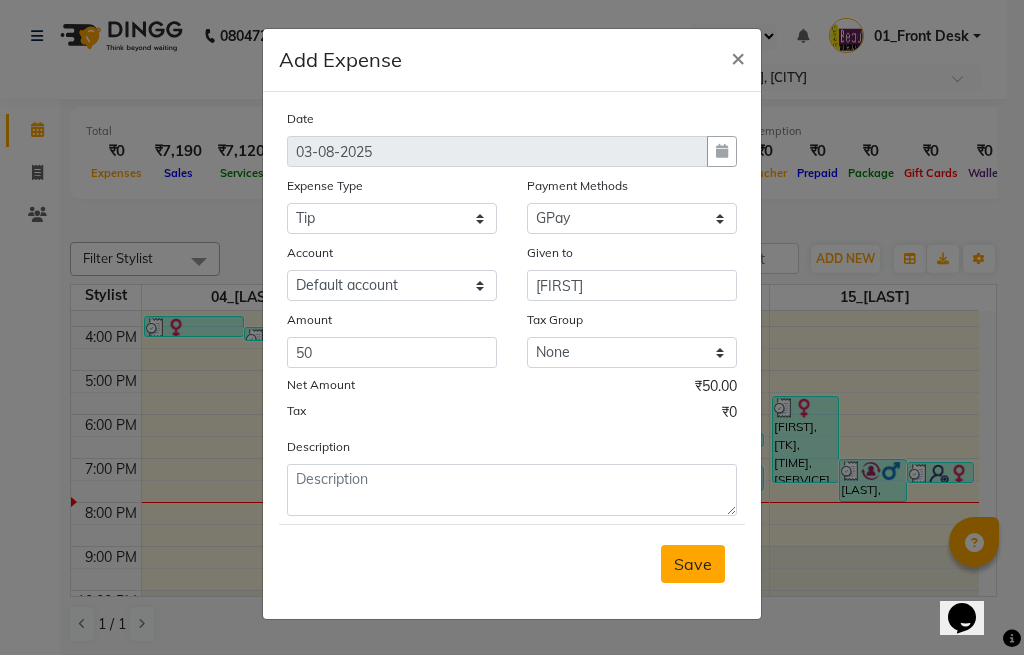 click on "Save" at bounding box center [693, 564] 